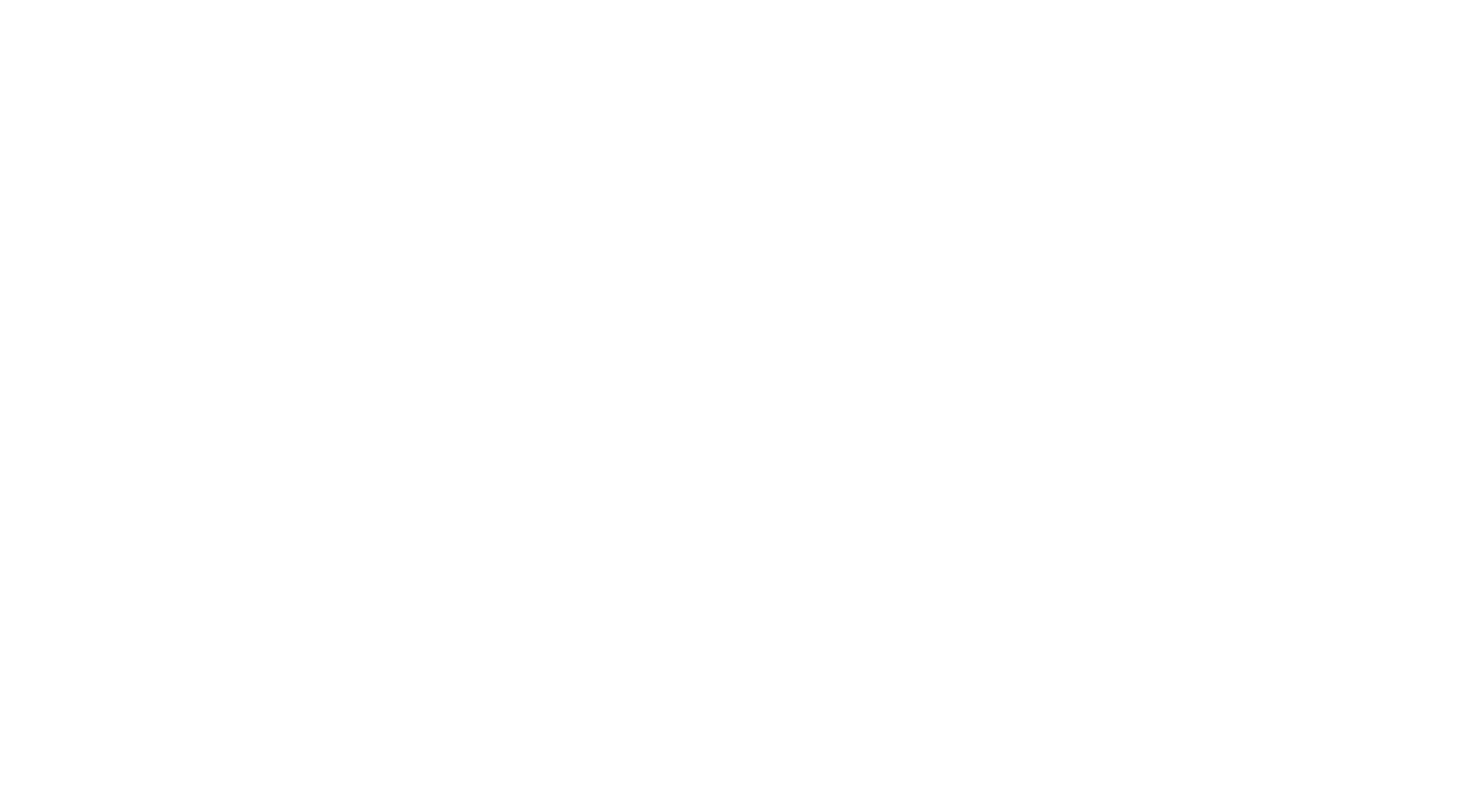 scroll, scrollTop: 0, scrollLeft: 0, axis: both 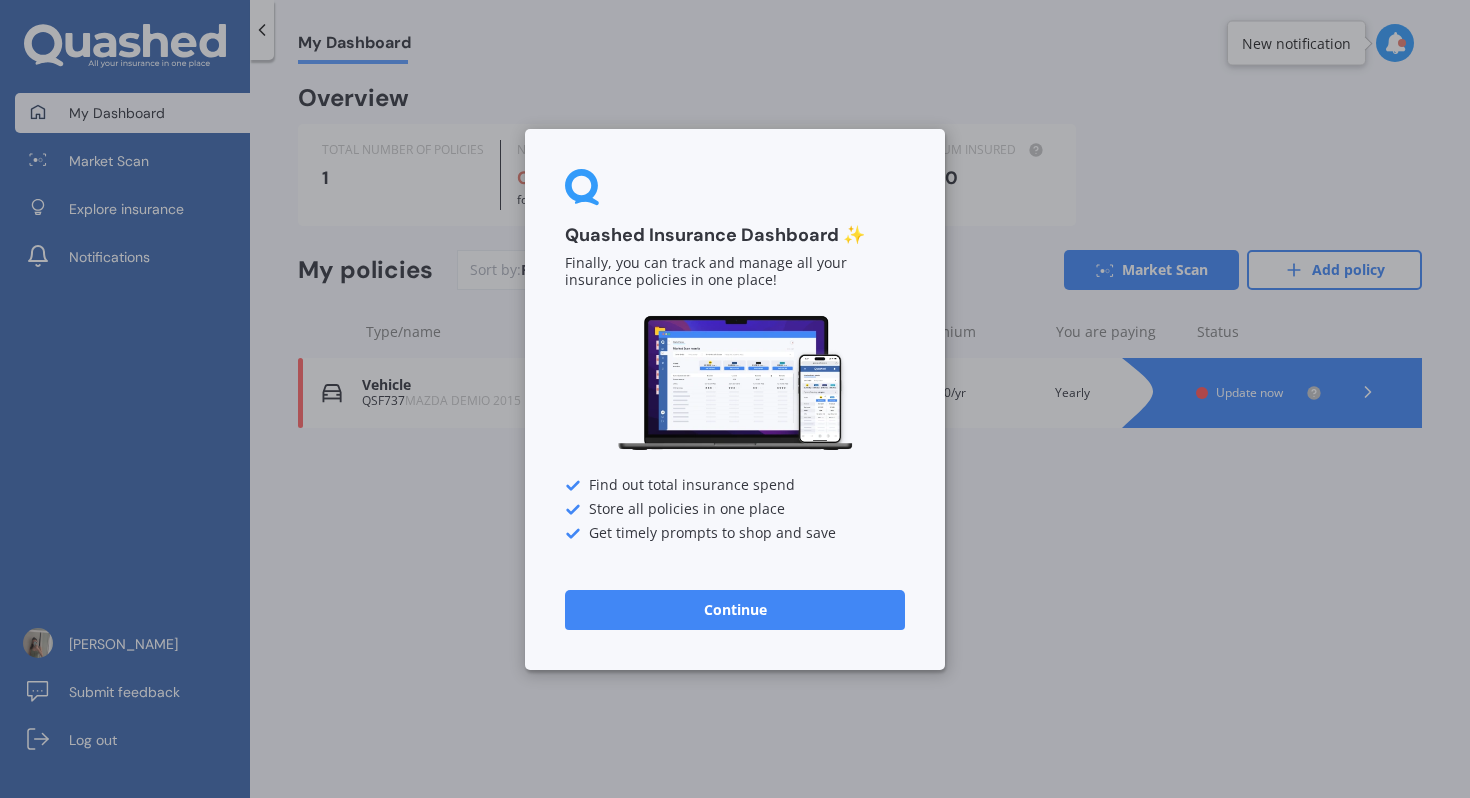 click on "Continue" at bounding box center [735, 609] 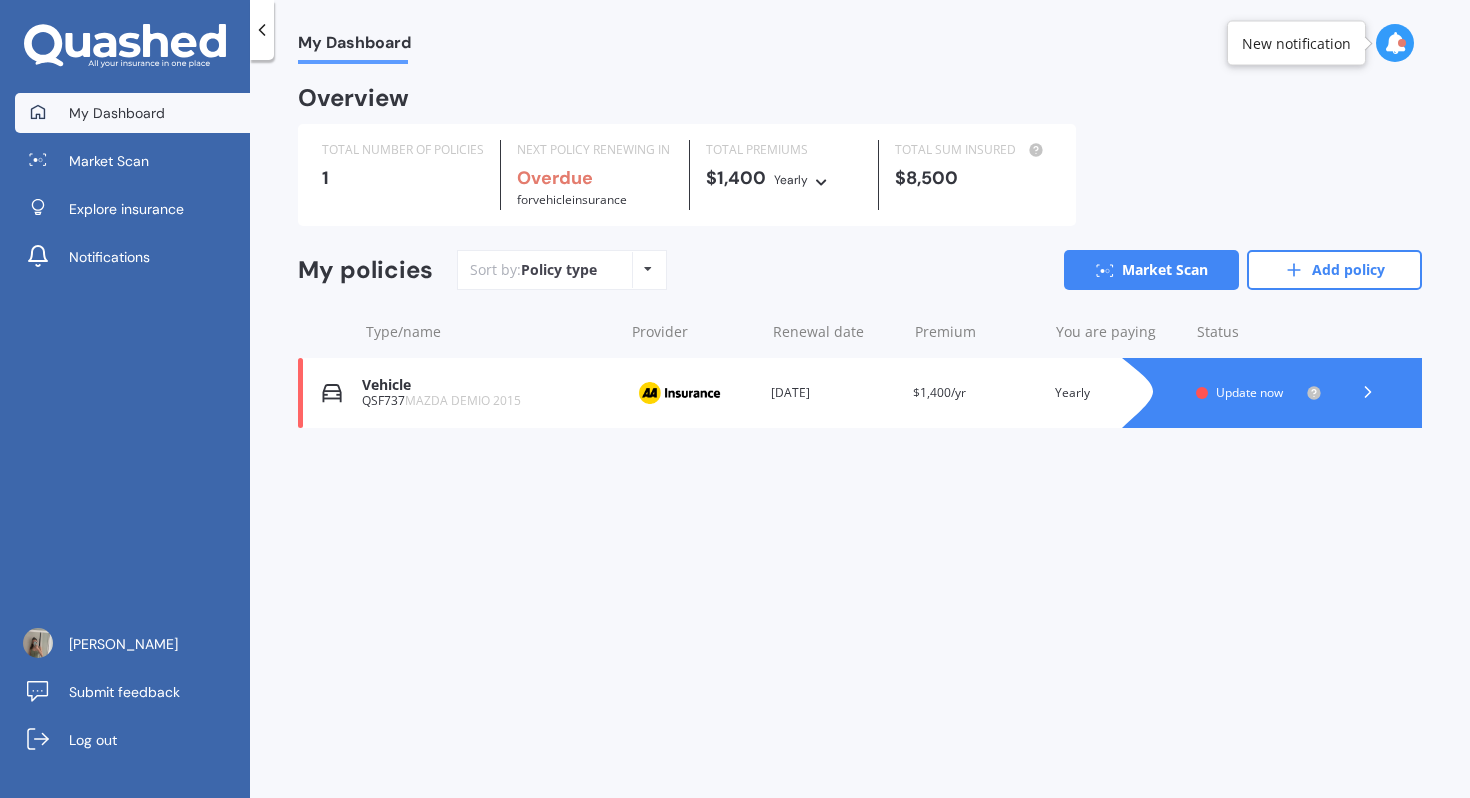 click on "Vehicle QSF737  MAZDA DEMIO 2015 Provider Renewal date [DATE] Premium $1,400/yr You are paying Yearly Status Update now" at bounding box center [860, 393] 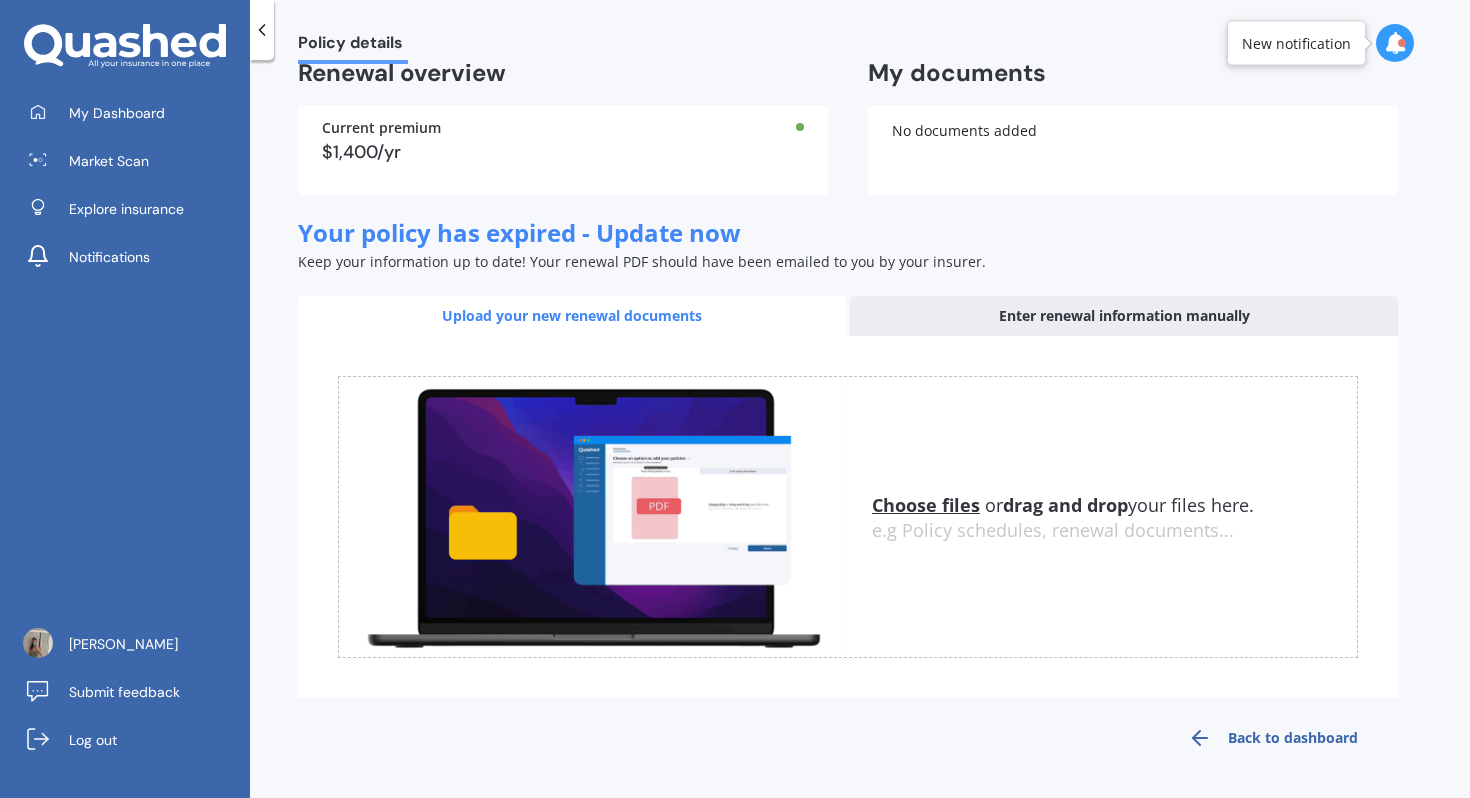 scroll, scrollTop: 0, scrollLeft: 0, axis: both 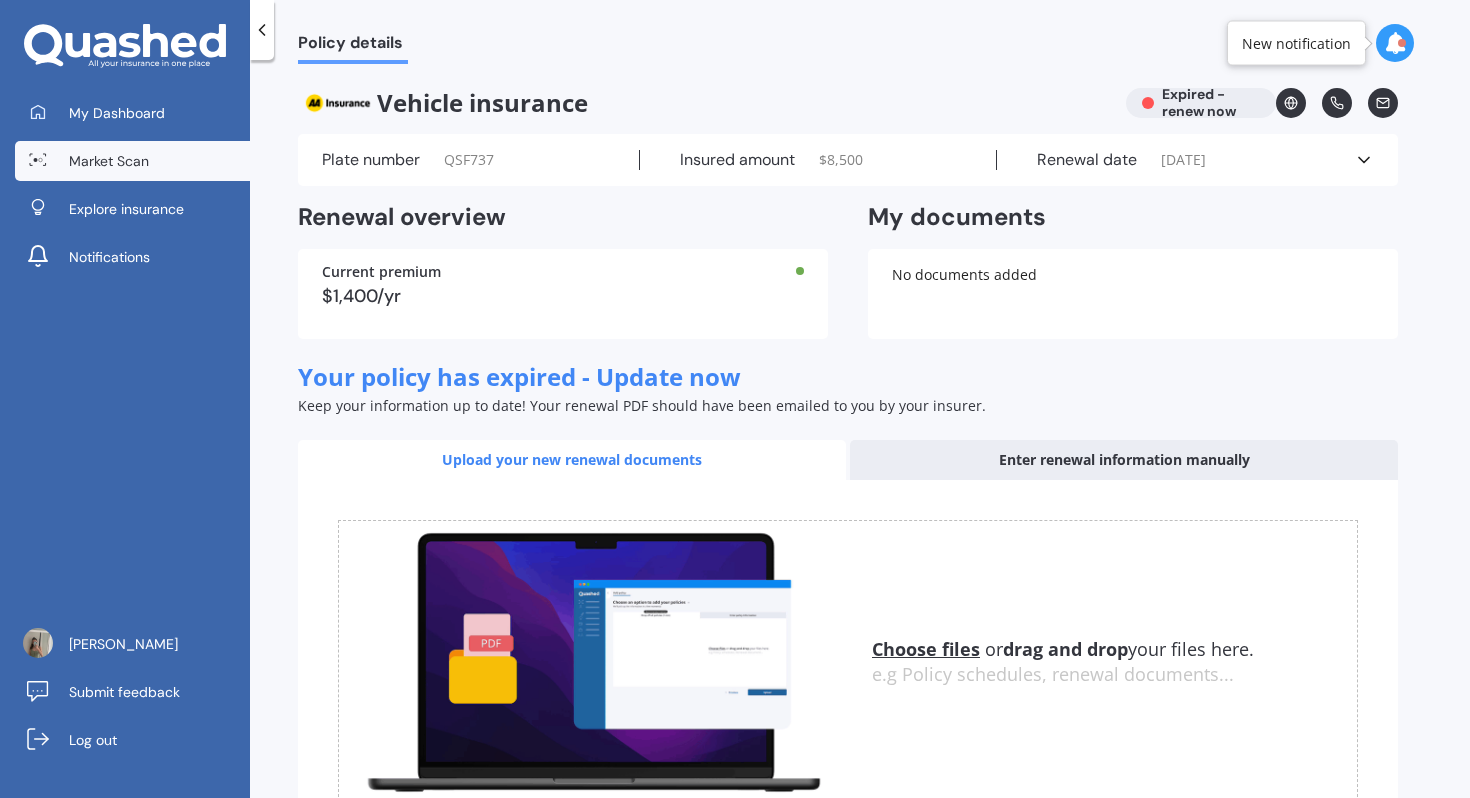 click on "Market Scan" at bounding box center [109, 161] 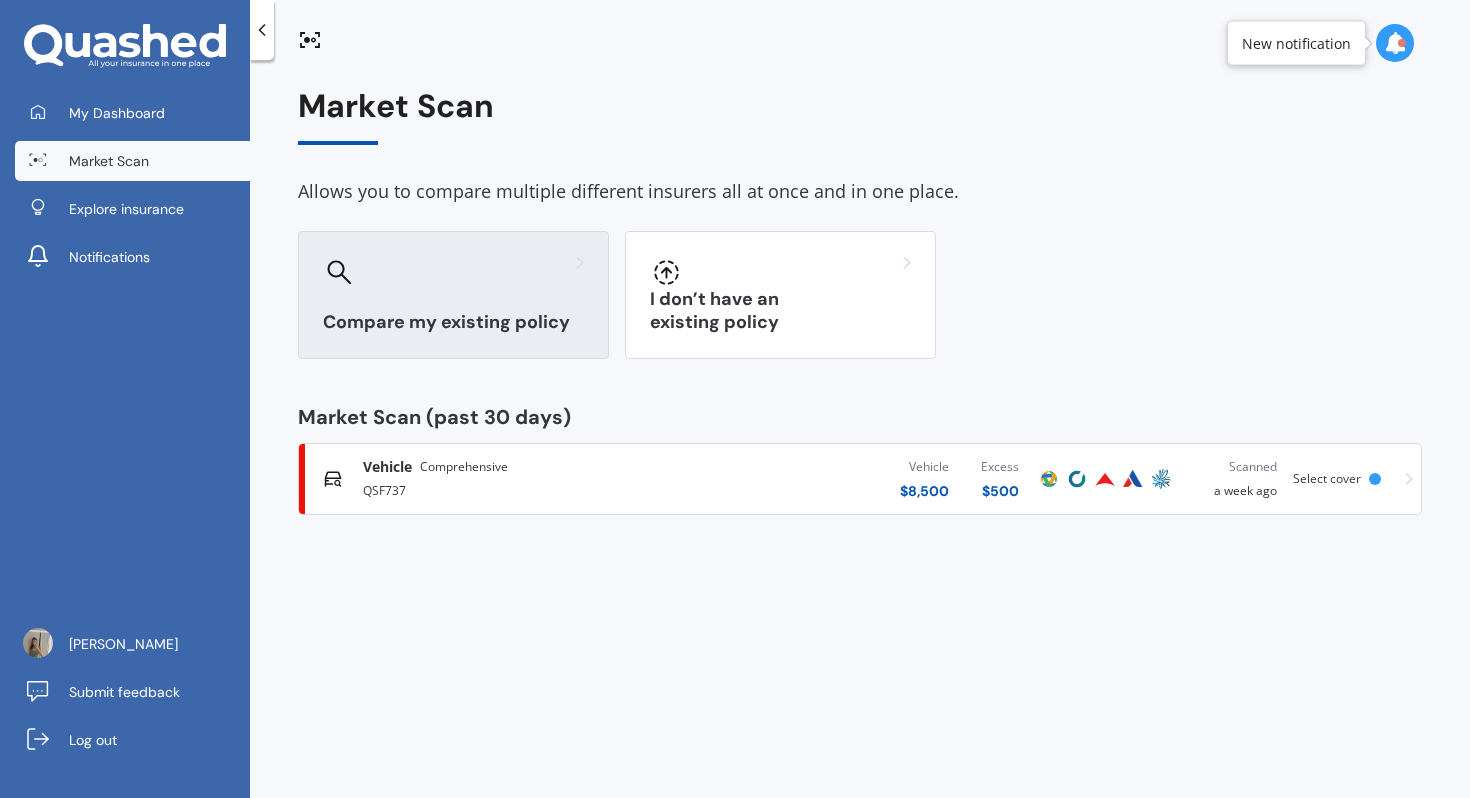 click on "Compare my existing policy" at bounding box center [453, 295] 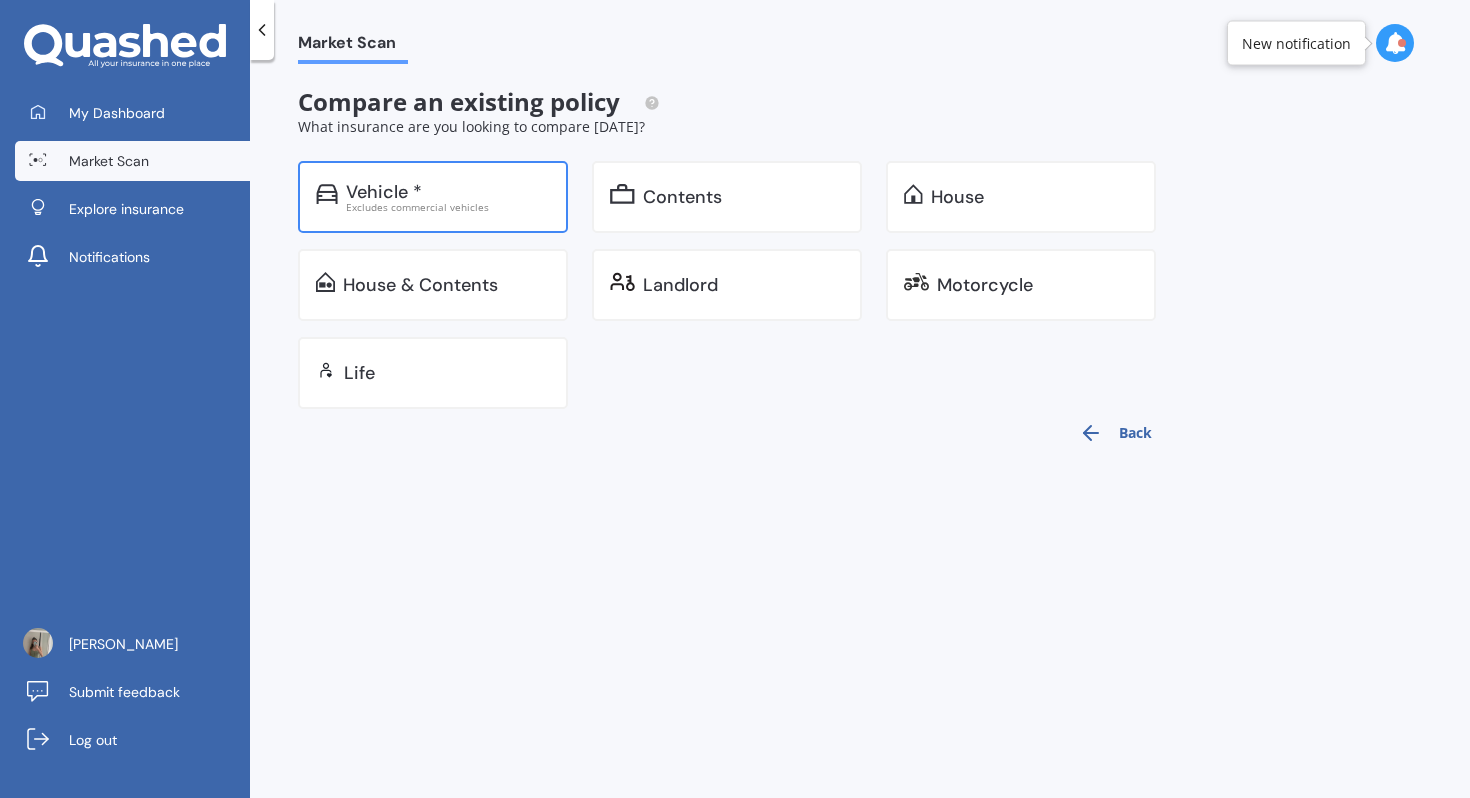 click on "Vehicle *" at bounding box center (448, 192) 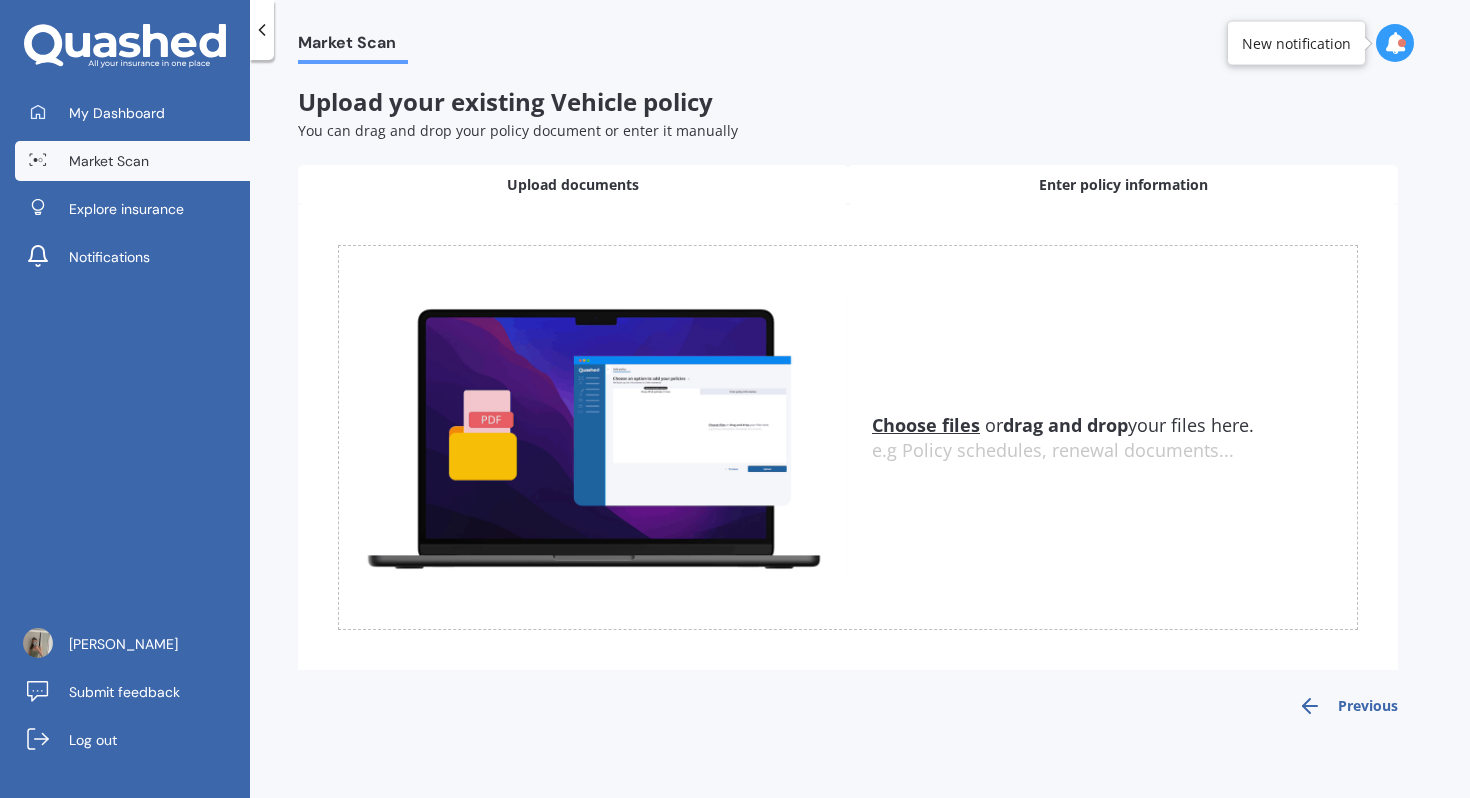 click on "Enter policy information" at bounding box center (1123, 185) 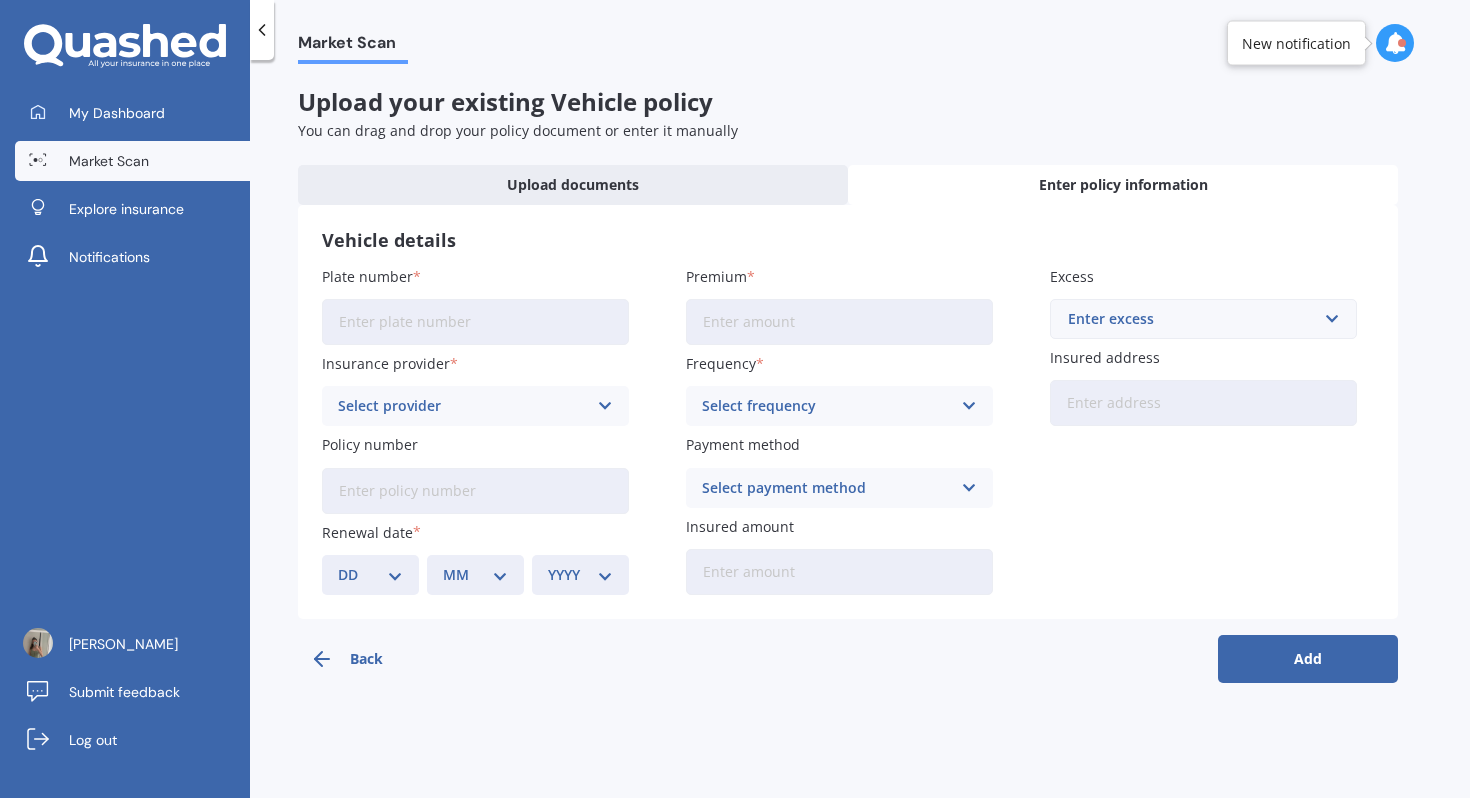 click on "Plate number" at bounding box center (475, 322) 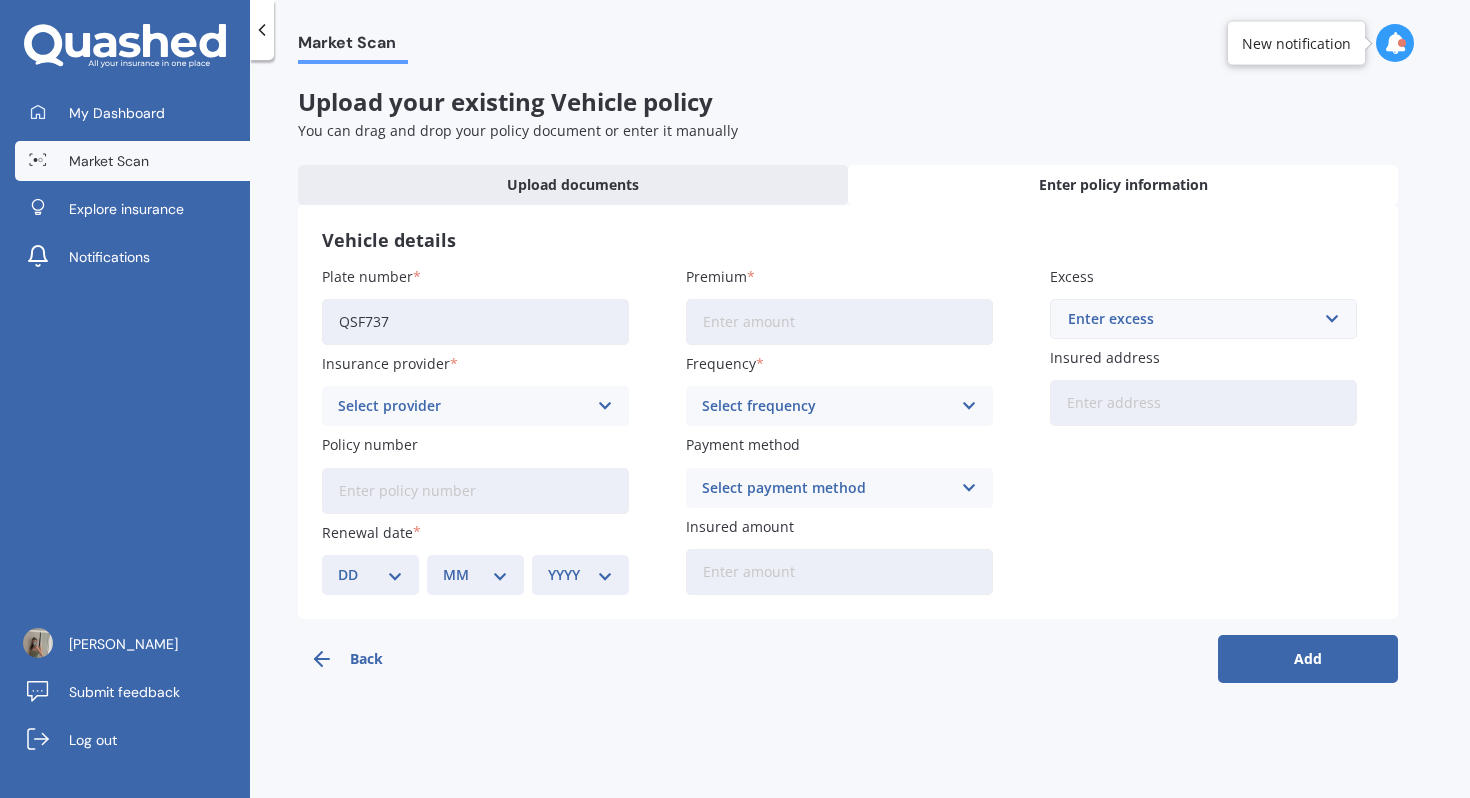 click on "Premium" at bounding box center (839, 322) 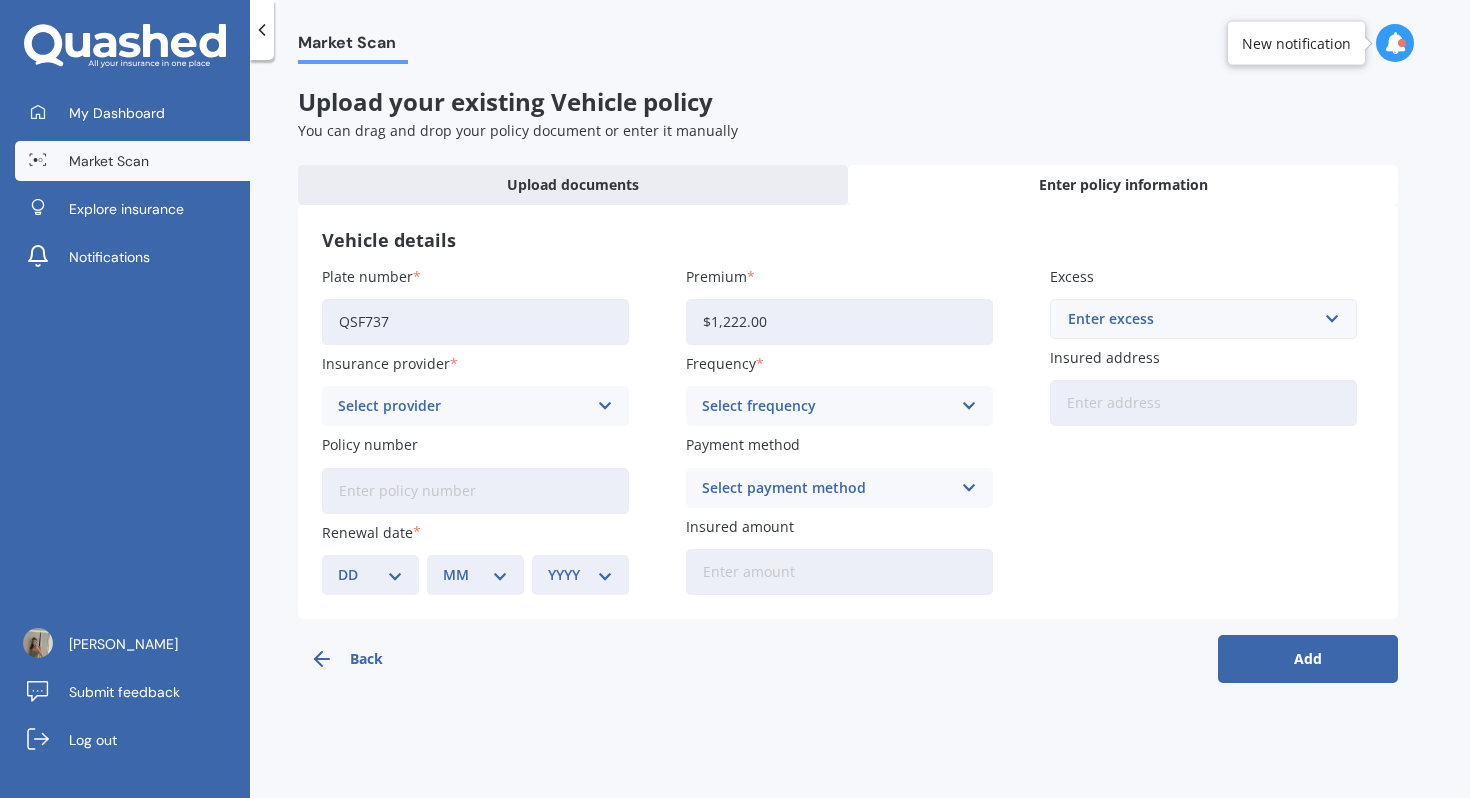 type on "$1,222.00" 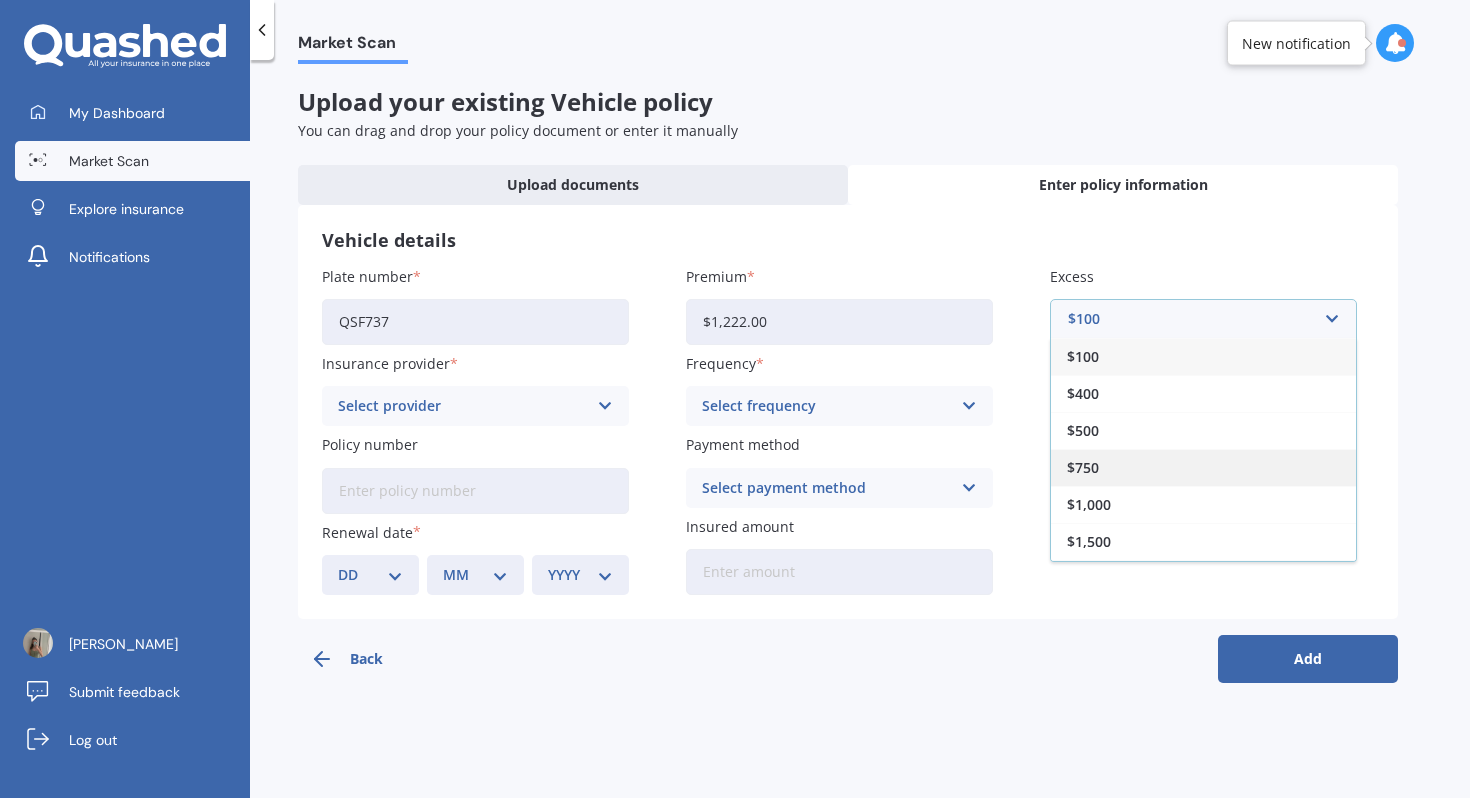 click on "$750" at bounding box center [1203, 467] 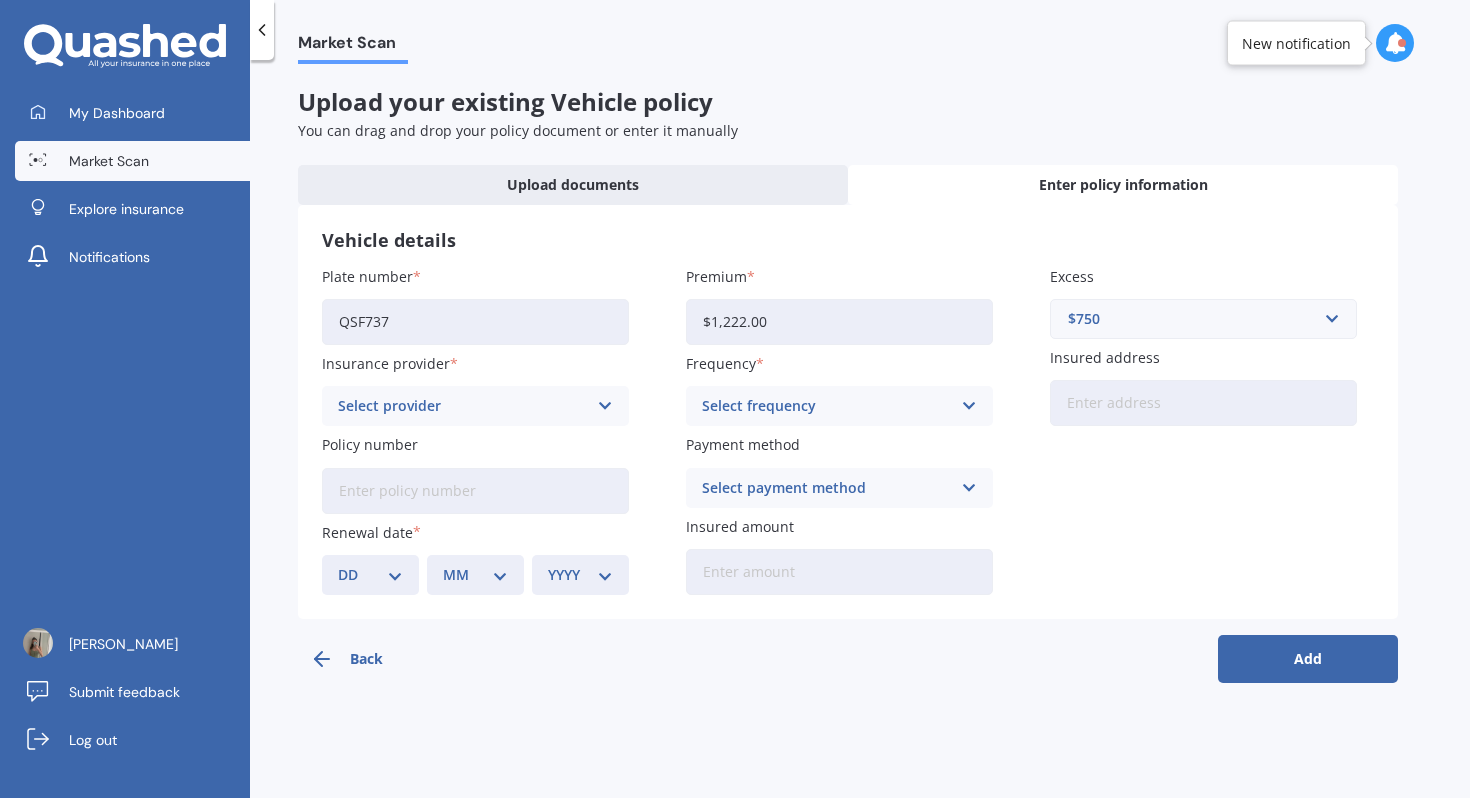 click on "$750" at bounding box center (1191, 319) 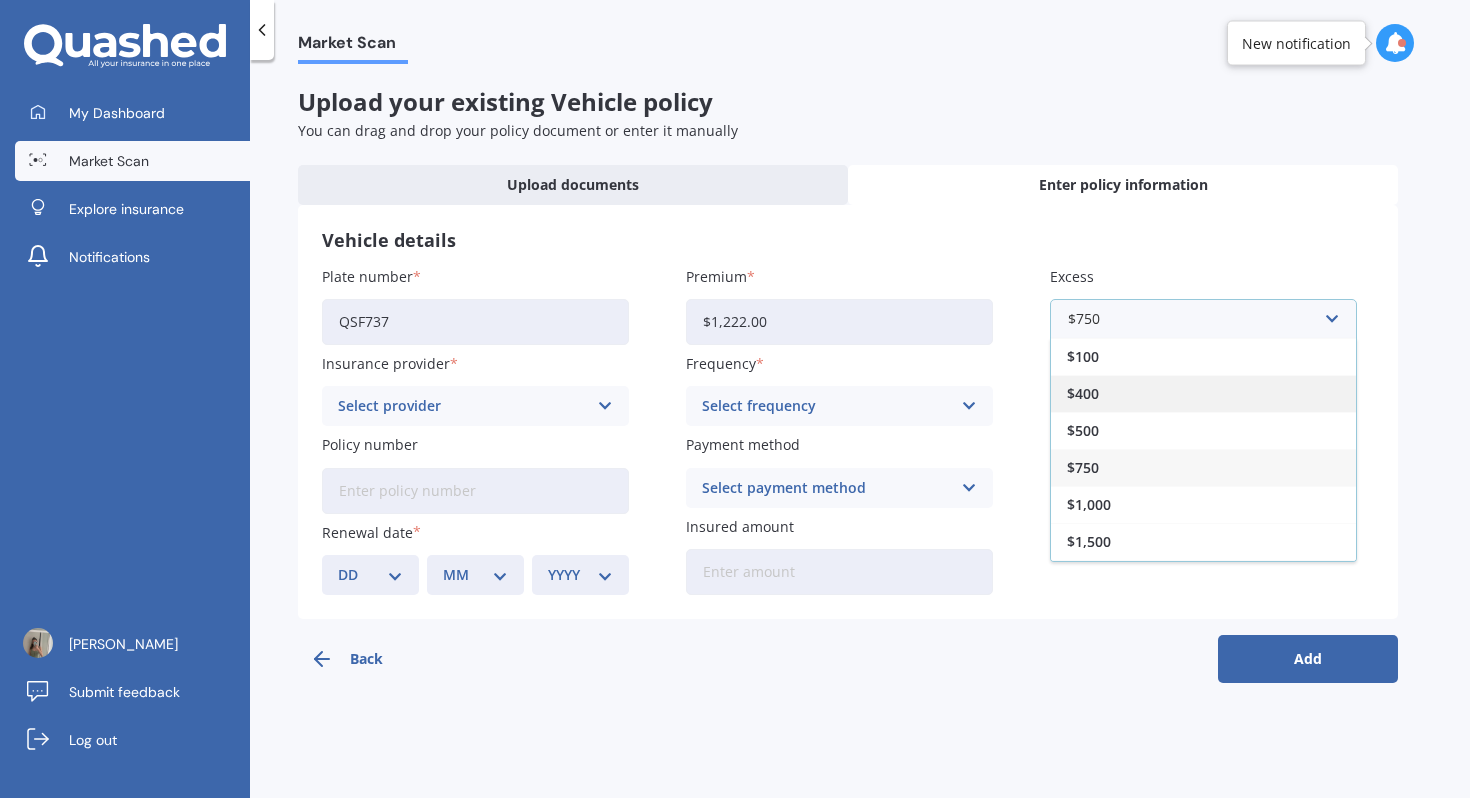 click on "$400" at bounding box center (1203, 393) 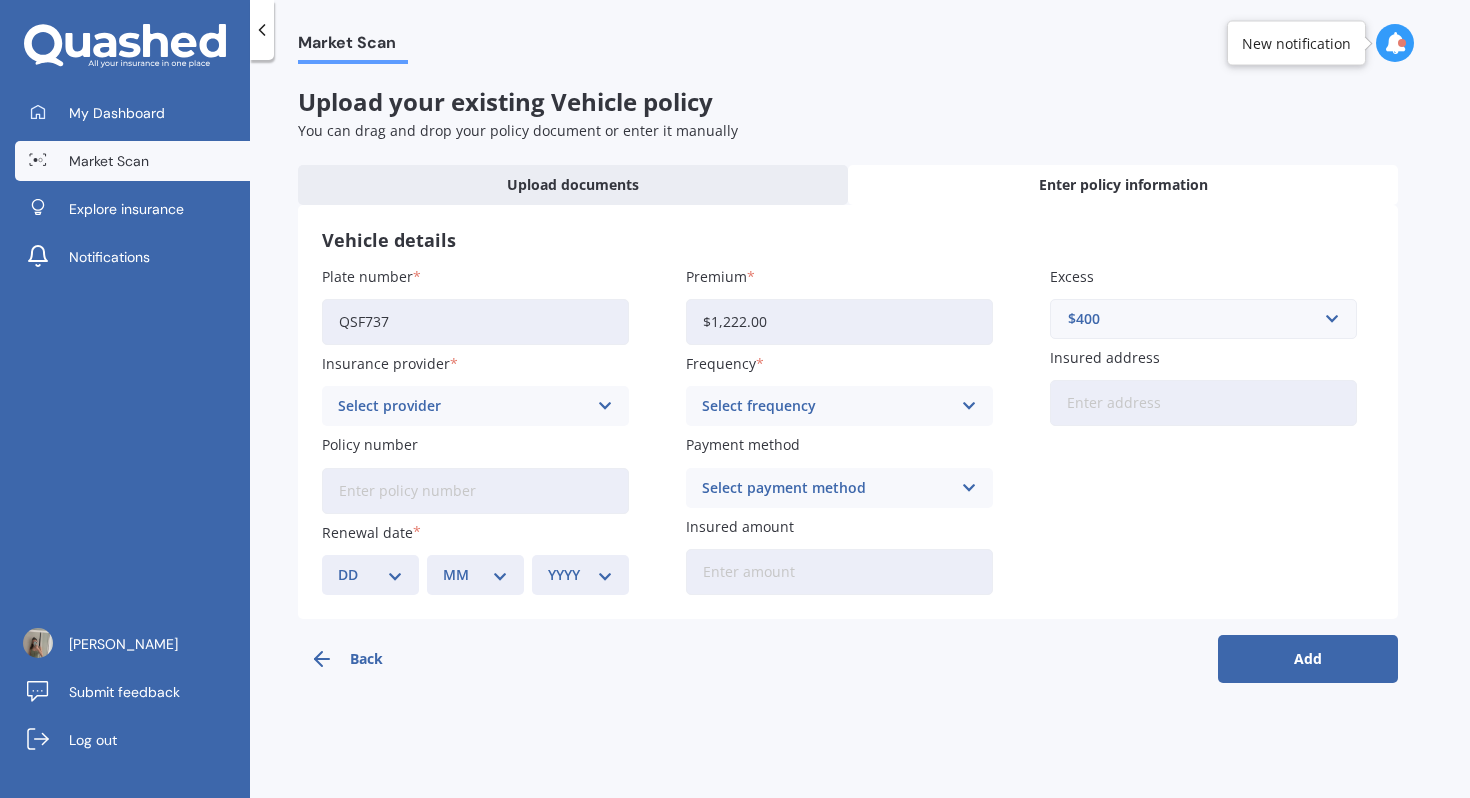 click on "Select provider" at bounding box center (462, 406) 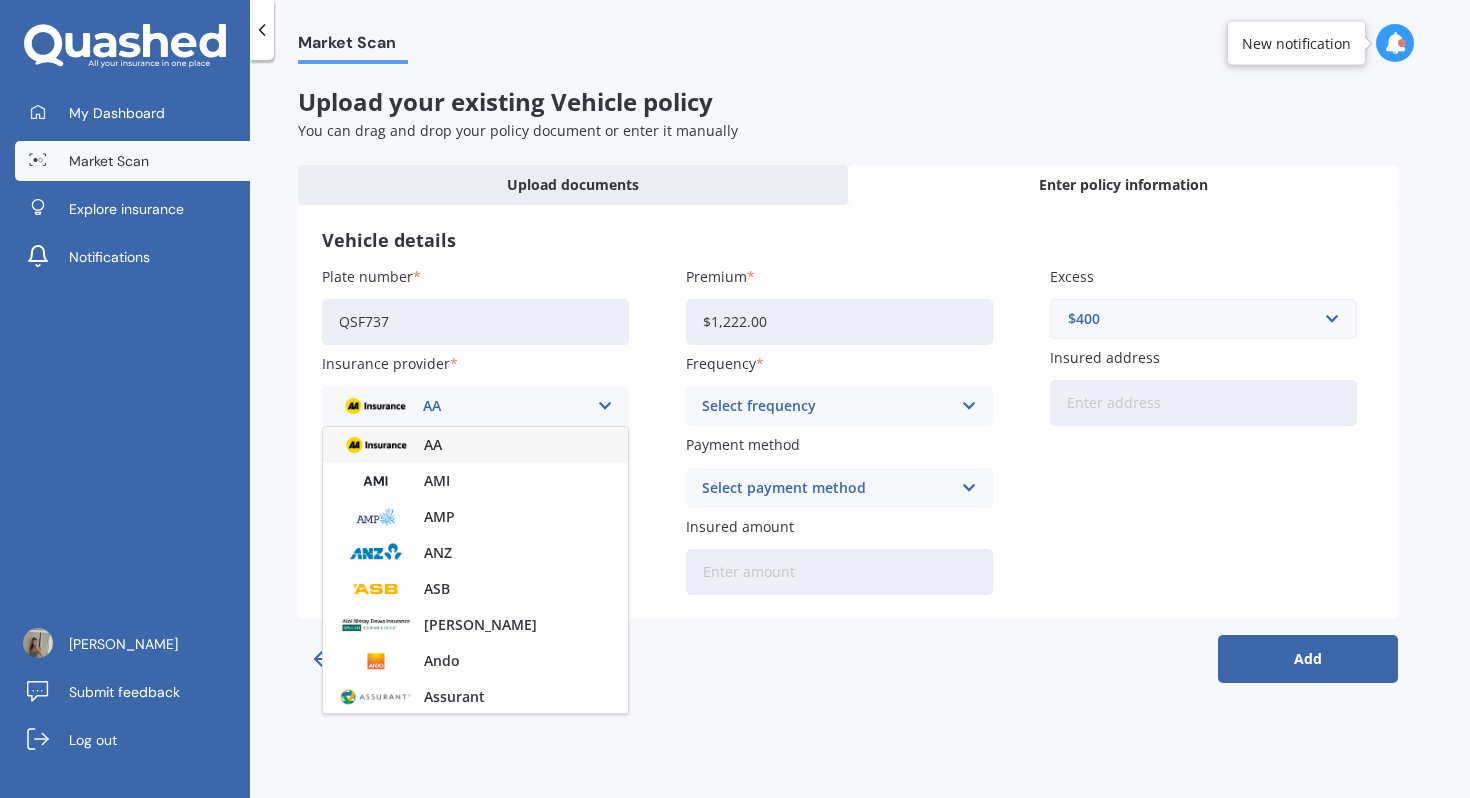 click on "AA" at bounding box center [475, 445] 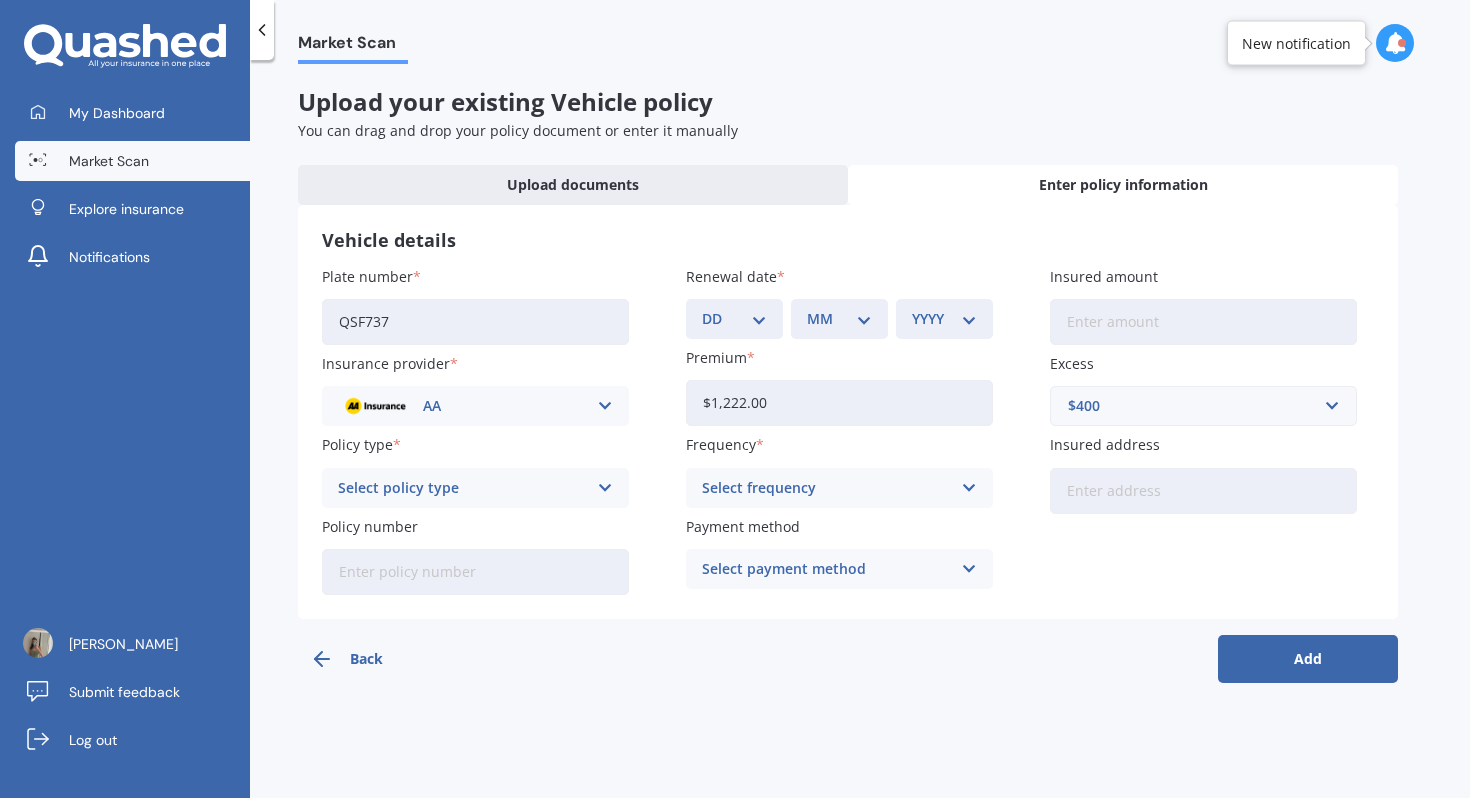 click on "DD 01 02 03 04 05 06 07 08 09 10 11 12 13 14 15 16 17 18 19 20 21 22 23 24 25 26 27 28 29 30 31" at bounding box center (734, 319) 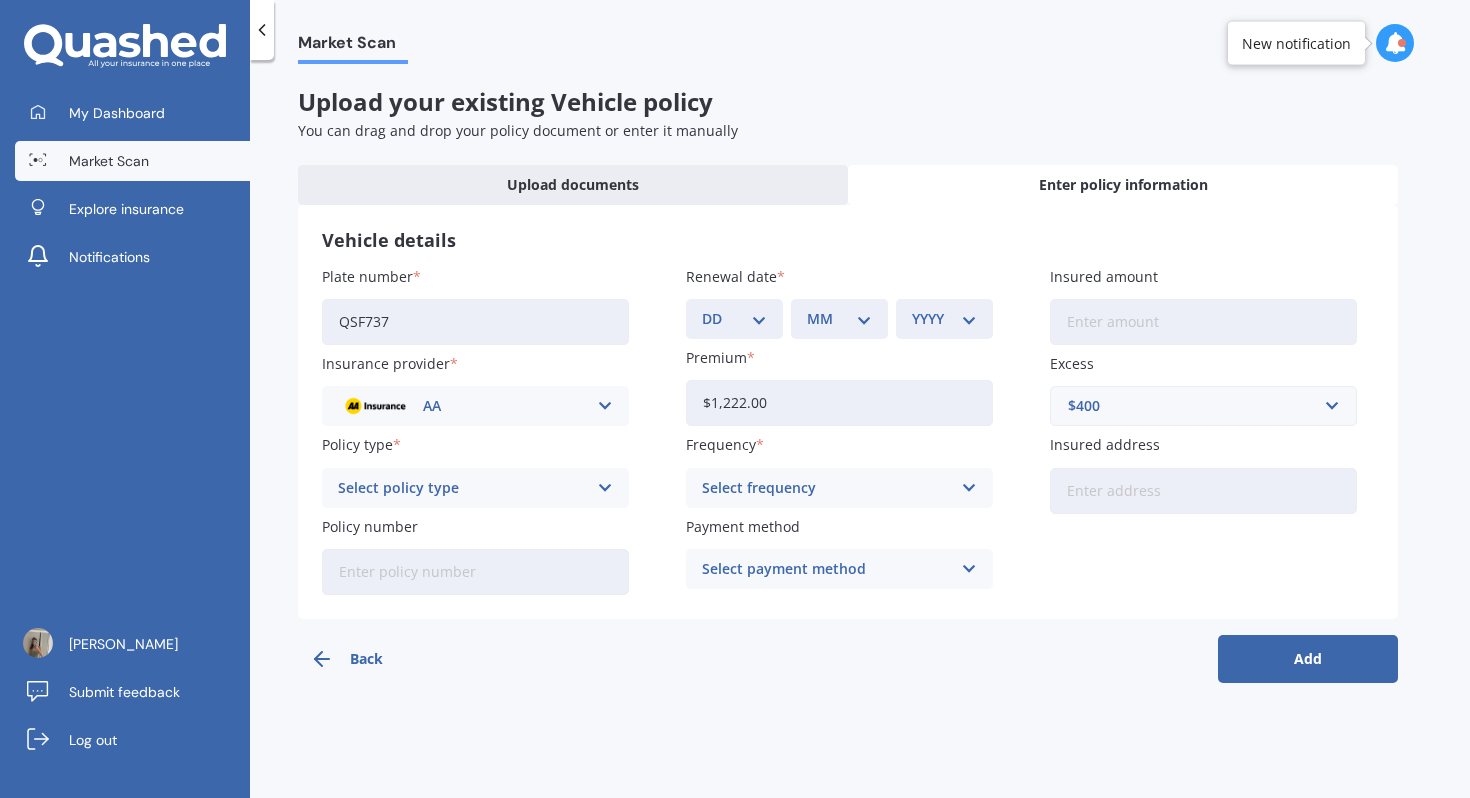 select on "27" 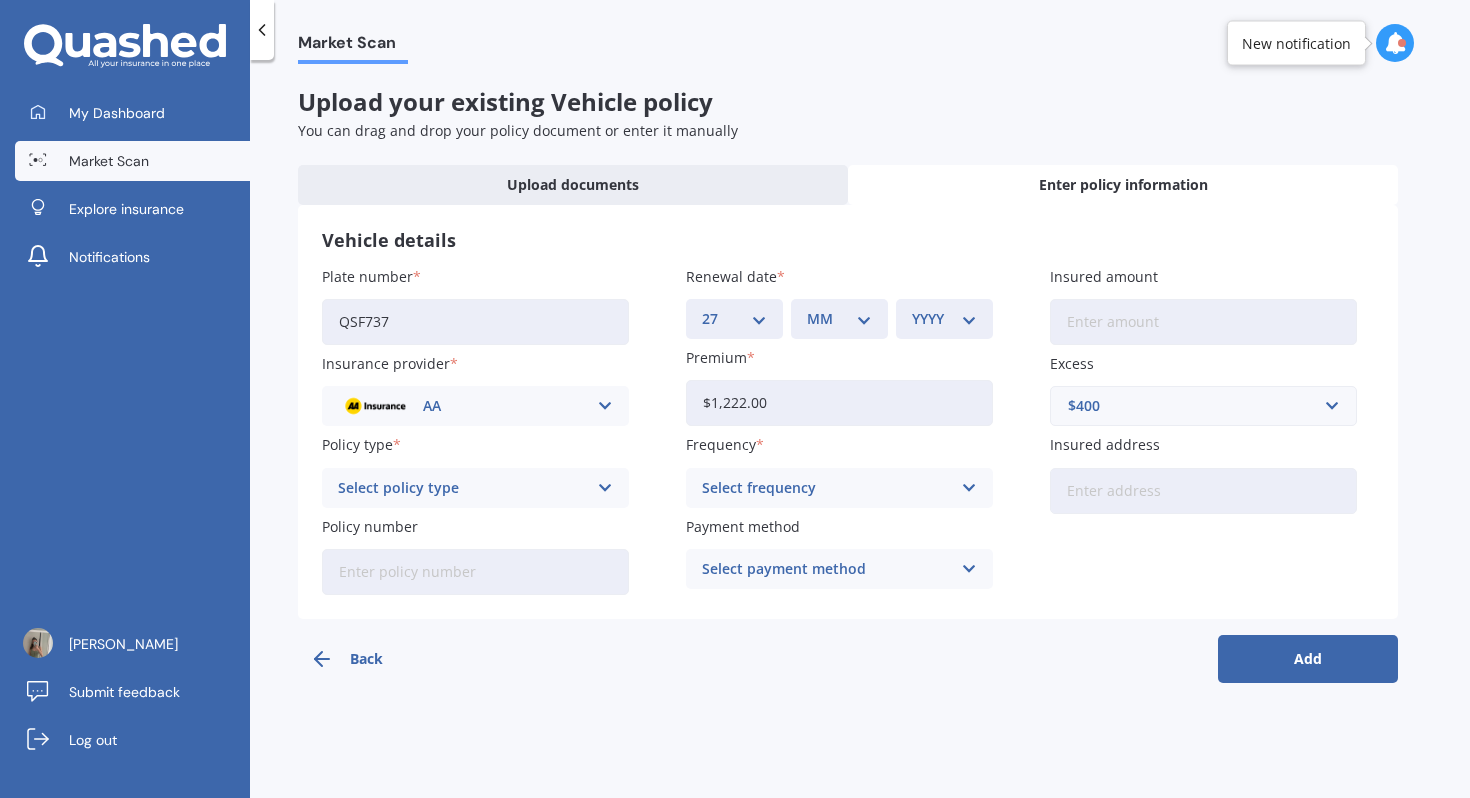 click on "MM 01 02 03 04 05 06 07 08 09 10 11 12" at bounding box center [839, 319] 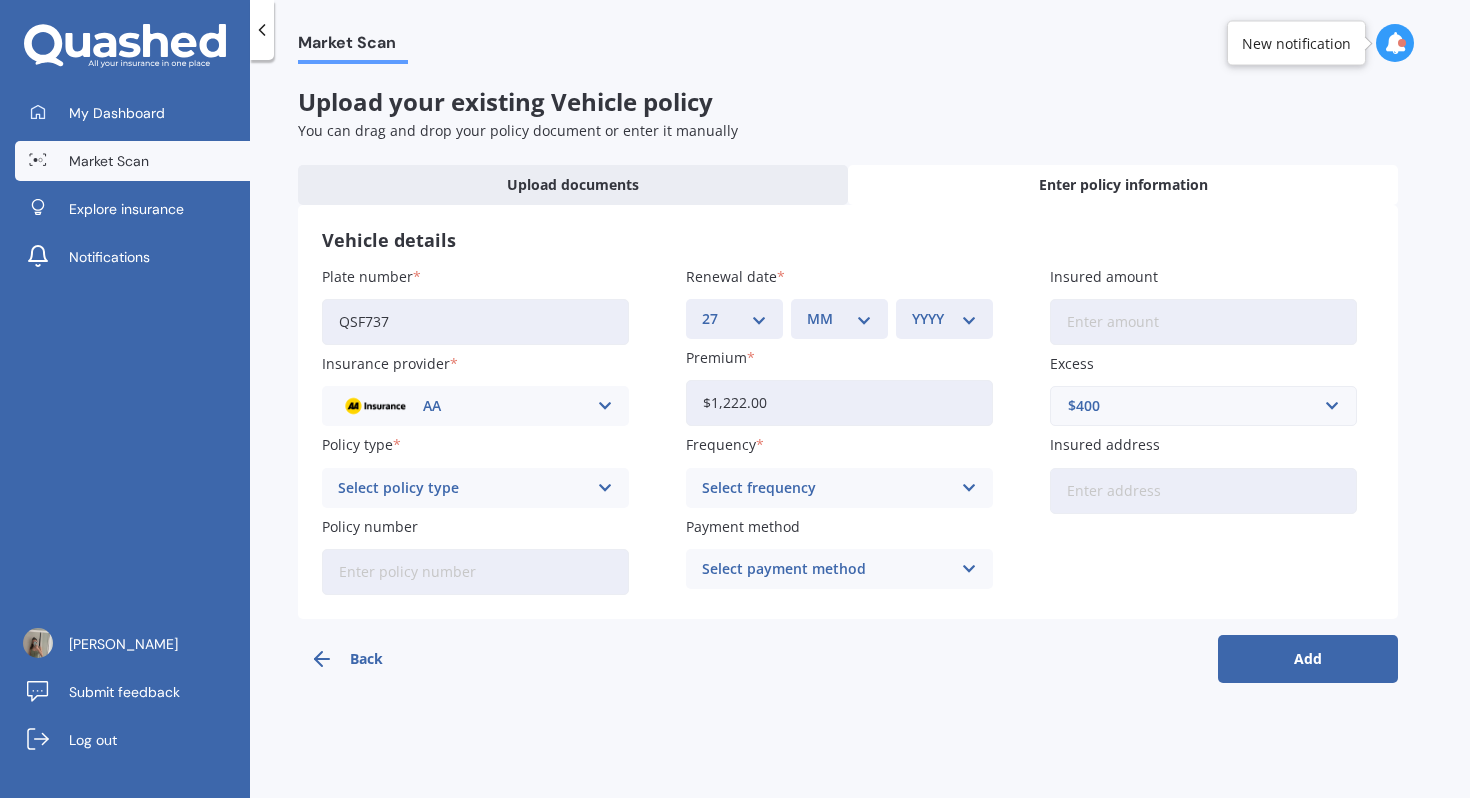 select on "07" 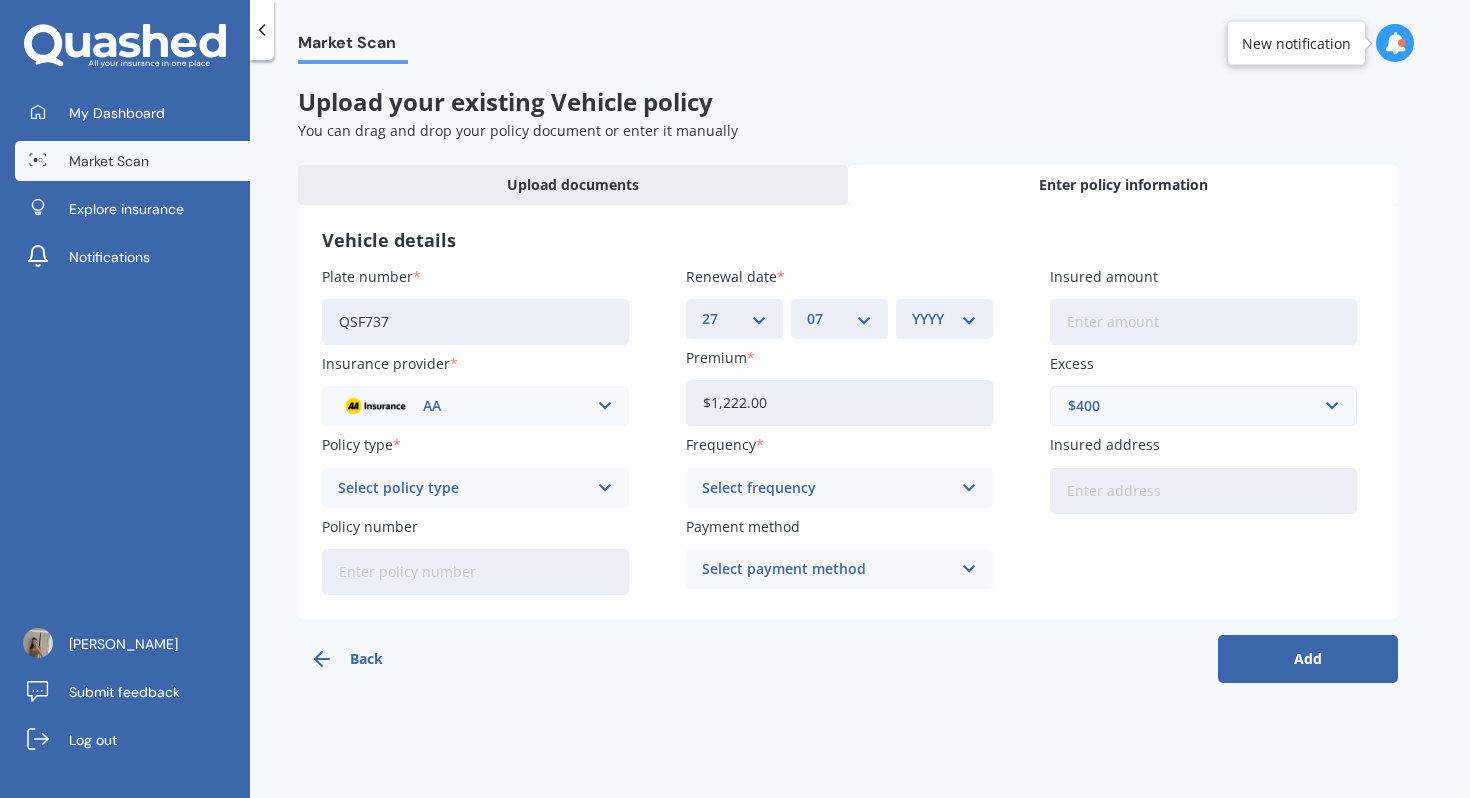 click on "YYYY 2027 2026 2025 2024 2023 2022 2021 2020 2019 2018 2017 2016 2015 2014 2013 2012 2011 2010 2009 2008 2007 2006 2005 2004 2003 2002 2001 2000 1999 1998 1997 1996 1995 1994 1993 1992 1991 1990 1989 1988 1987 1986 1985 1984 1983 1982 1981 1980 1979 1978 1977 1976 1975 1974 1973 1972 1971 1970 1969 1968 1967 1966 1965 1964 1963 1962 1961 1960 1959 1958 1957 1956 1955 1954 1953 1952 1951 1950 1949 1948 1947 1946 1945 1944 1943 1942 1941 1940 1939 1938 1937 1936 1935 1934 1933 1932 1931 1930 1929 1928" at bounding box center (944, 319) 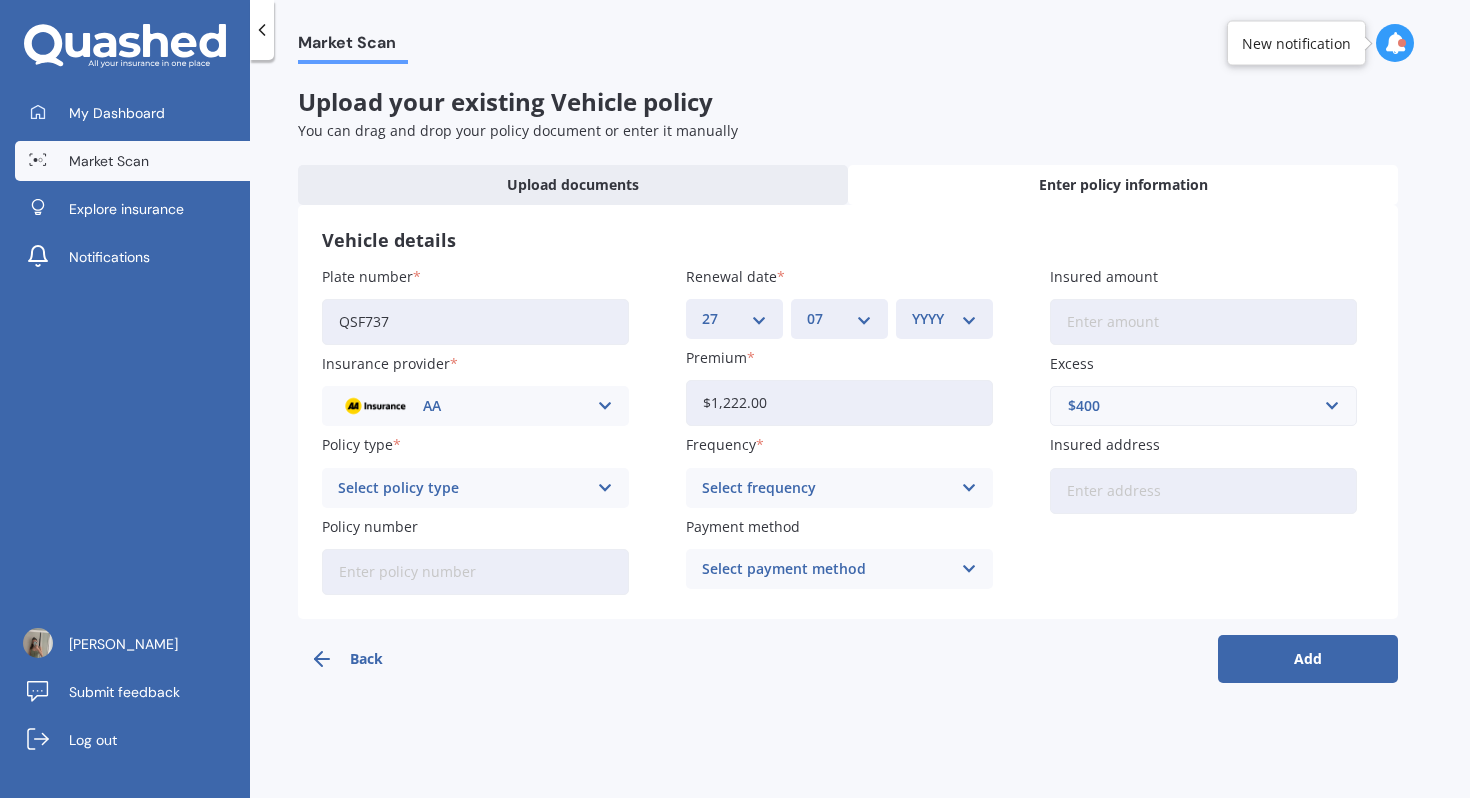 select on "2025" 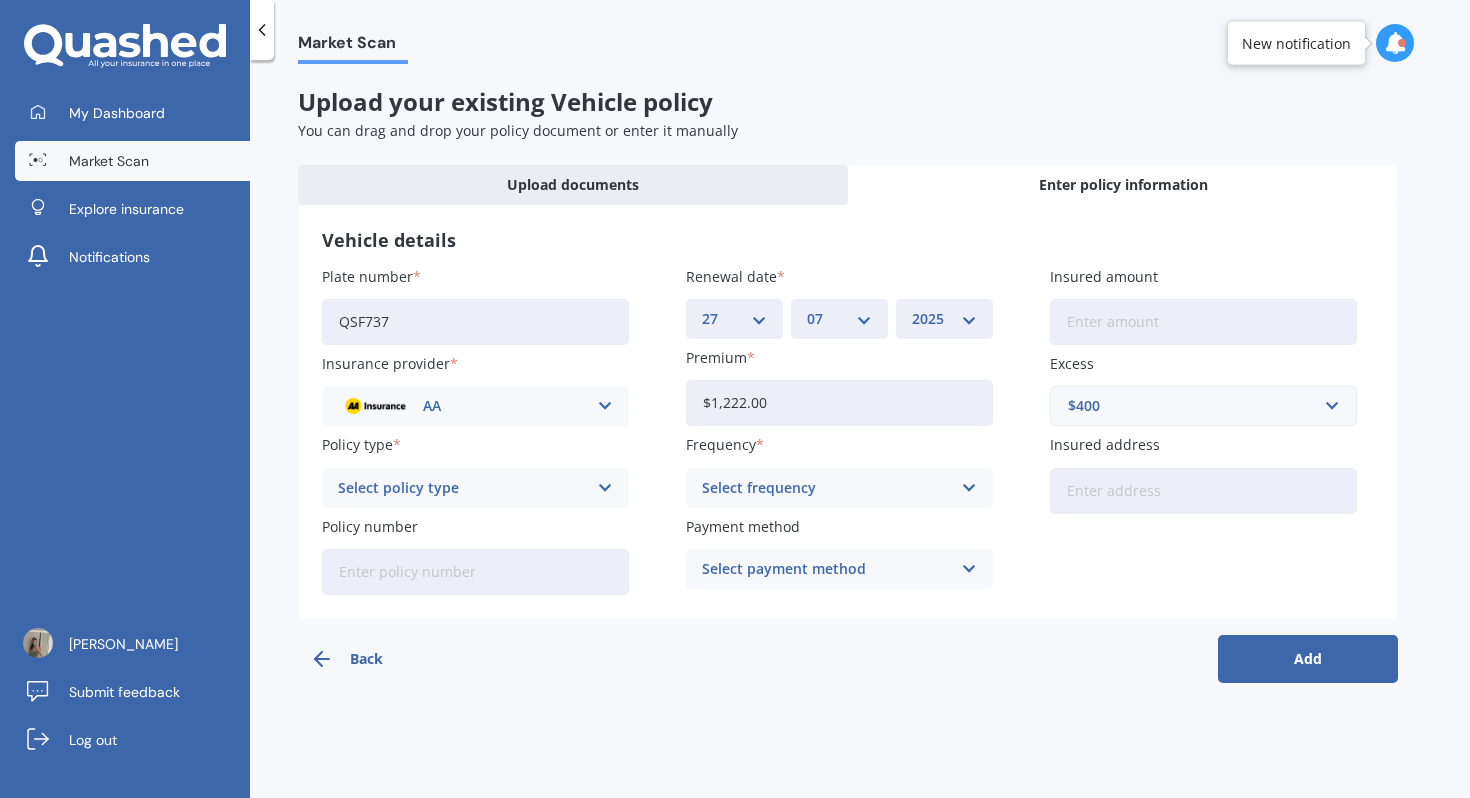 click on "Select policy type Comprehensive Third Party, Fire & Theft Third Party" at bounding box center (475, 488) 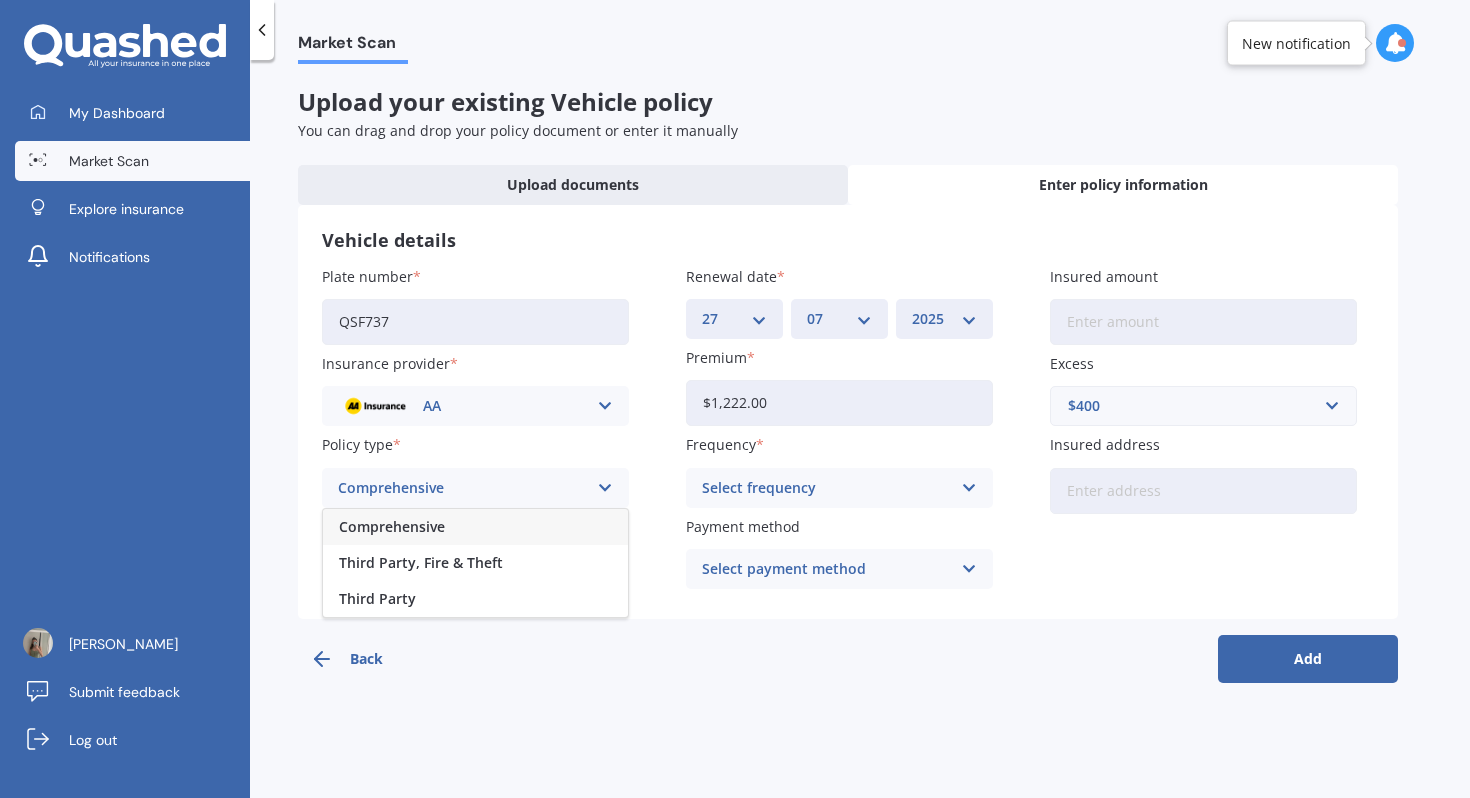 click on "Comprehensive" at bounding box center [475, 527] 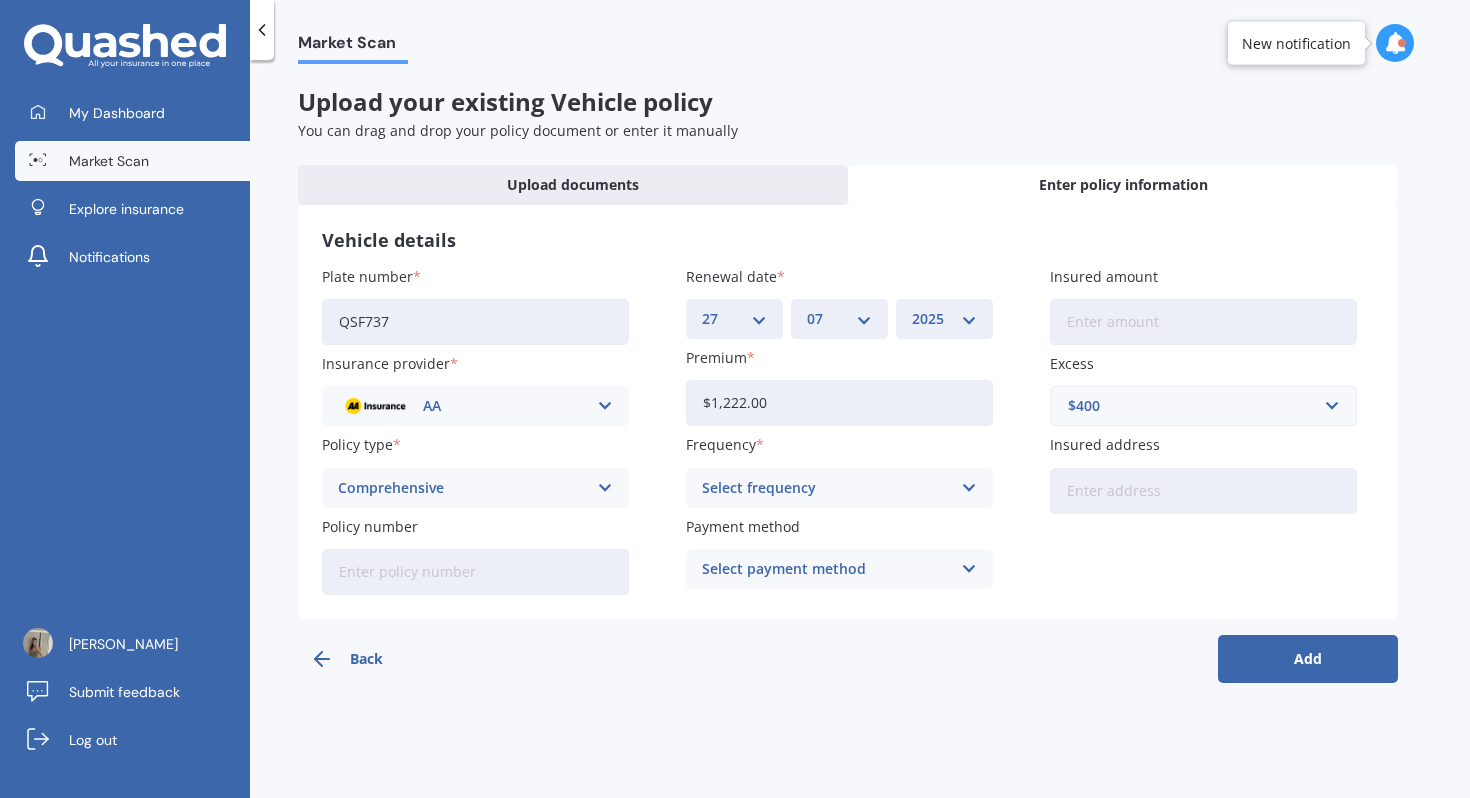click on "Select frequency" at bounding box center [826, 488] 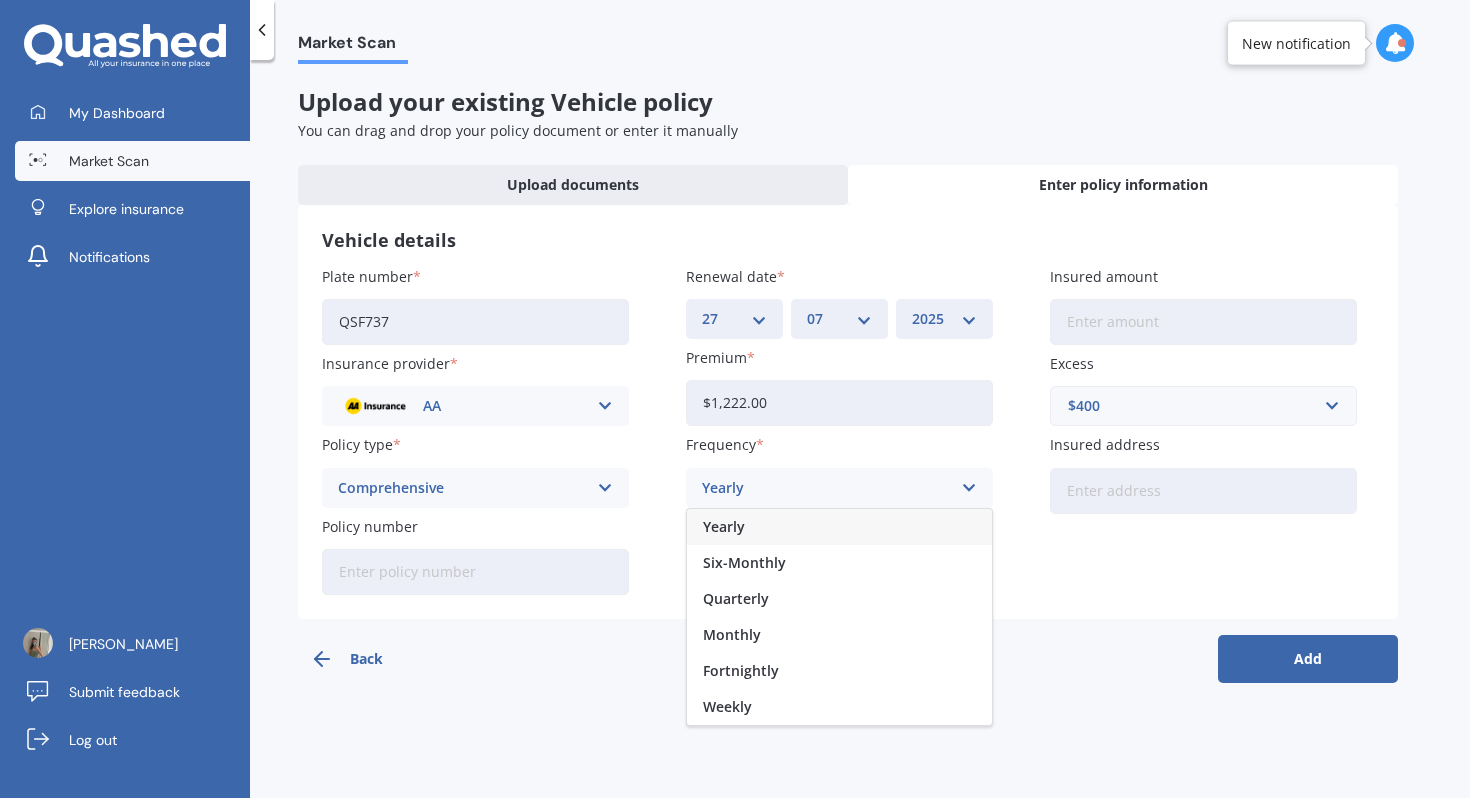 click on "Yearly" at bounding box center (839, 527) 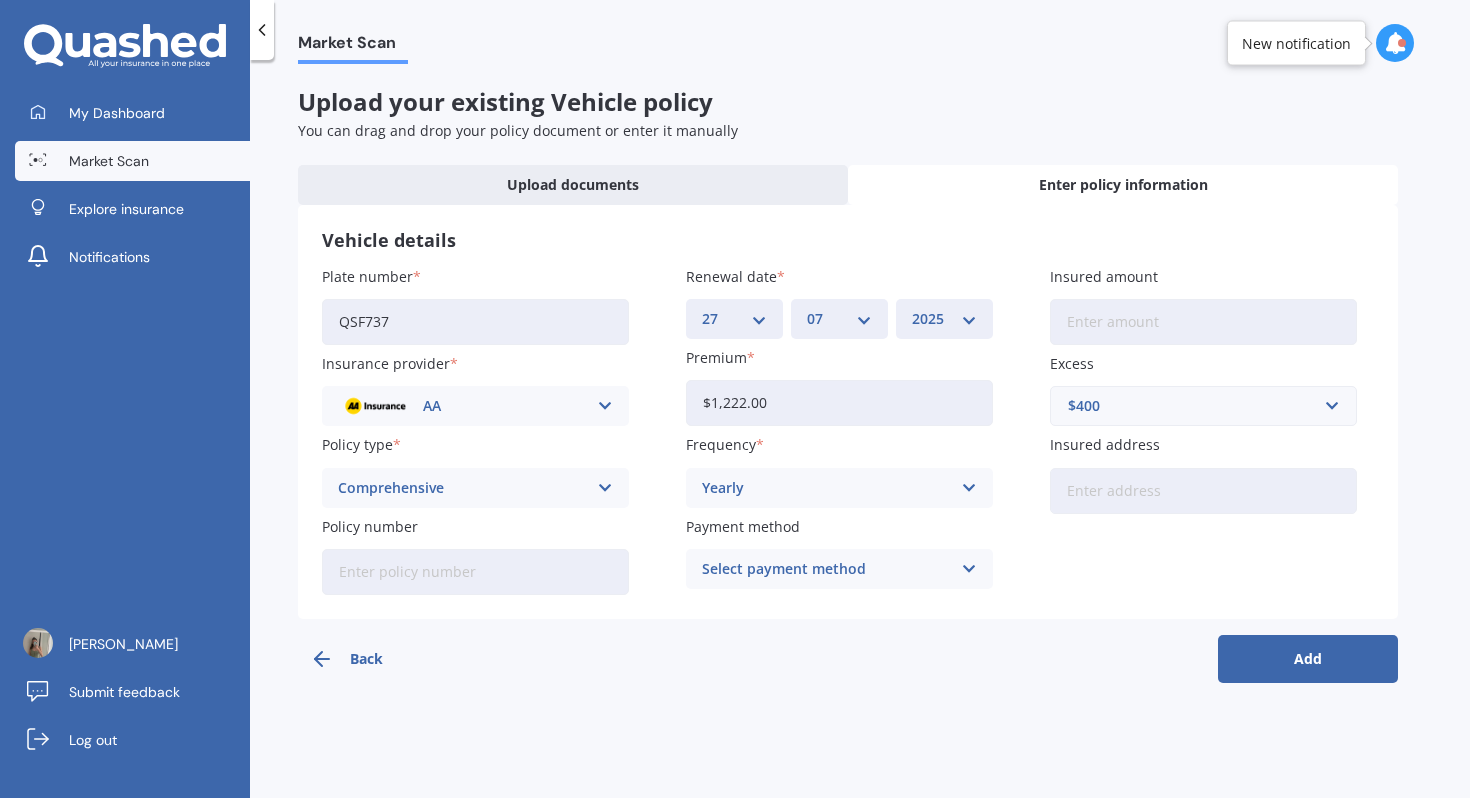 click on "Insured address" at bounding box center (1203, 491) 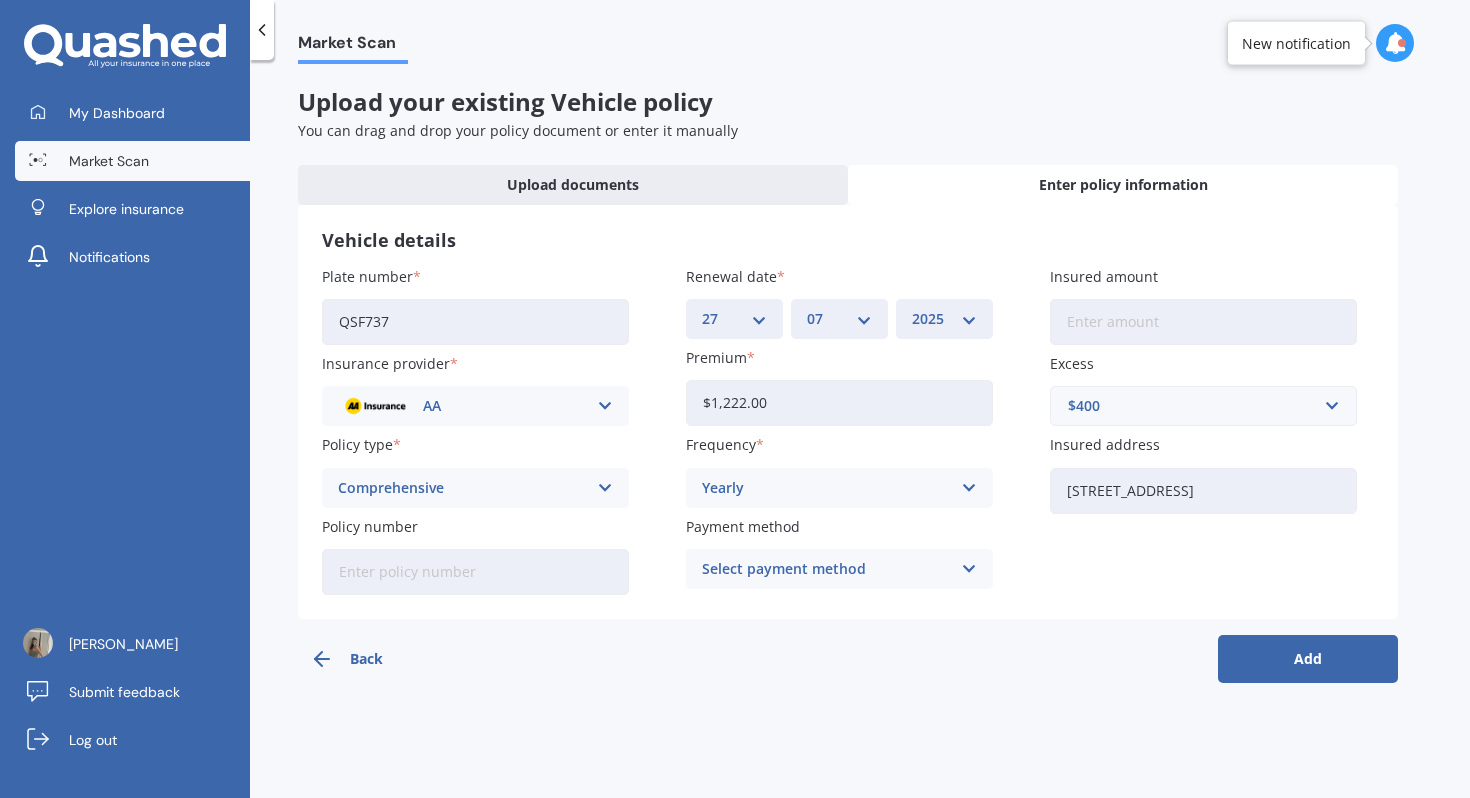 click on "Policy number" at bounding box center [475, 572] 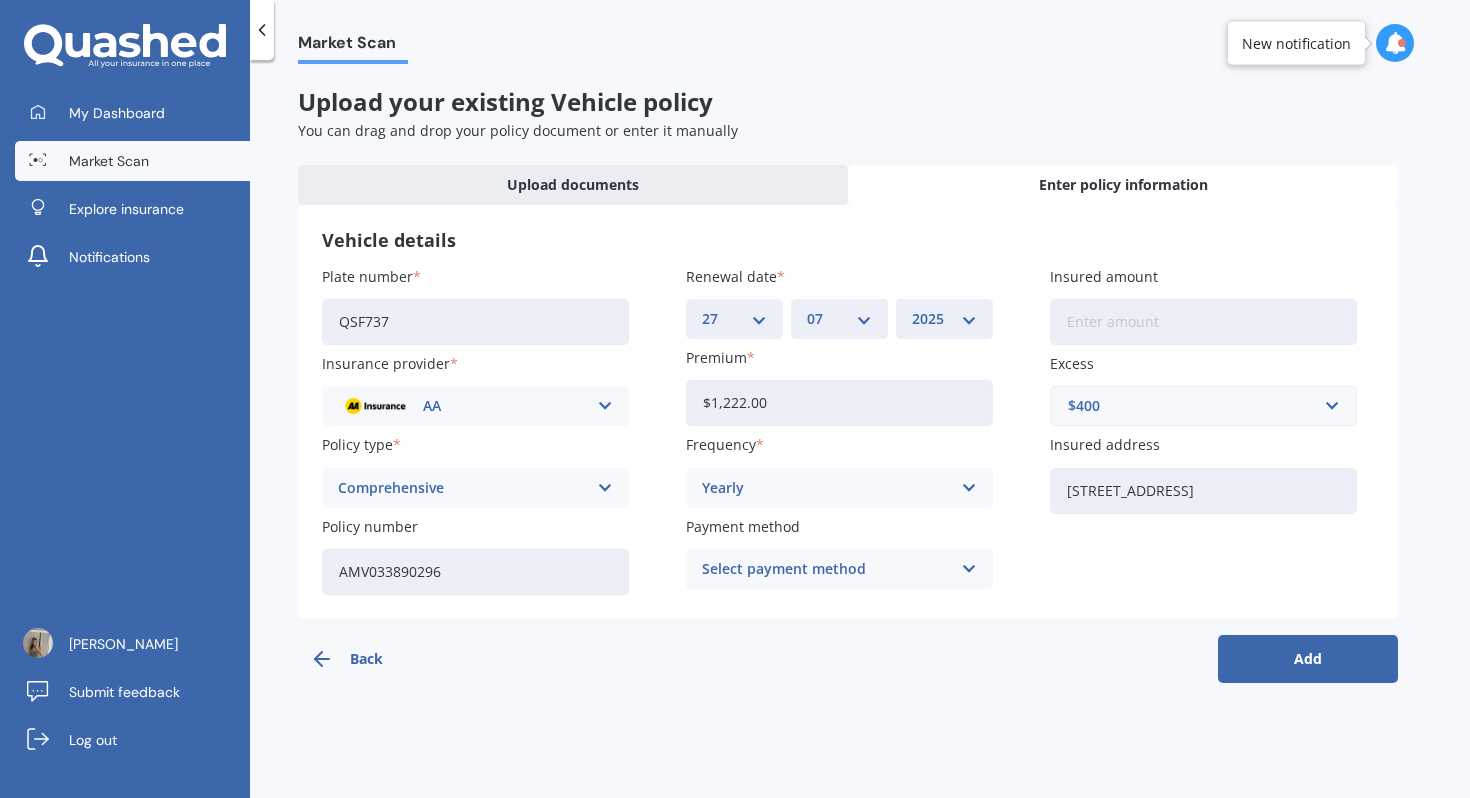 type on "AMV033890296" 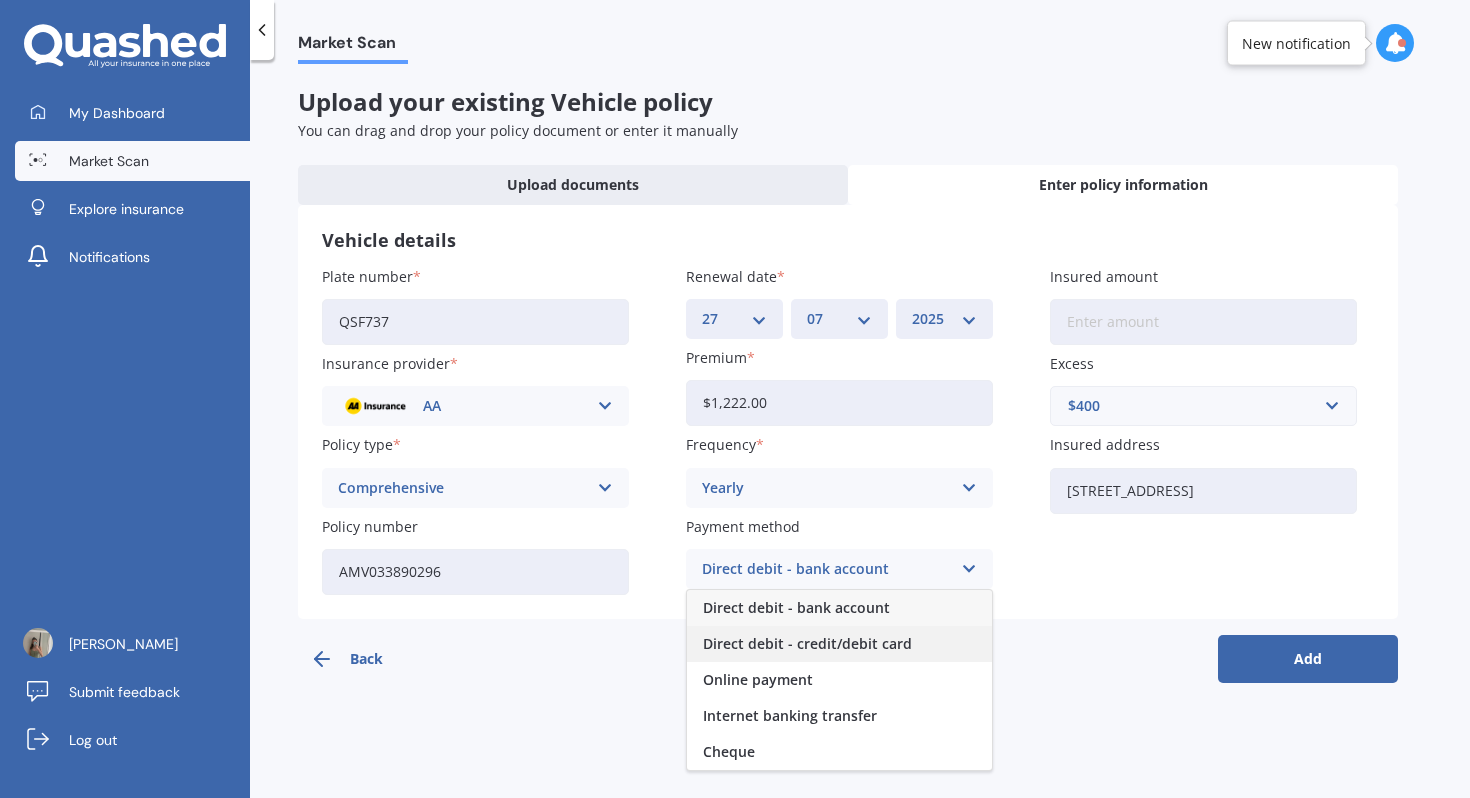 click on "Direct debit - credit/debit card" at bounding box center [807, 644] 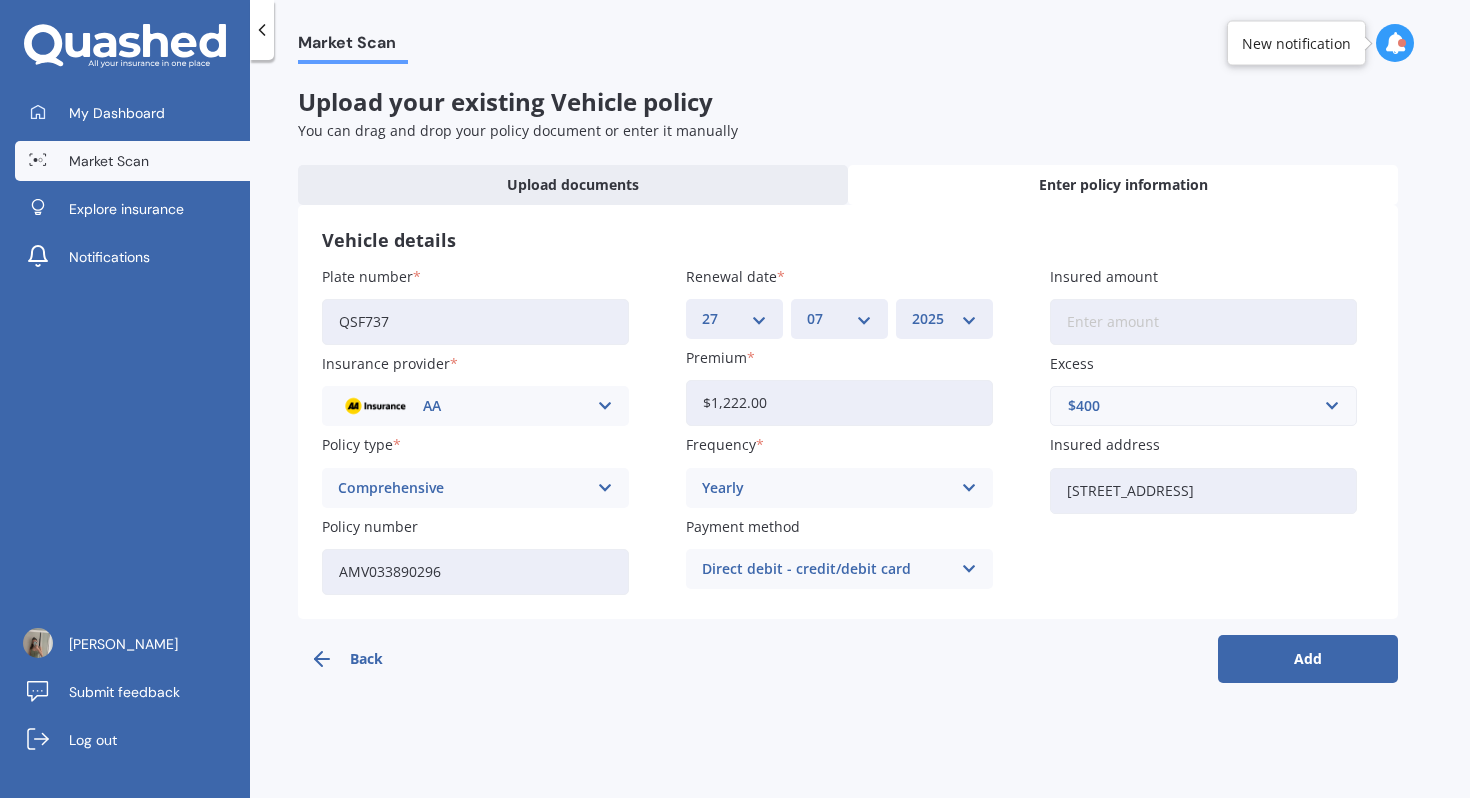 click on "Add" at bounding box center (1308, 659) 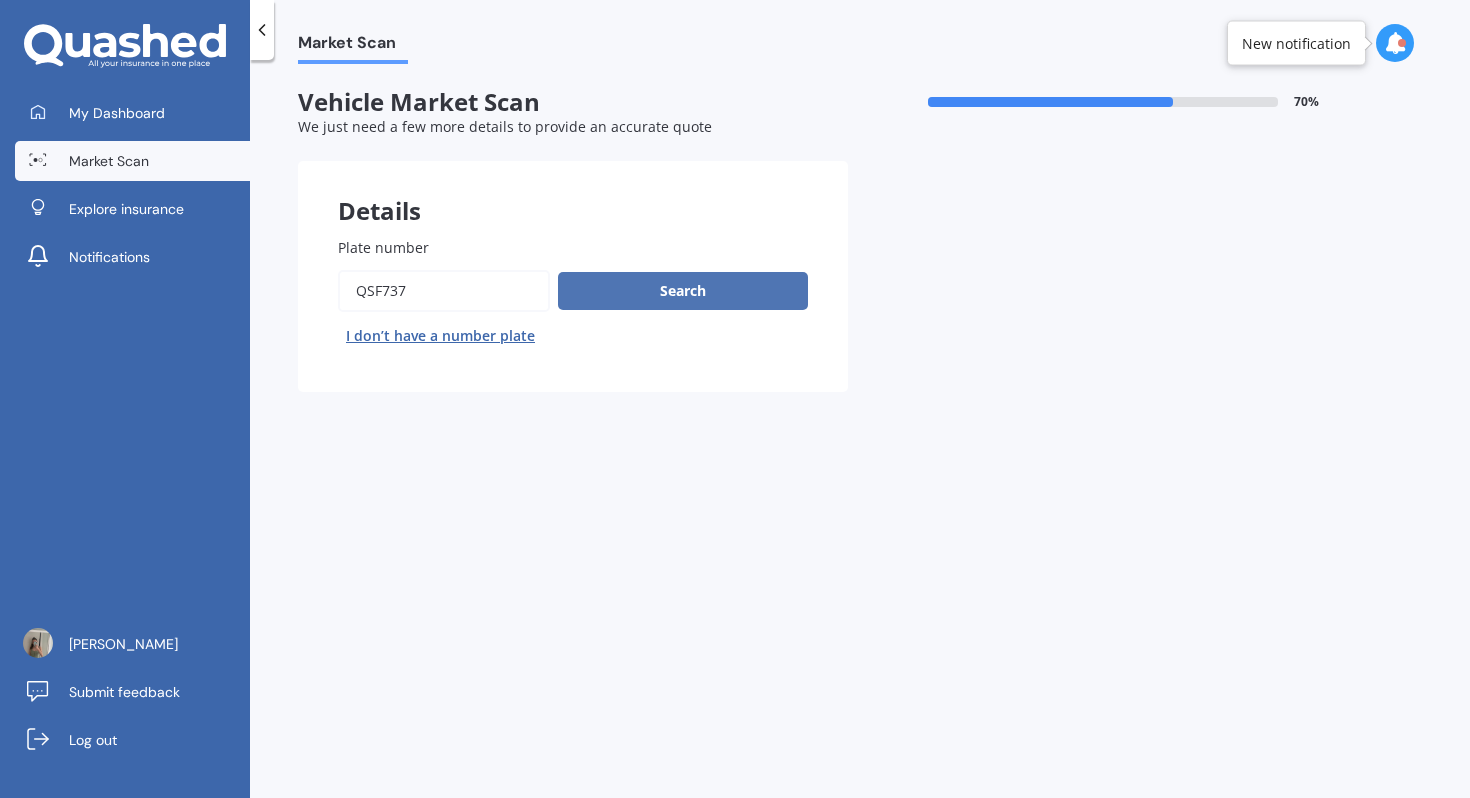 click on "Search" at bounding box center (683, 291) 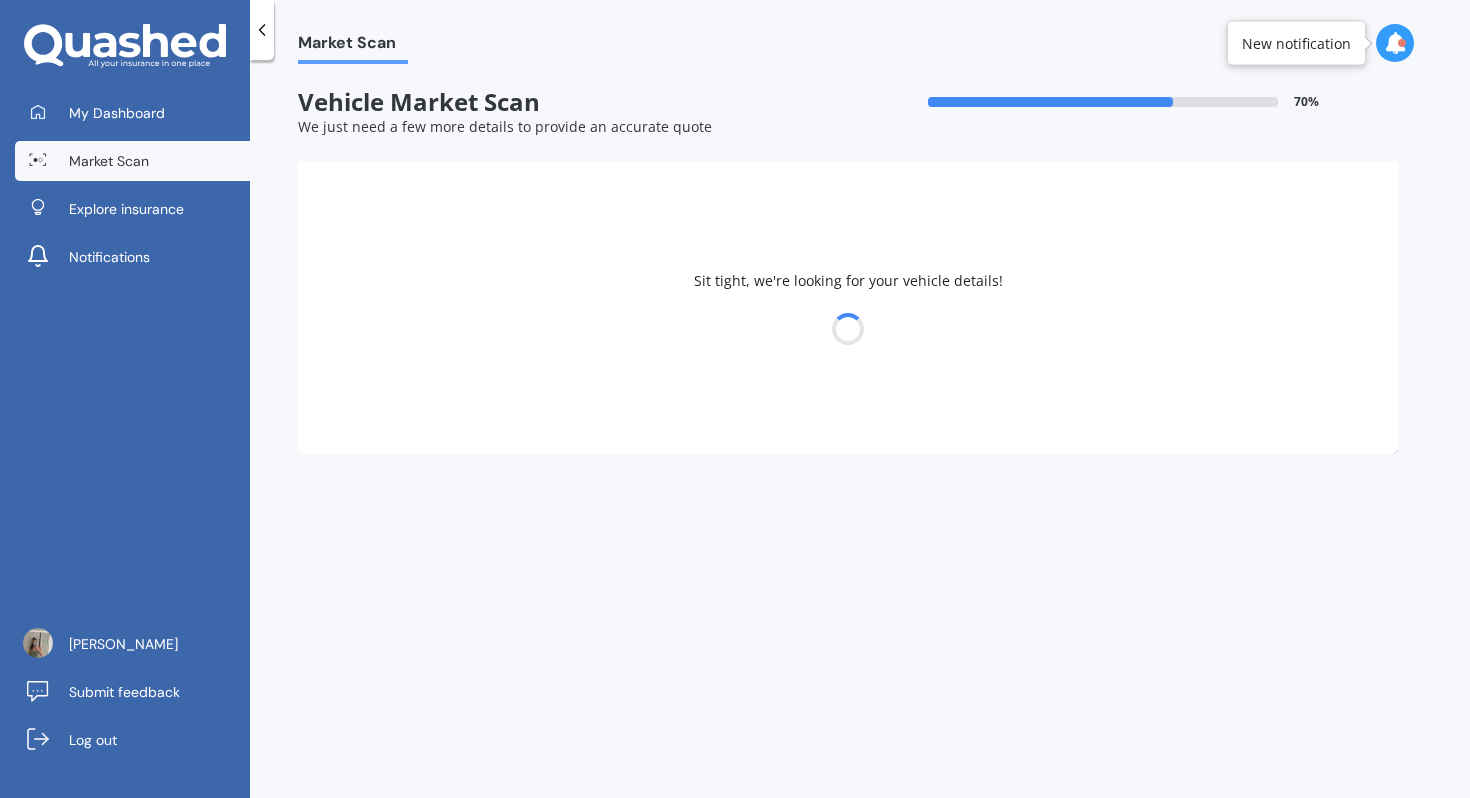 select on "MAZDA" 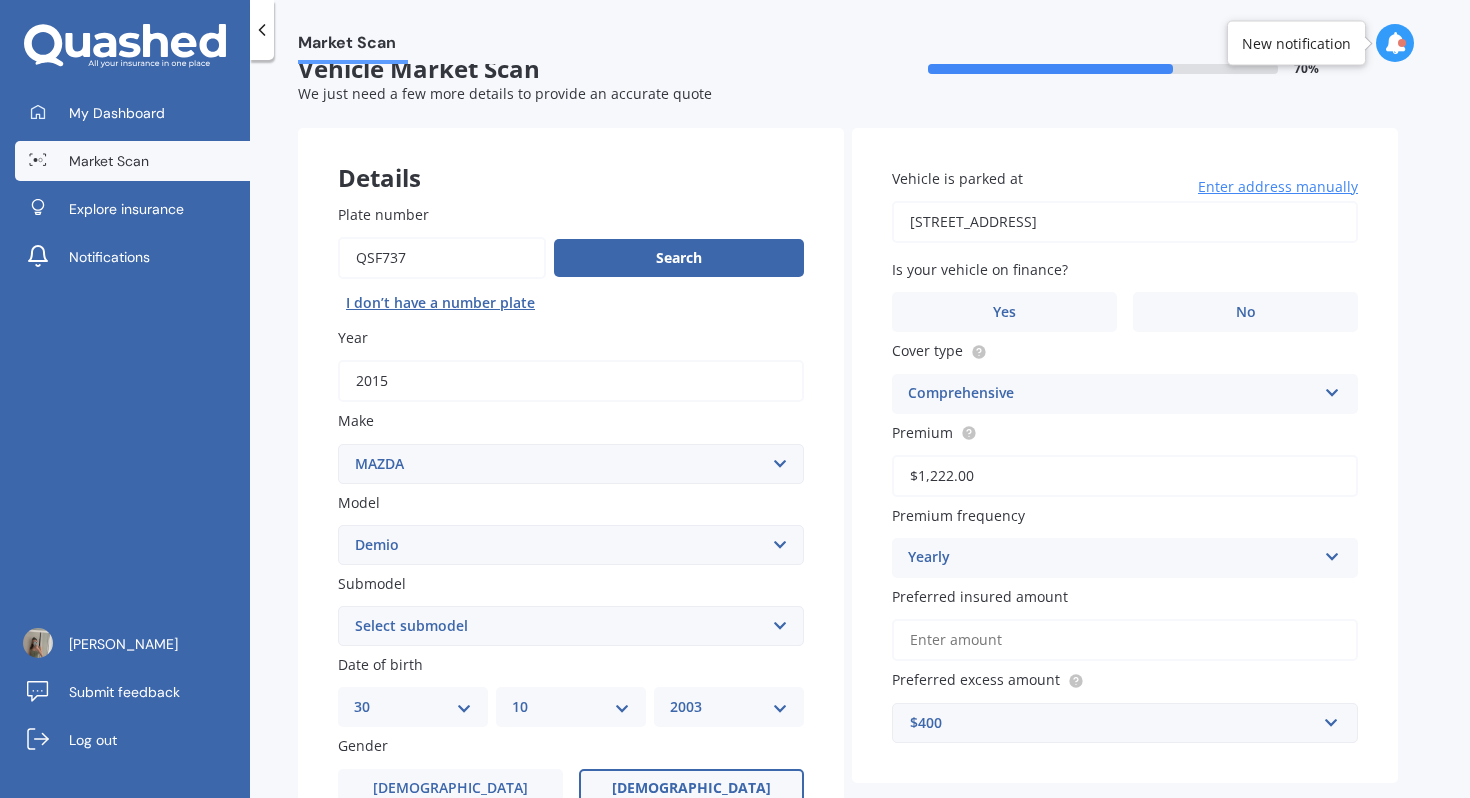 scroll, scrollTop: 35, scrollLeft: 0, axis: vertical 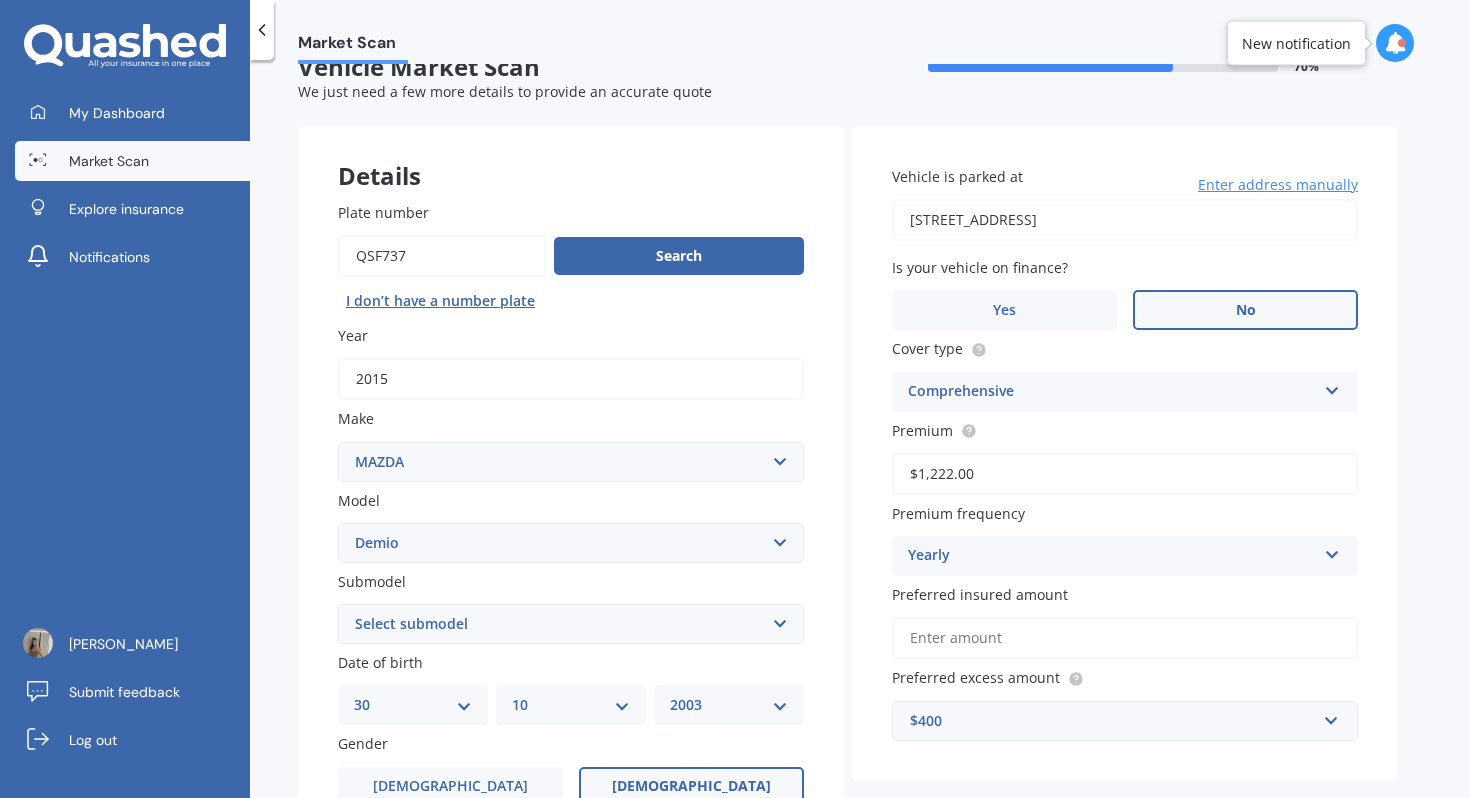 click on "No" at bounding box center (1245, 310) 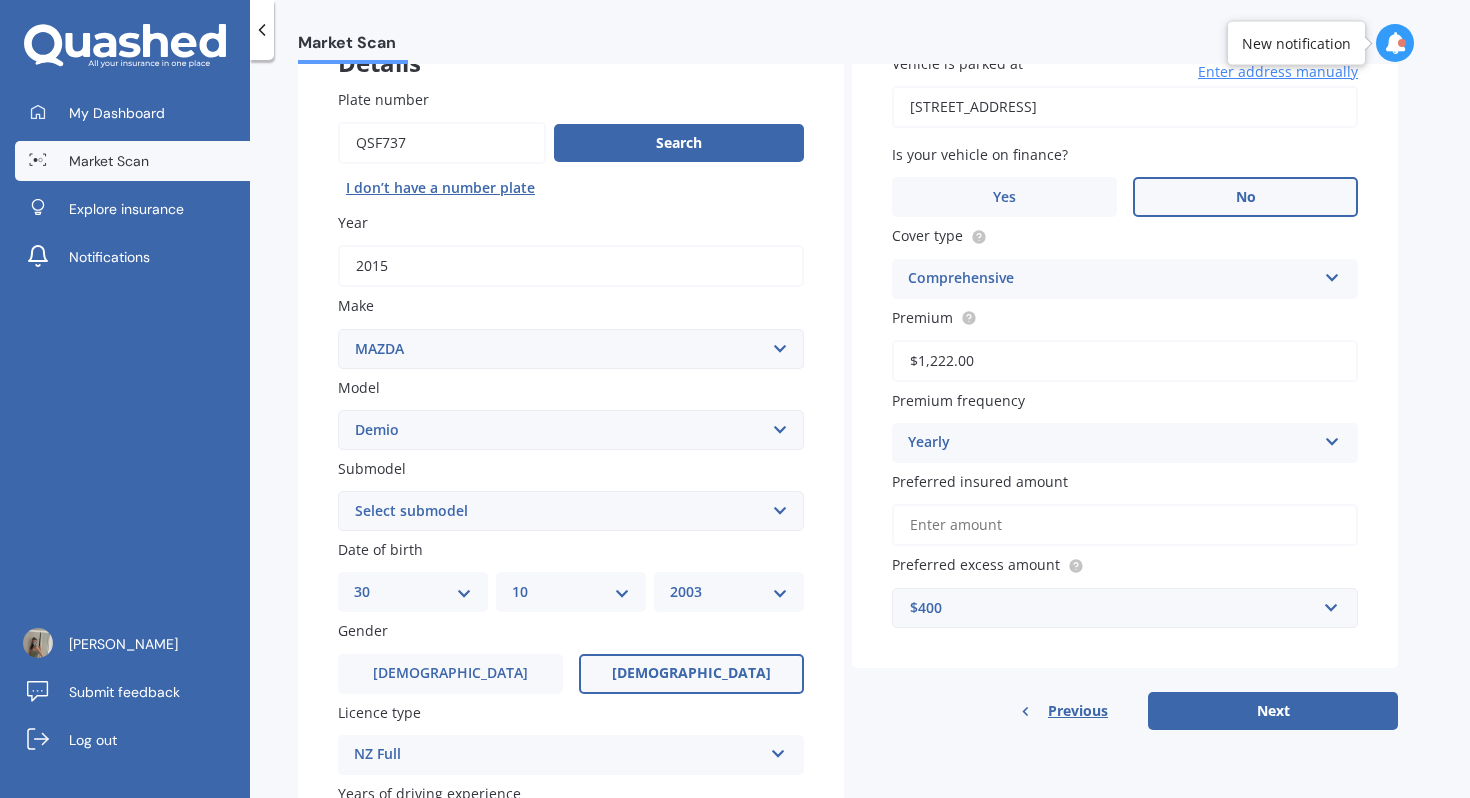 scroll, scrollTop: 157, scrollLeft: 0, axis: vertical 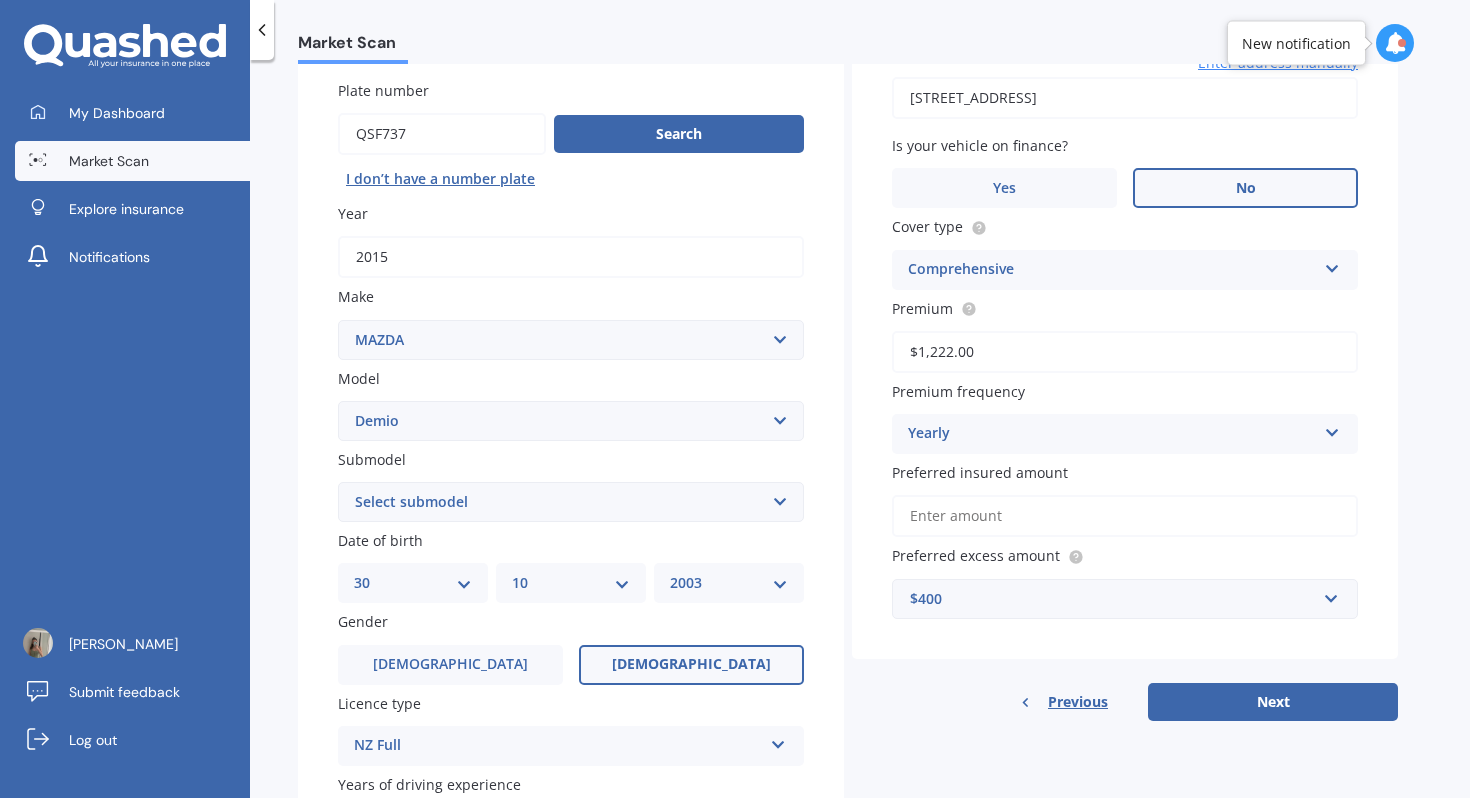 click on "Comprehensive" at bounding box center (1112, 270) 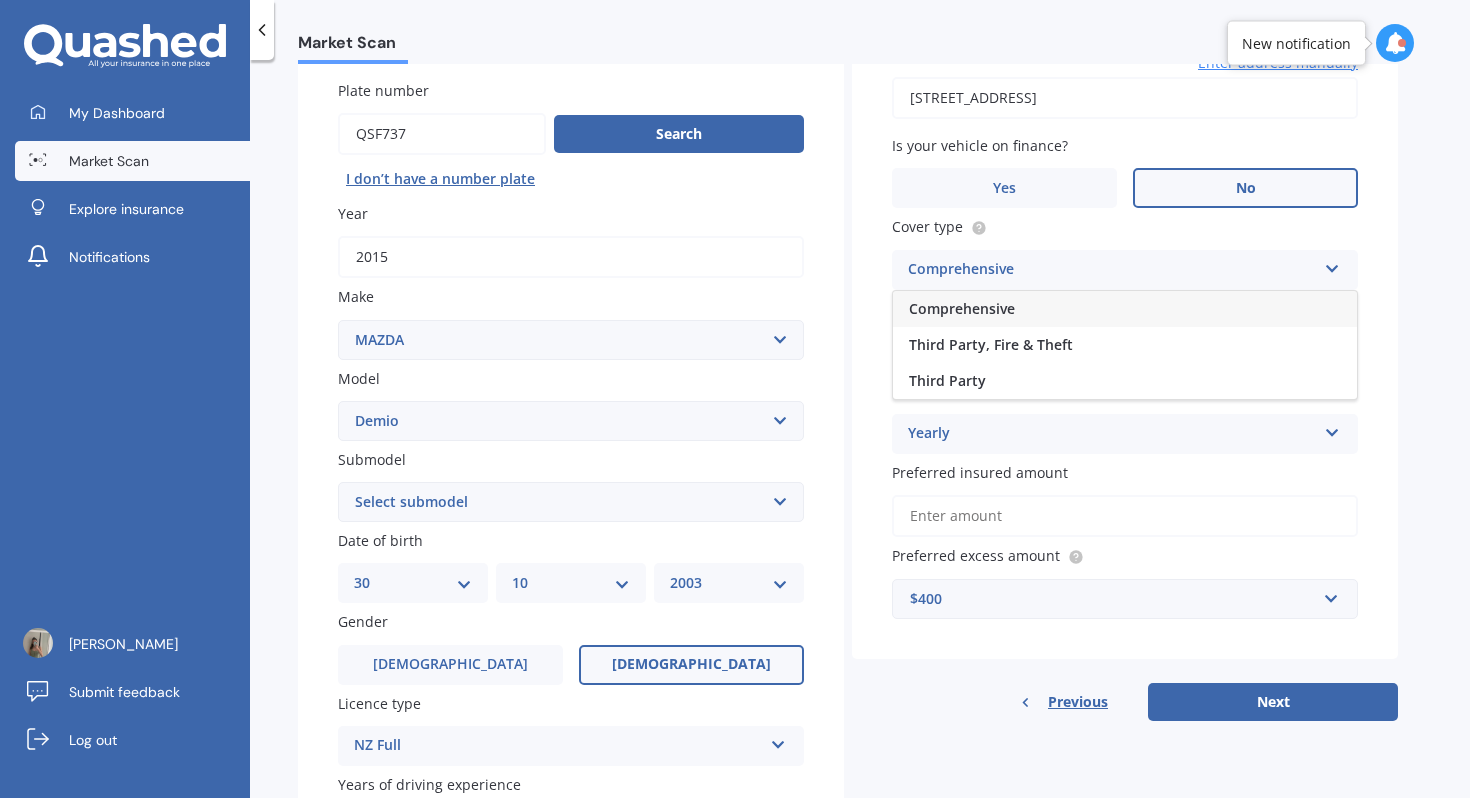 click on "Comprehensive" at bounding box center (1112, 270) 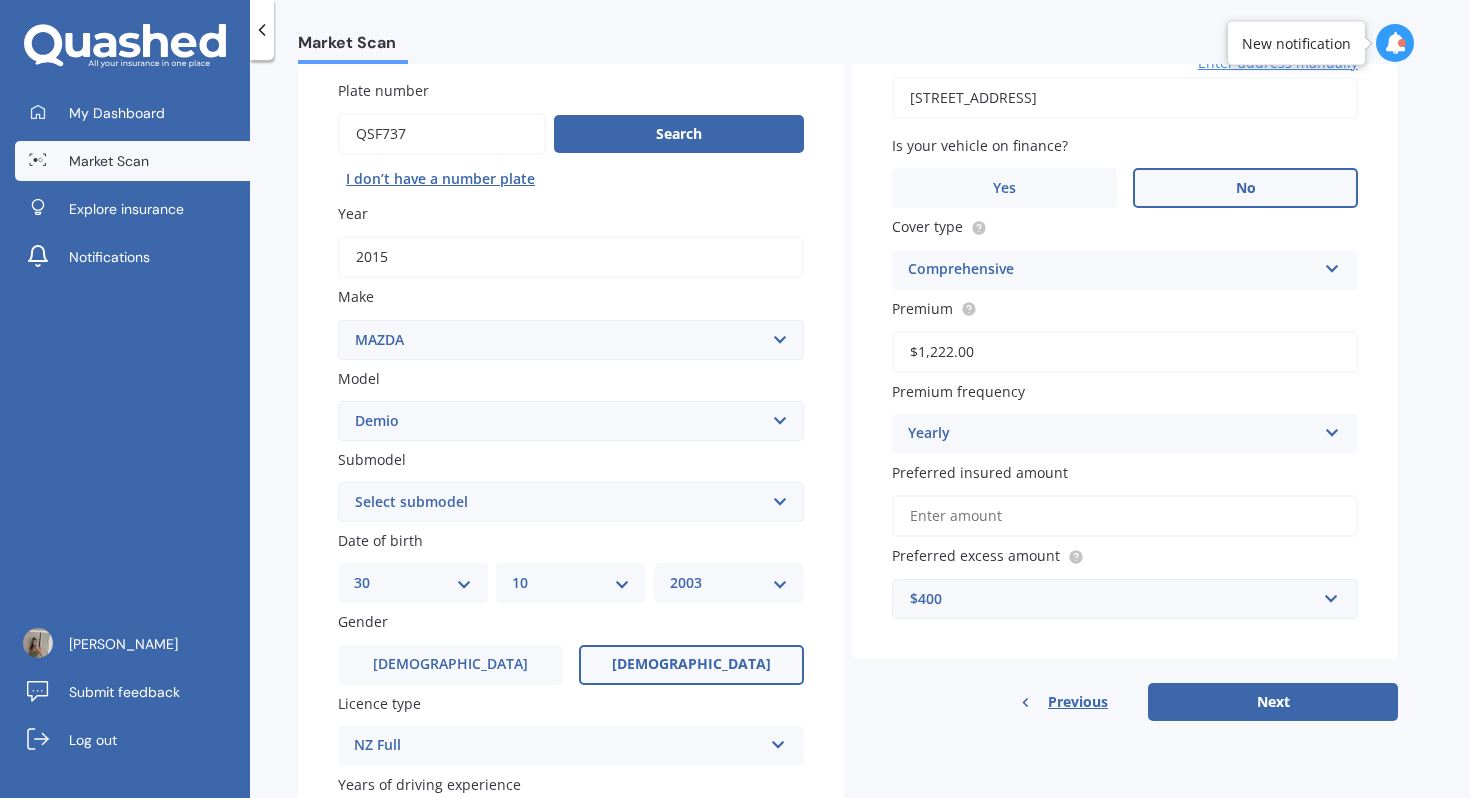 scroll, scrollTop: 232, scrollLeft: 0, axis: vertical 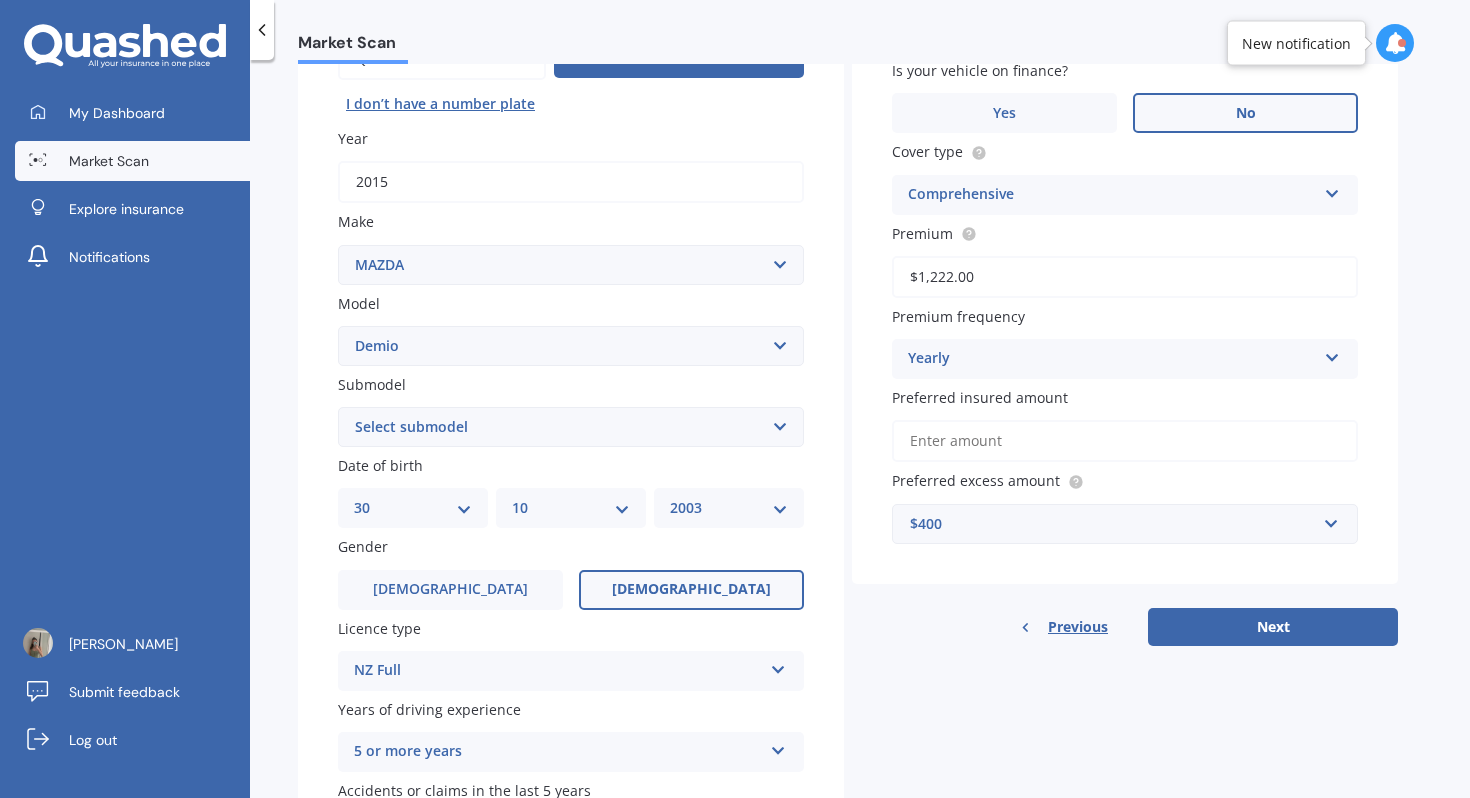 click on "Premium frequency Yearly Yearly Six-Monthly Quarterly Monthly Fortnightly Weekly" at bounding box center [1125, 342] 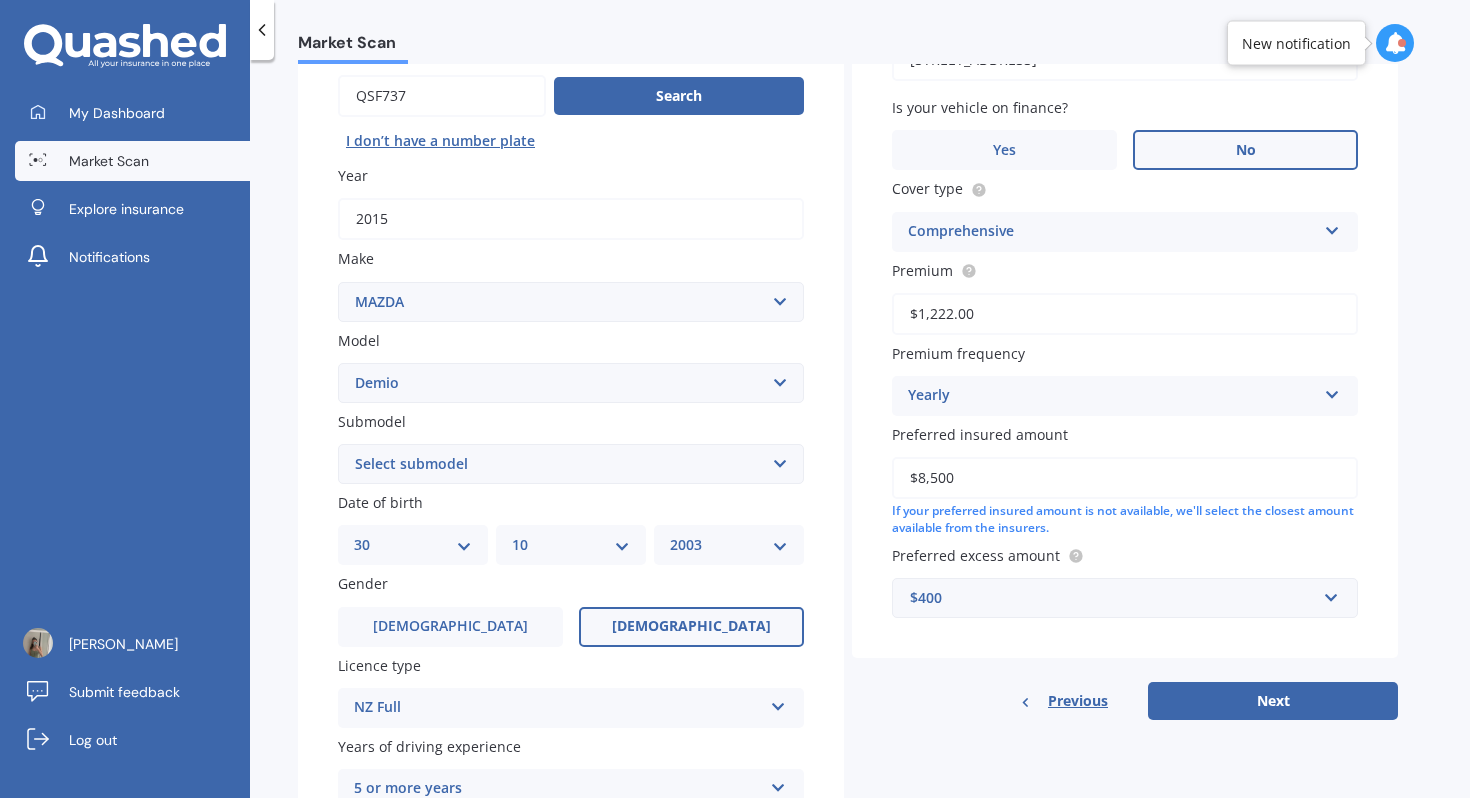 scroll, scrollTop: 206, scrollLeft: 0, axis: vertical 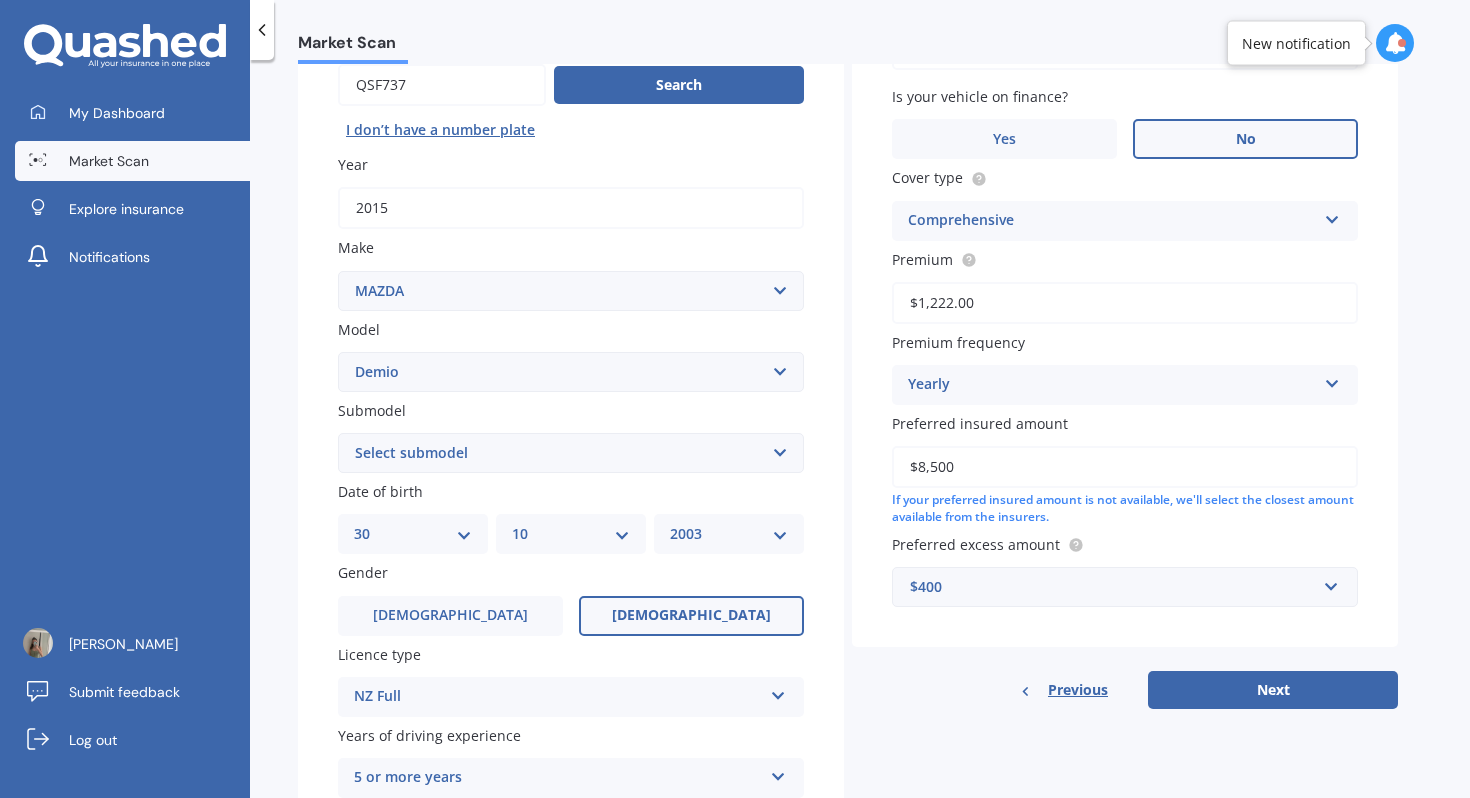 click on "$8,500" at bounding box center (1125, 467) 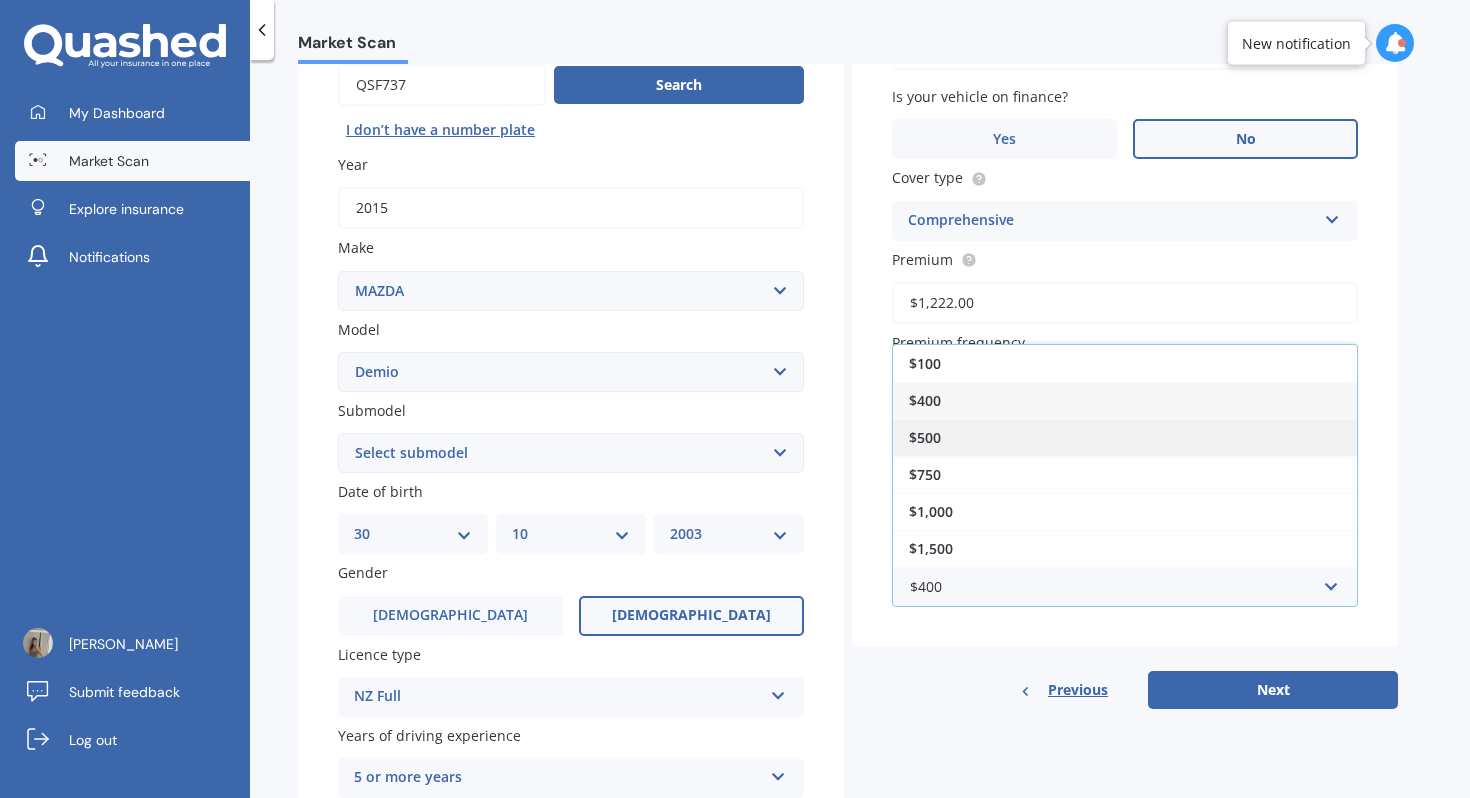 click on "$500" at bounding box center [1125, 437] 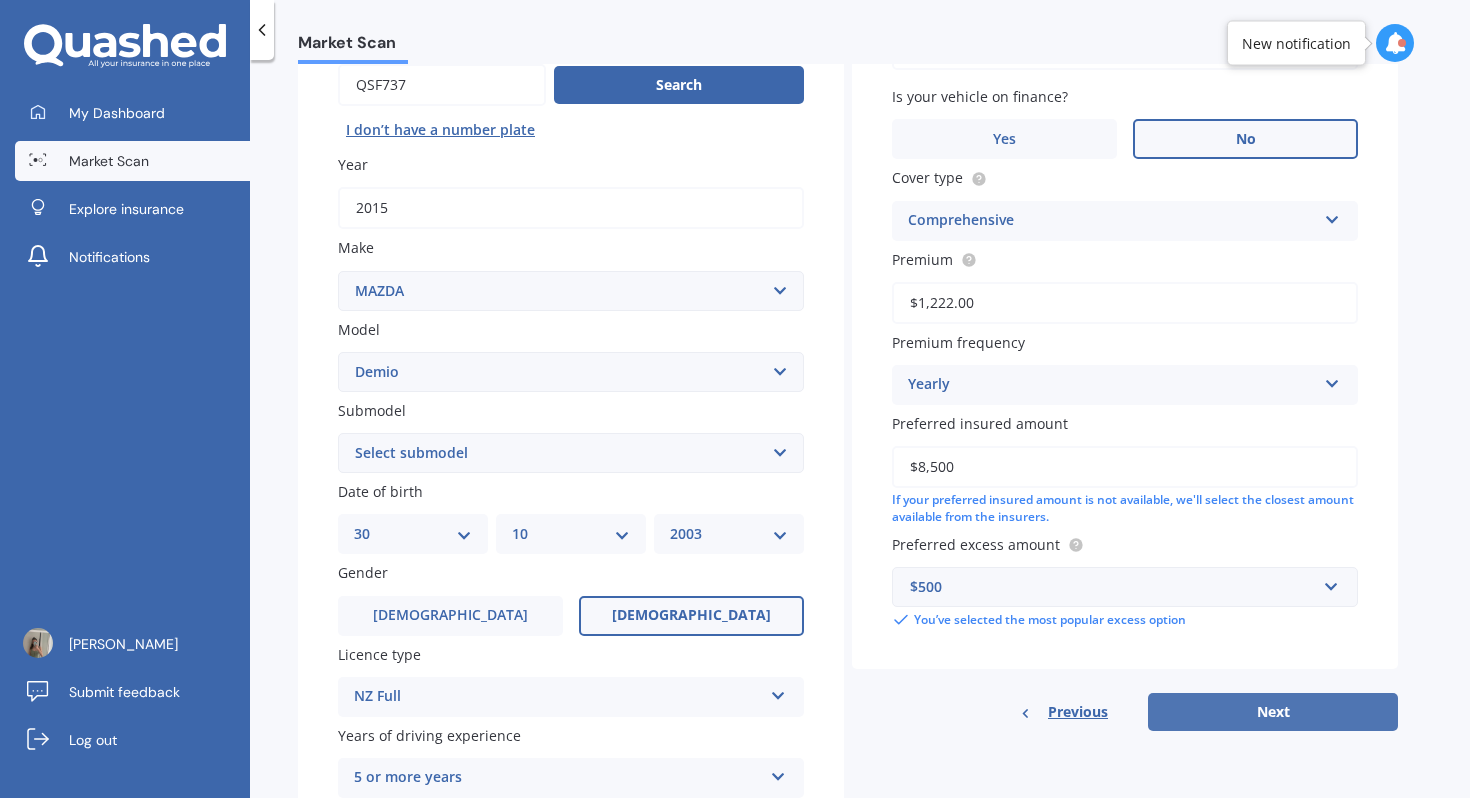 click on "Next" at bounding box center [1273, 712] 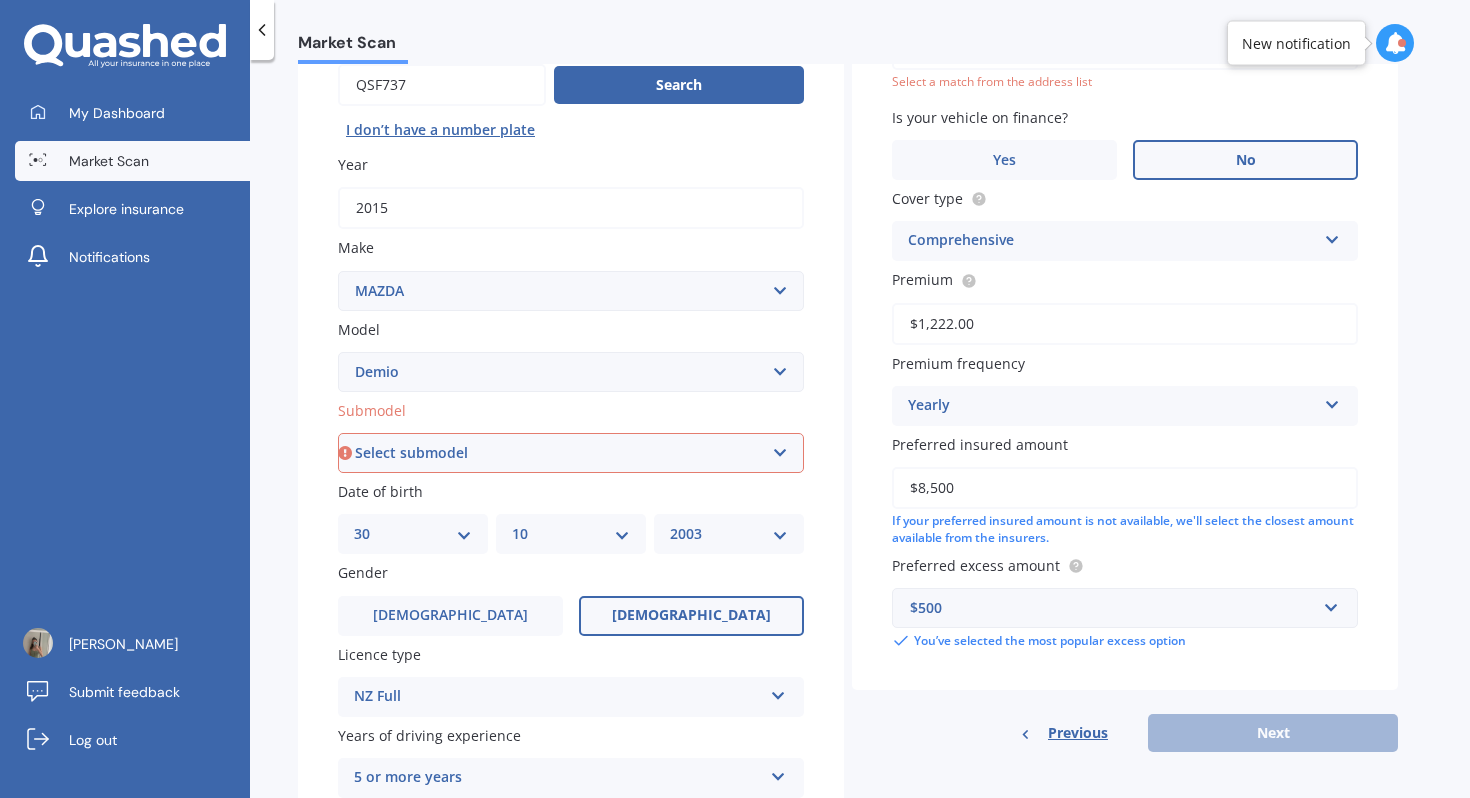 click on "Select submodel (All) Diesel Petrol XD Touring Turbo Diesel" at bounding box center (571, 453) 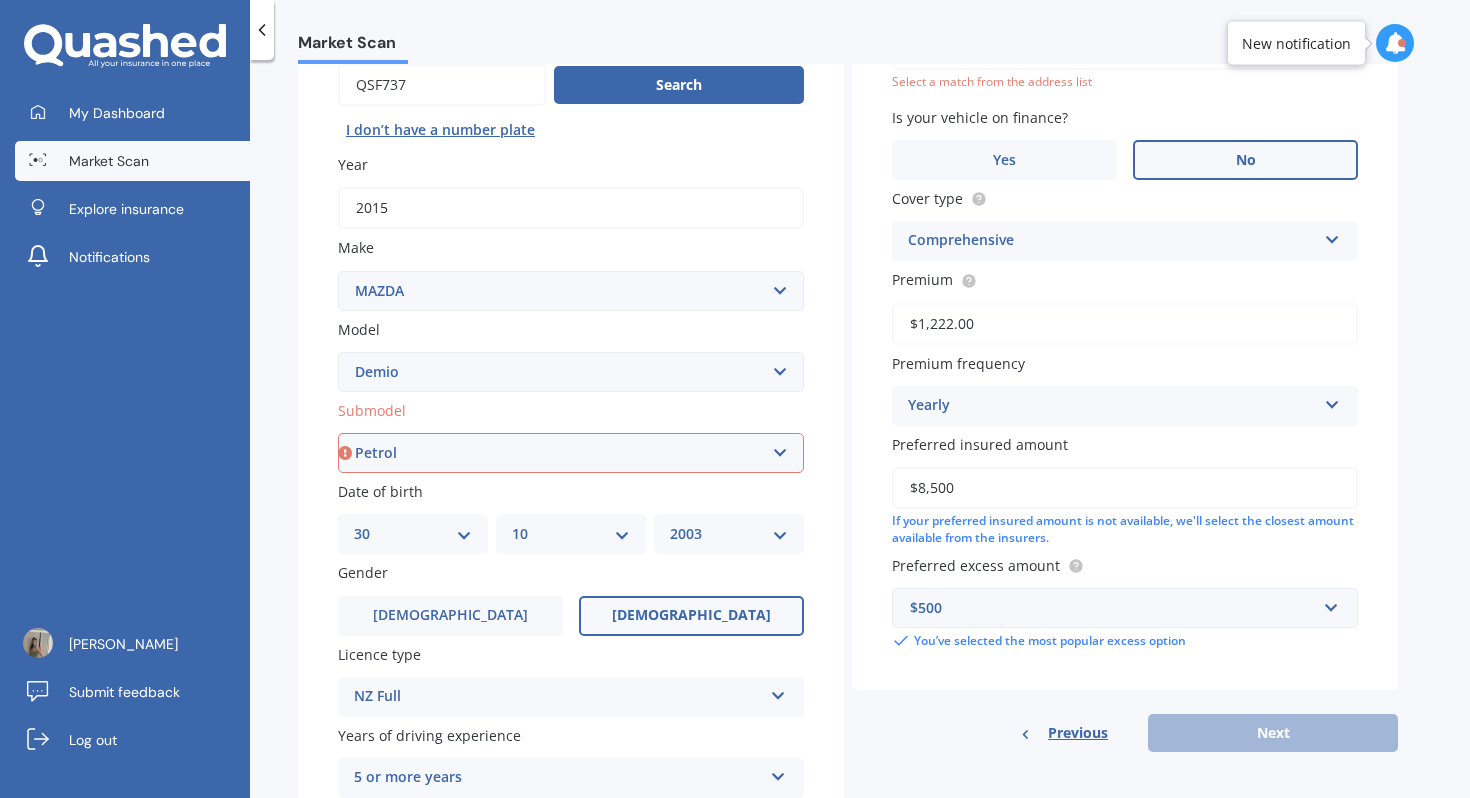 scroll, scrollTop: 253, scrollLeft: 0, axis: vertical 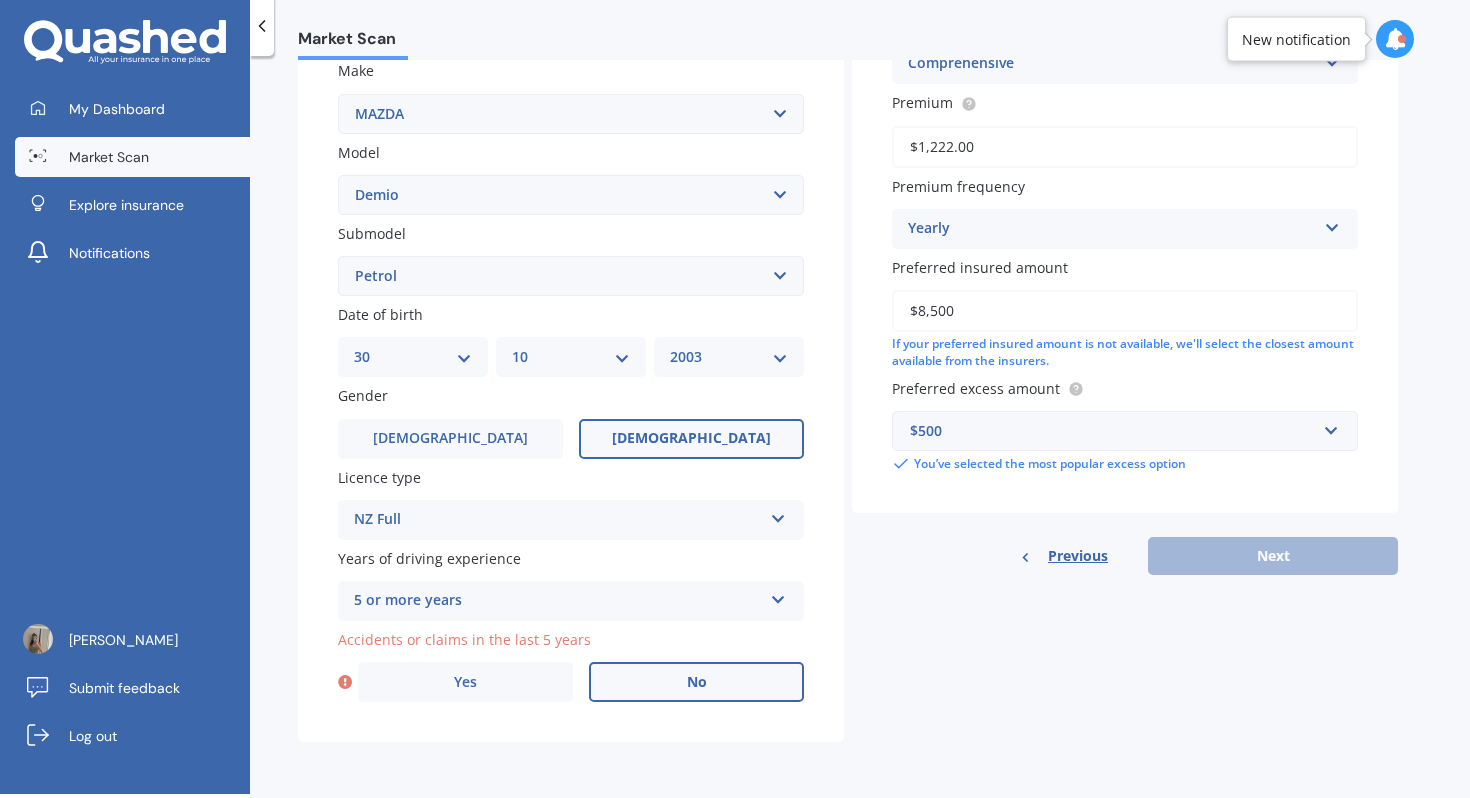 click on "No" at bounding box center (696, 682) 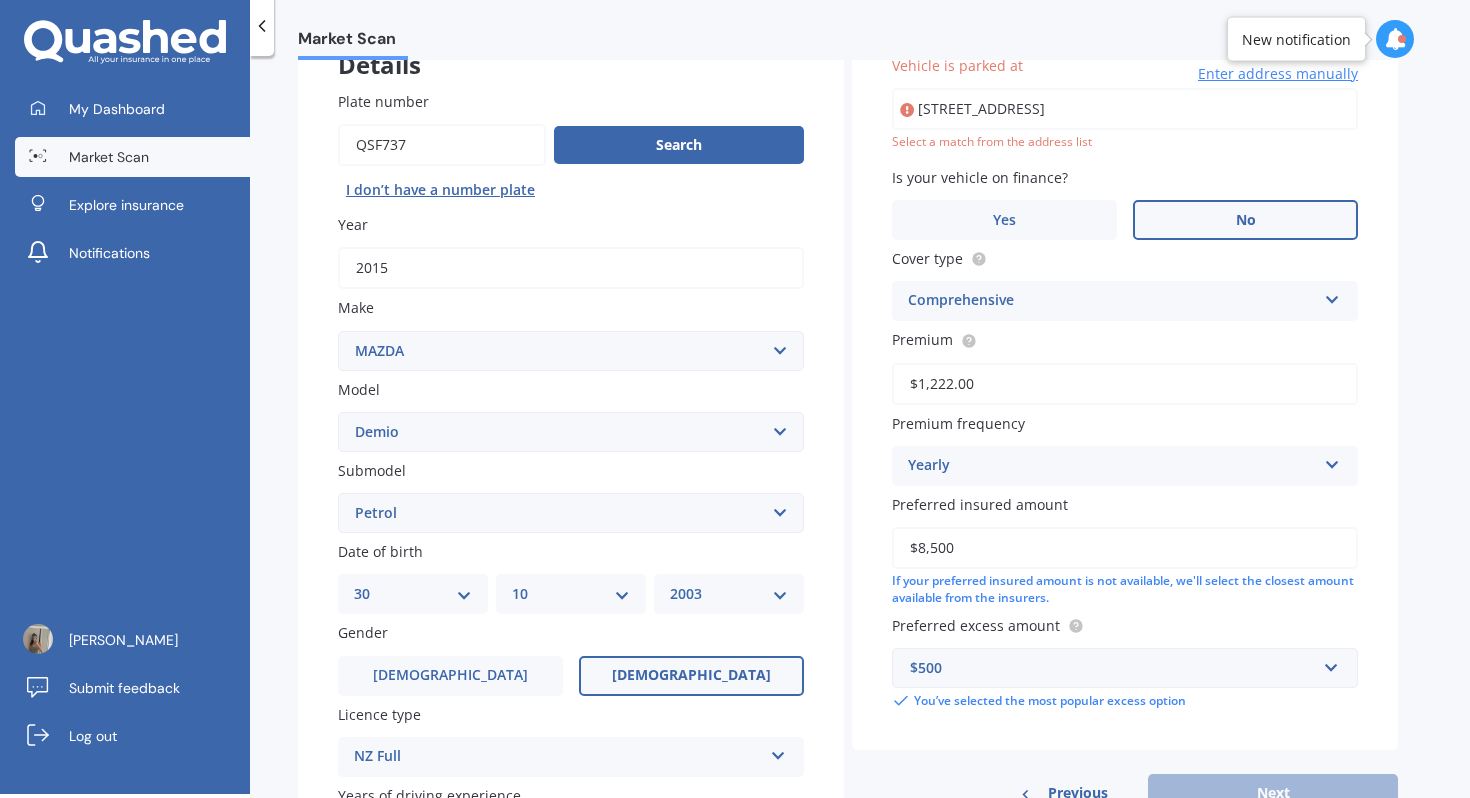 scroll, scrollTop: 137, scrollLeft: 0, axis: vertical 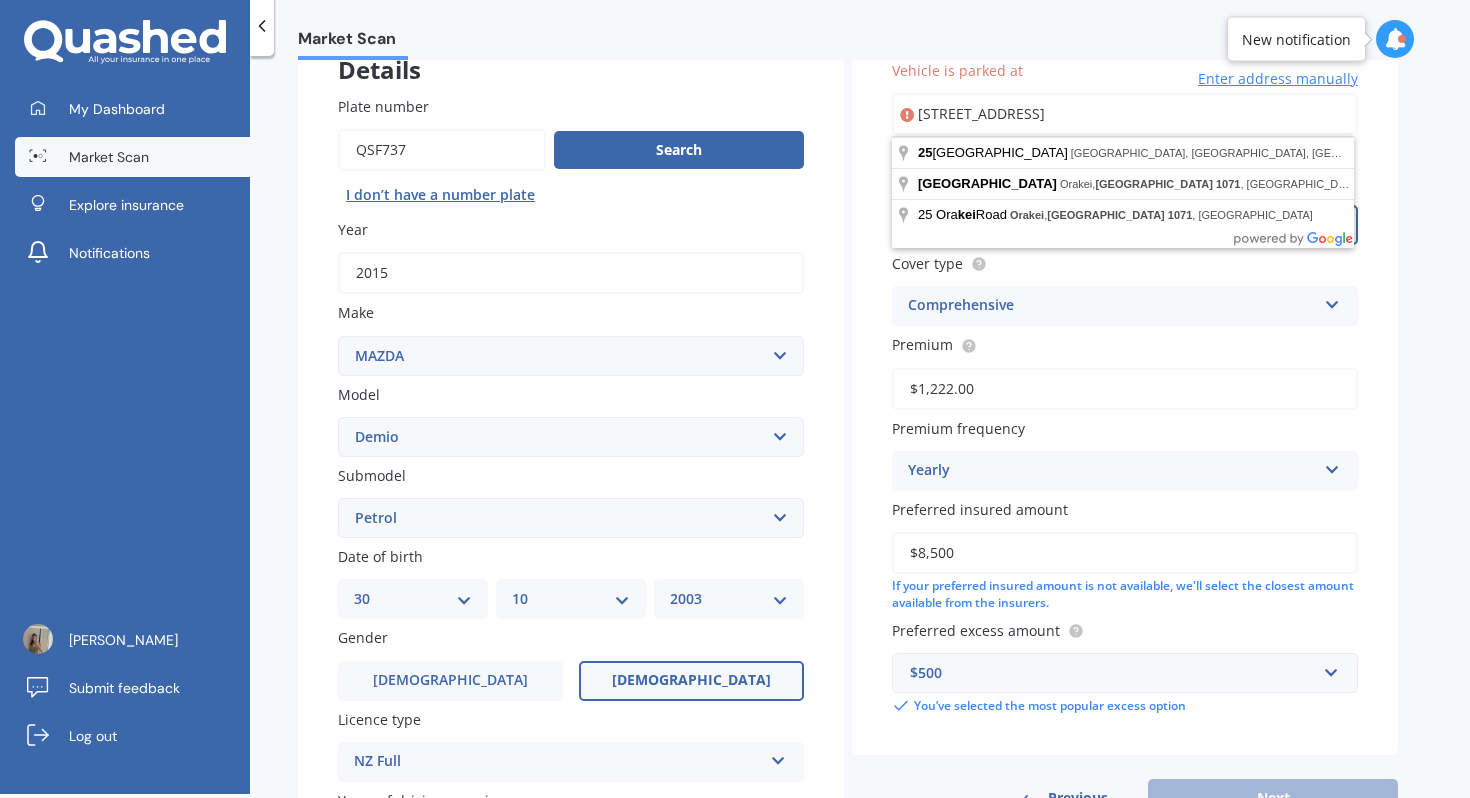 type on "[STREET_ADDRESS]" 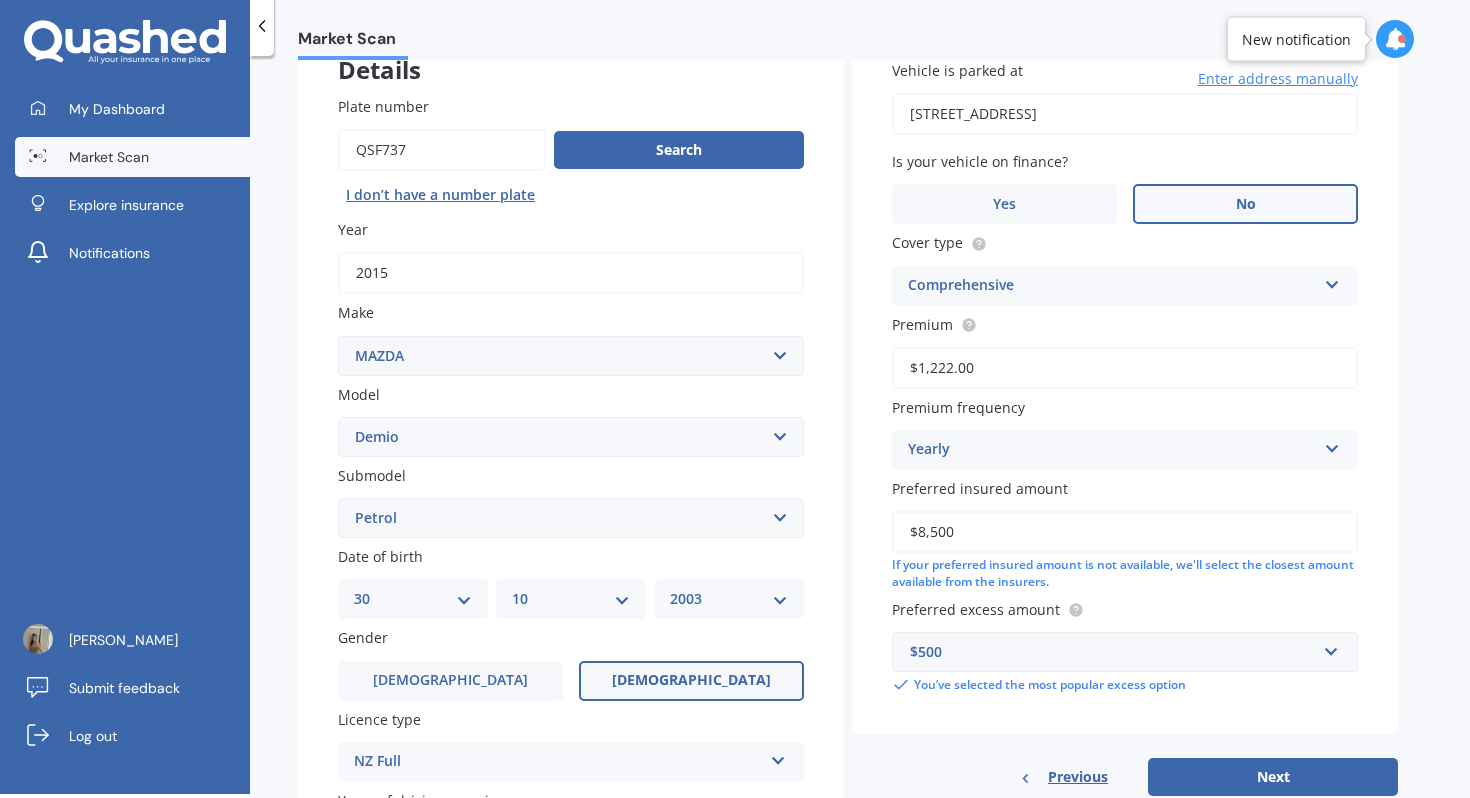 click on "No" at bounding box center [1246, 204] 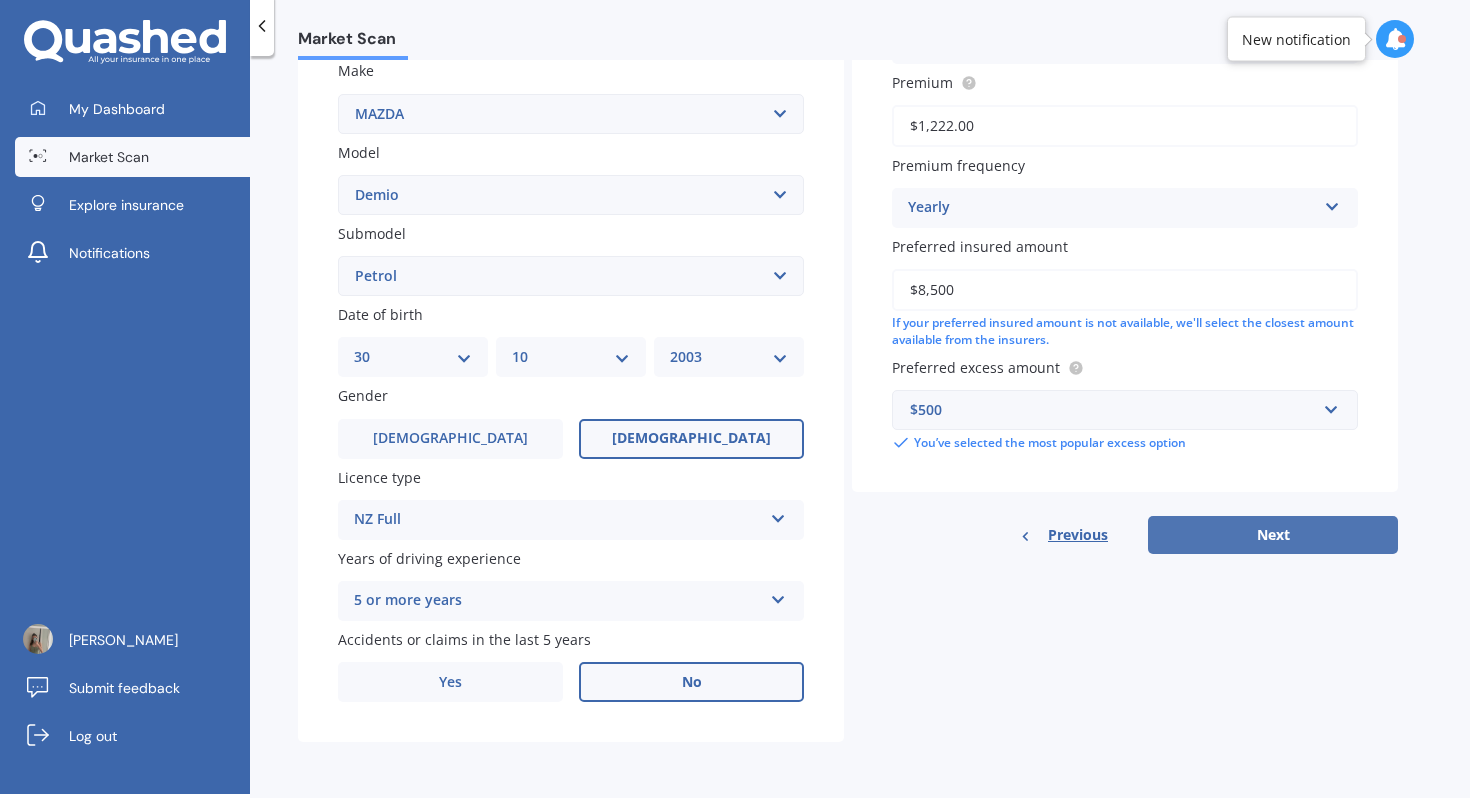 click on "Next" at bounding box center [1273, 535] 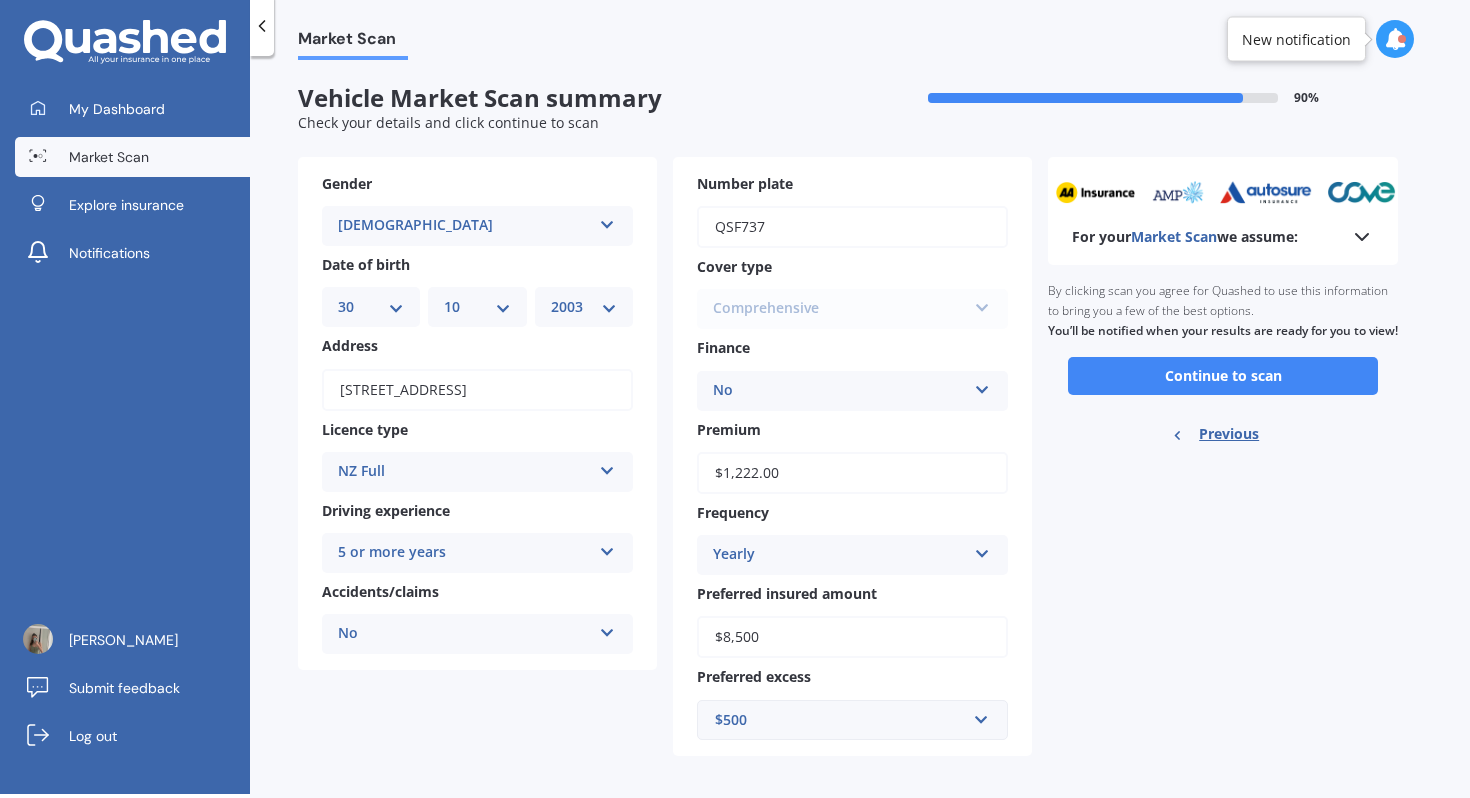 scroll, scrollTop: 16, scrollLeft: 0, axis: vertical 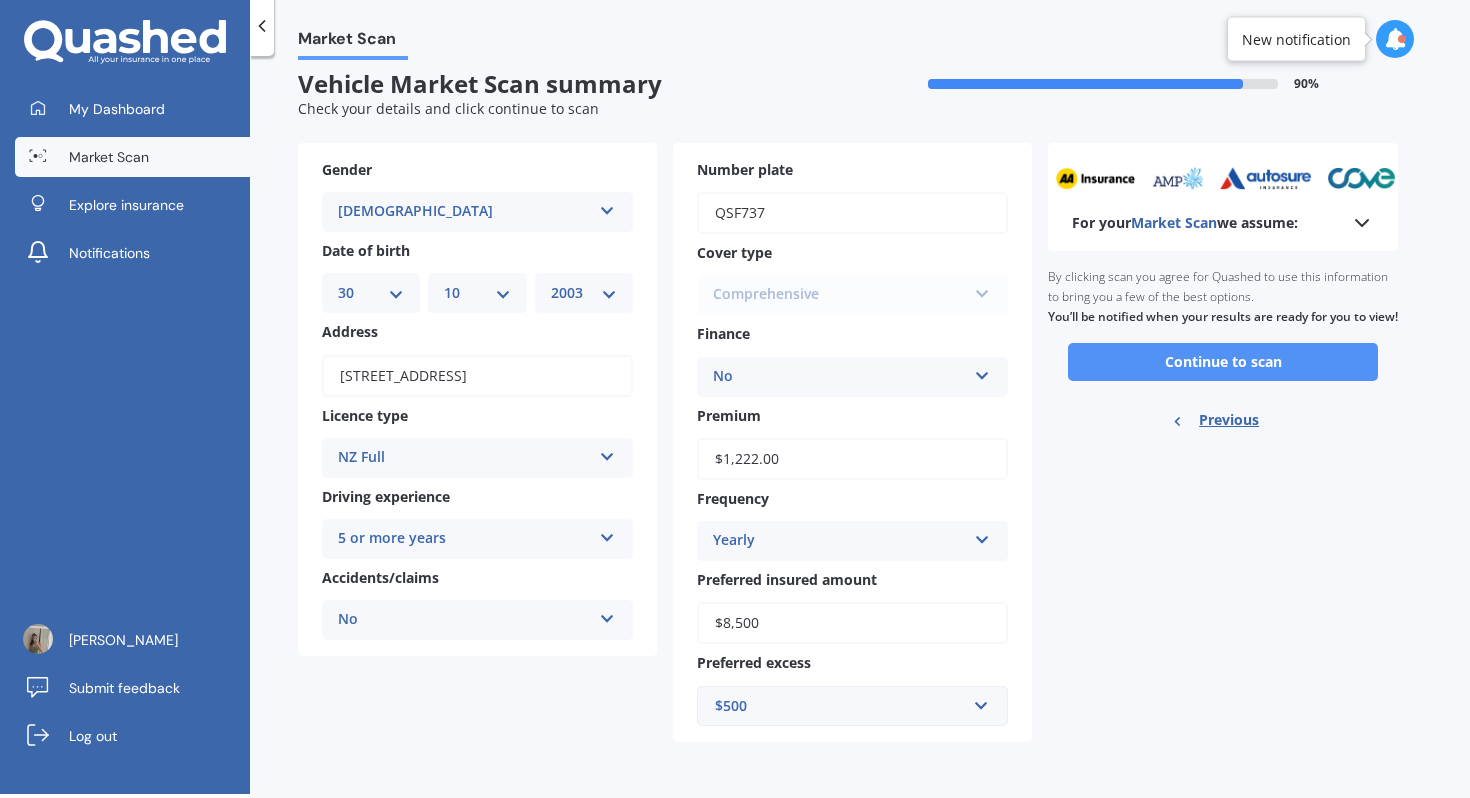 click on "Continue to scan" at bounding box center [1223, 362] 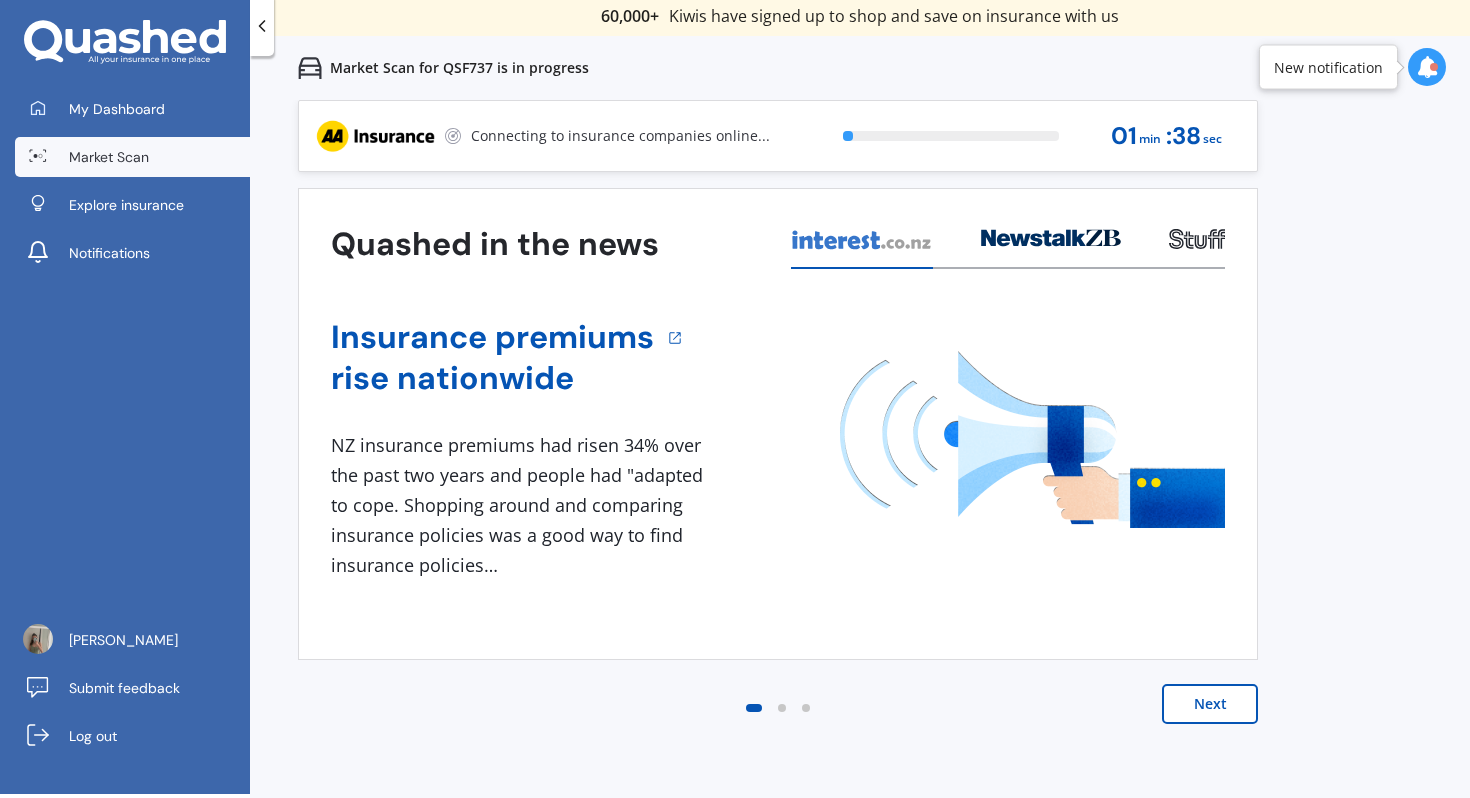scroll, scrollTop: 0, scrollLeft: 0, axis: both 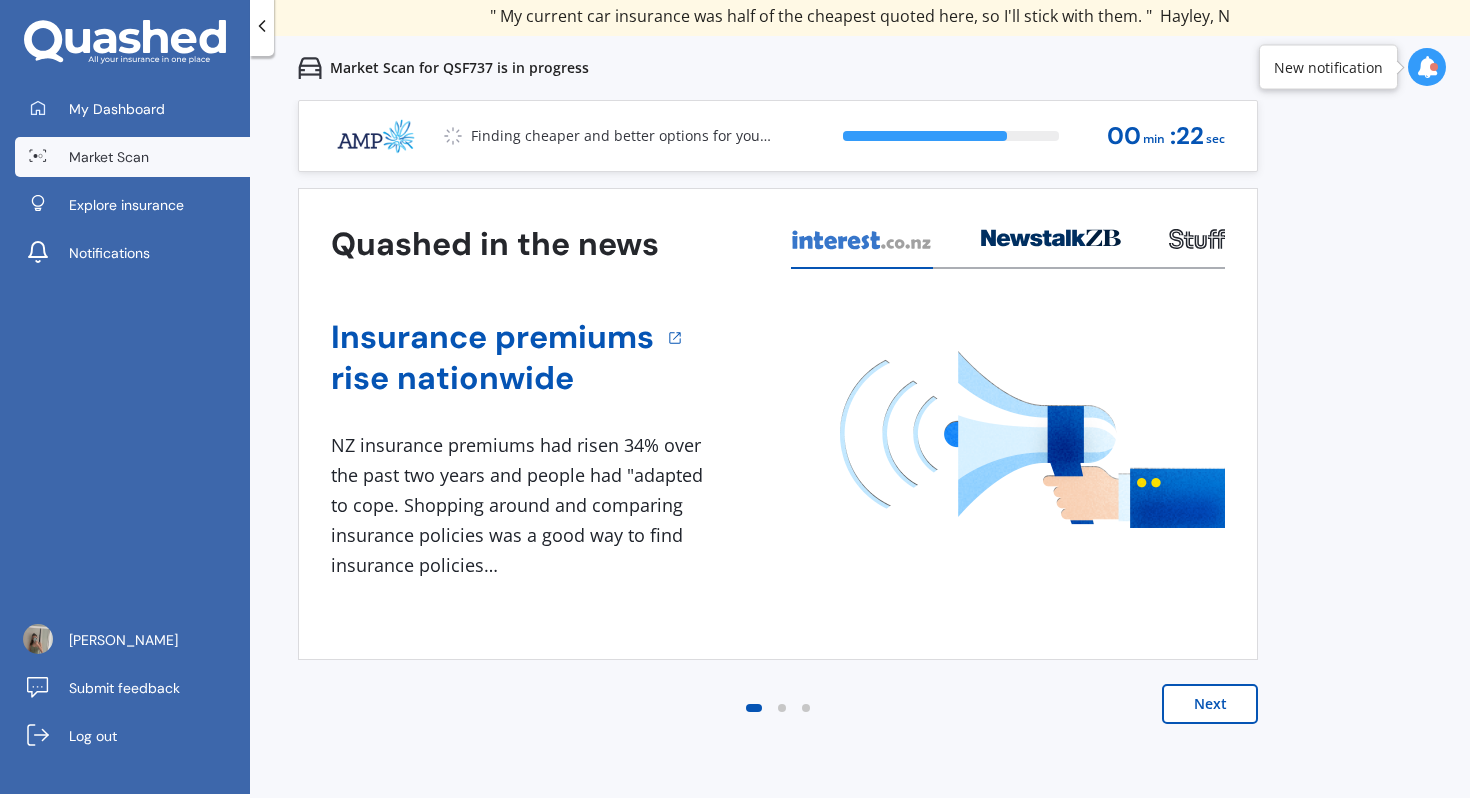 click on "Next" at bounding box center (1210, 704) 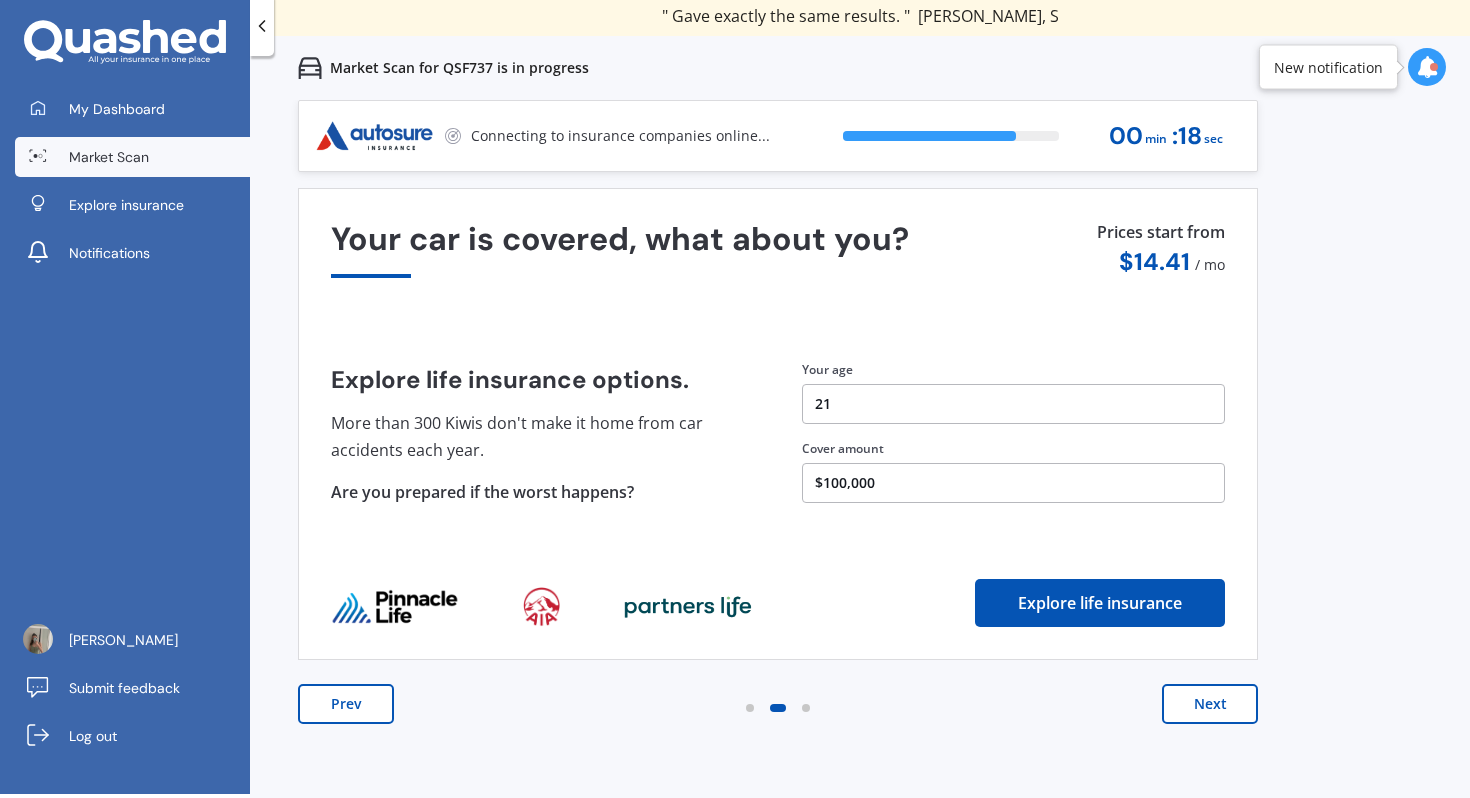 click on "Next" at bounding box center [1210, 704] 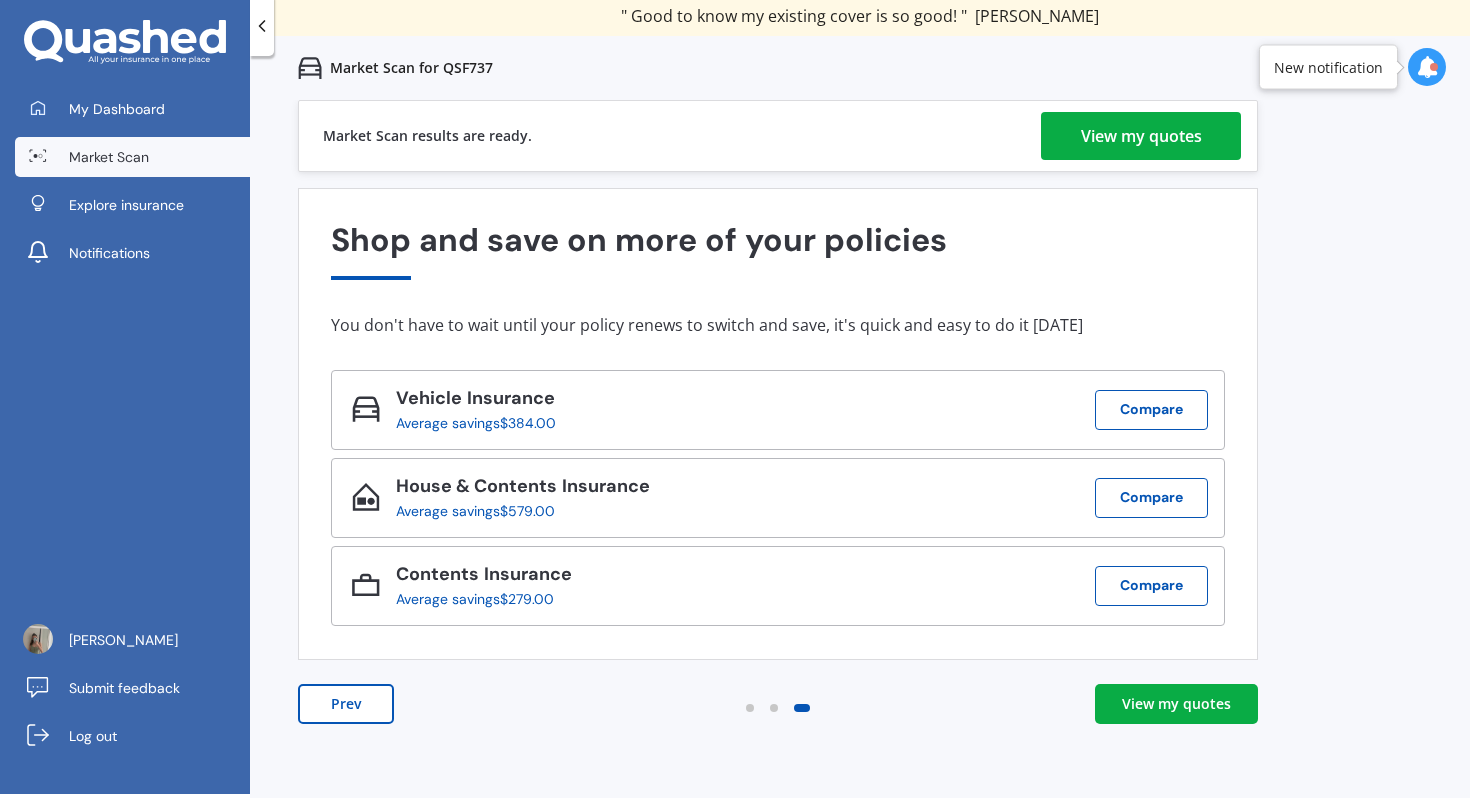 click on "View my quotes" at bounding box center (1141, 136) 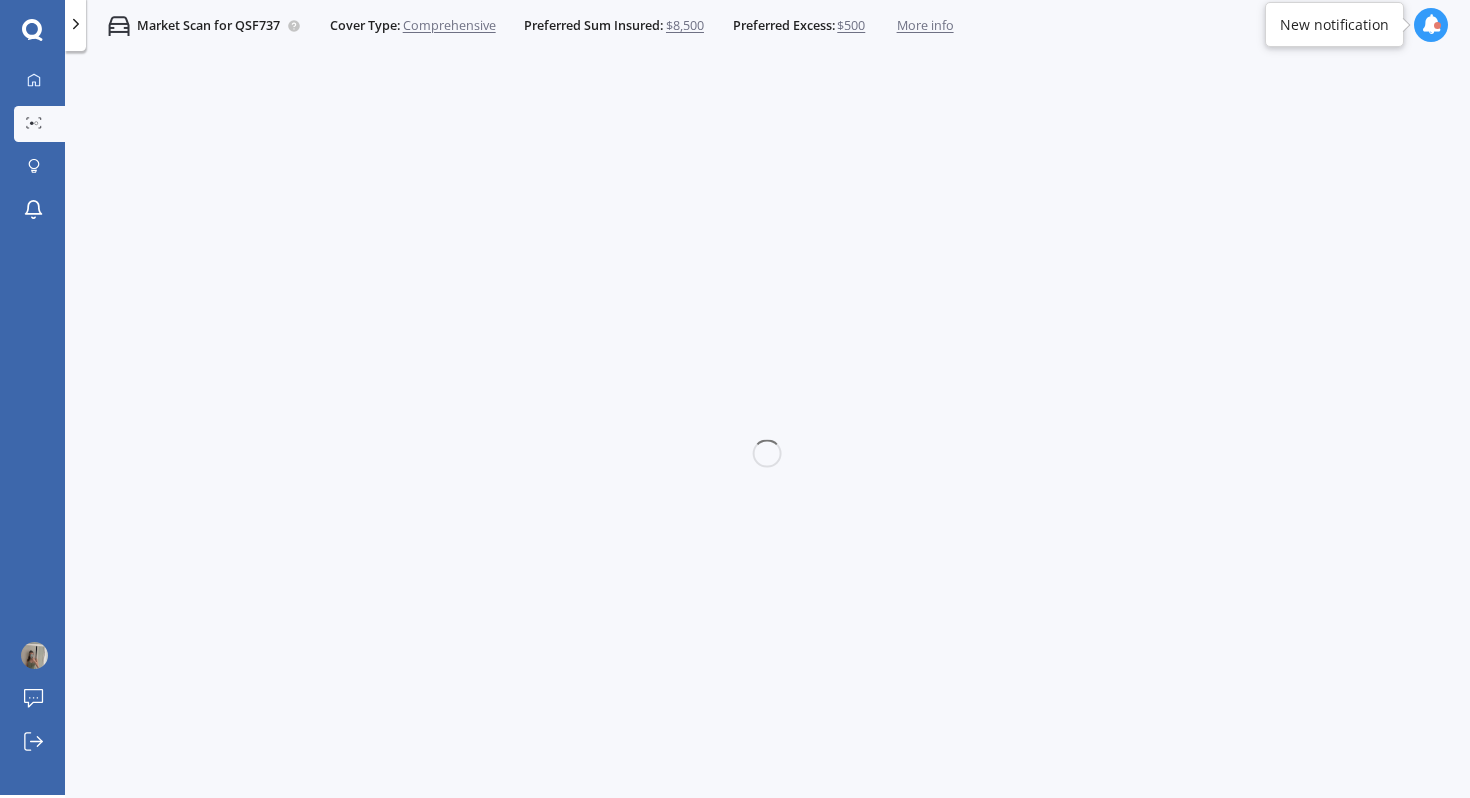 scroll, scrollTop: 3, scrollLeft: 0, axis: vertical 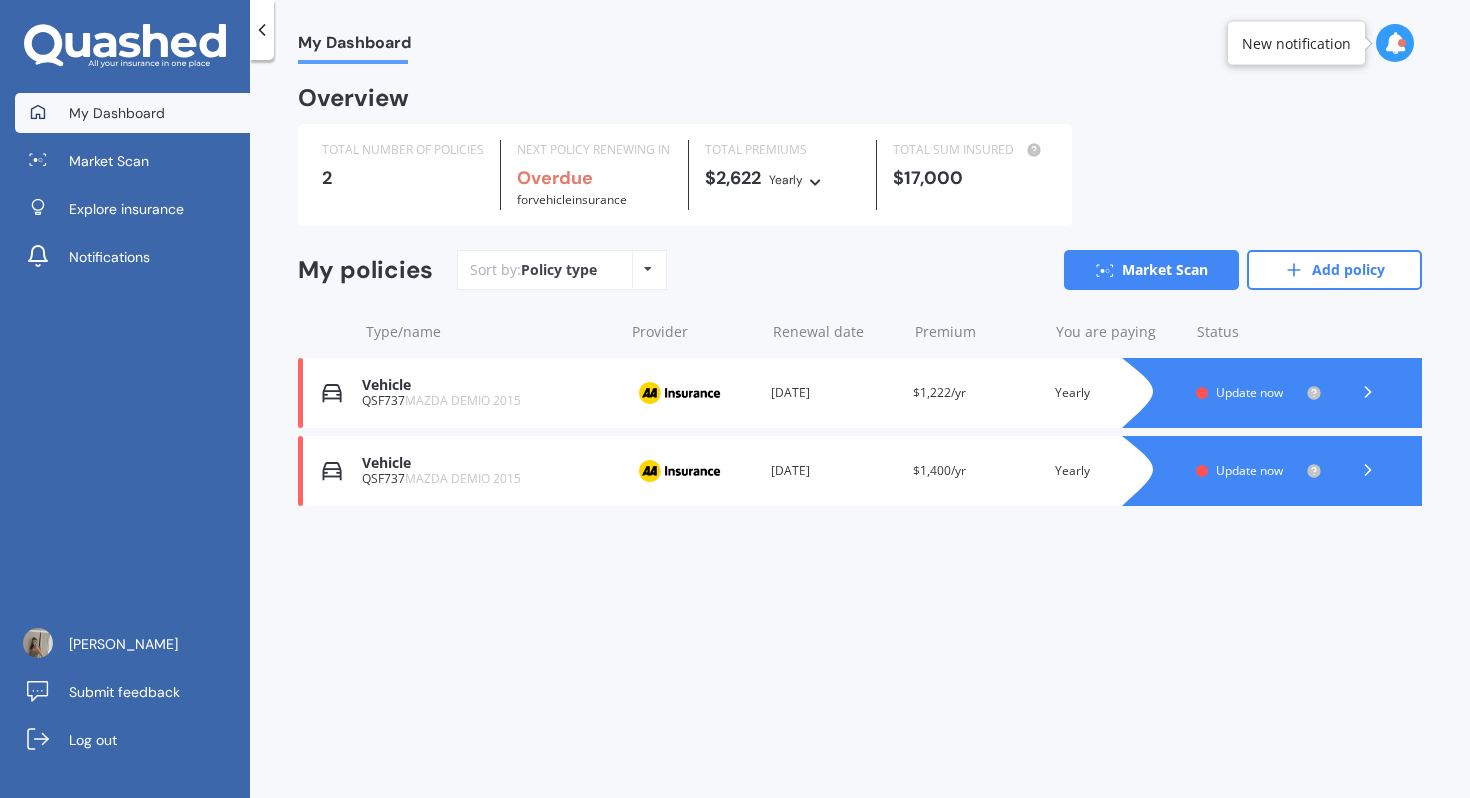 click at bounding box center [1368, 393] 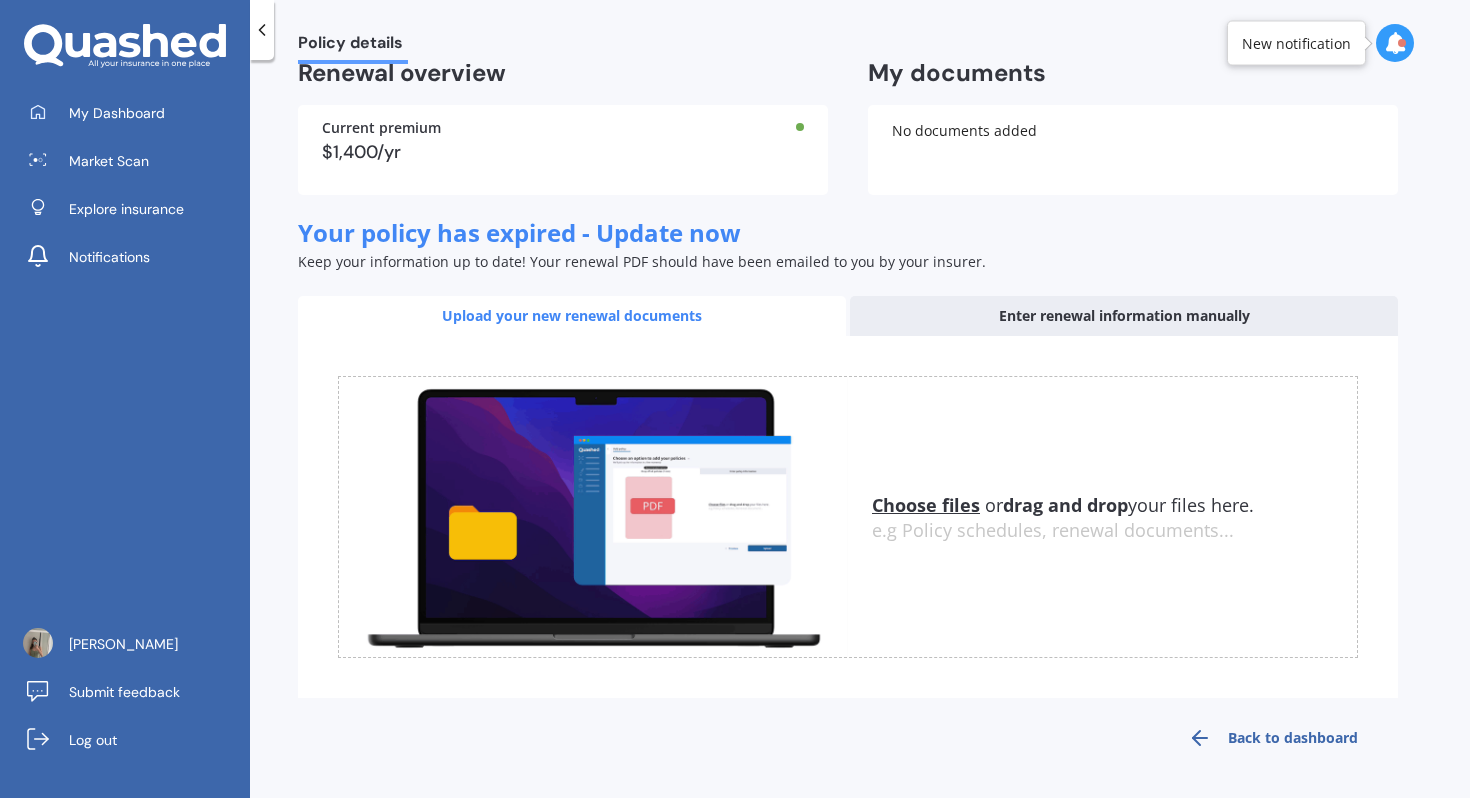 scroll, scrollTop: 0, scrollLeft: 0, axis: both 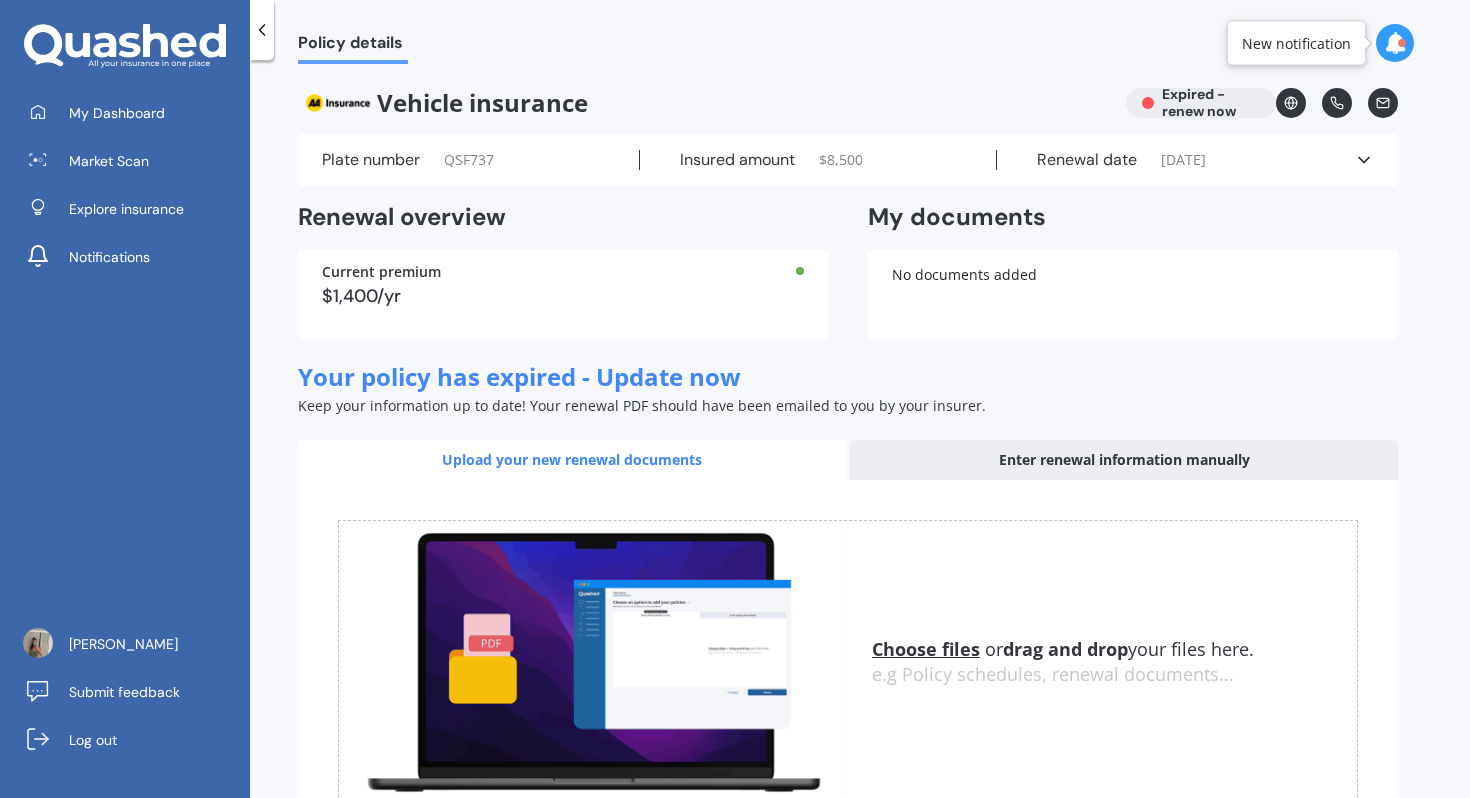 click on "Current premium $1,400/yr" at bounding box center [563, 294] 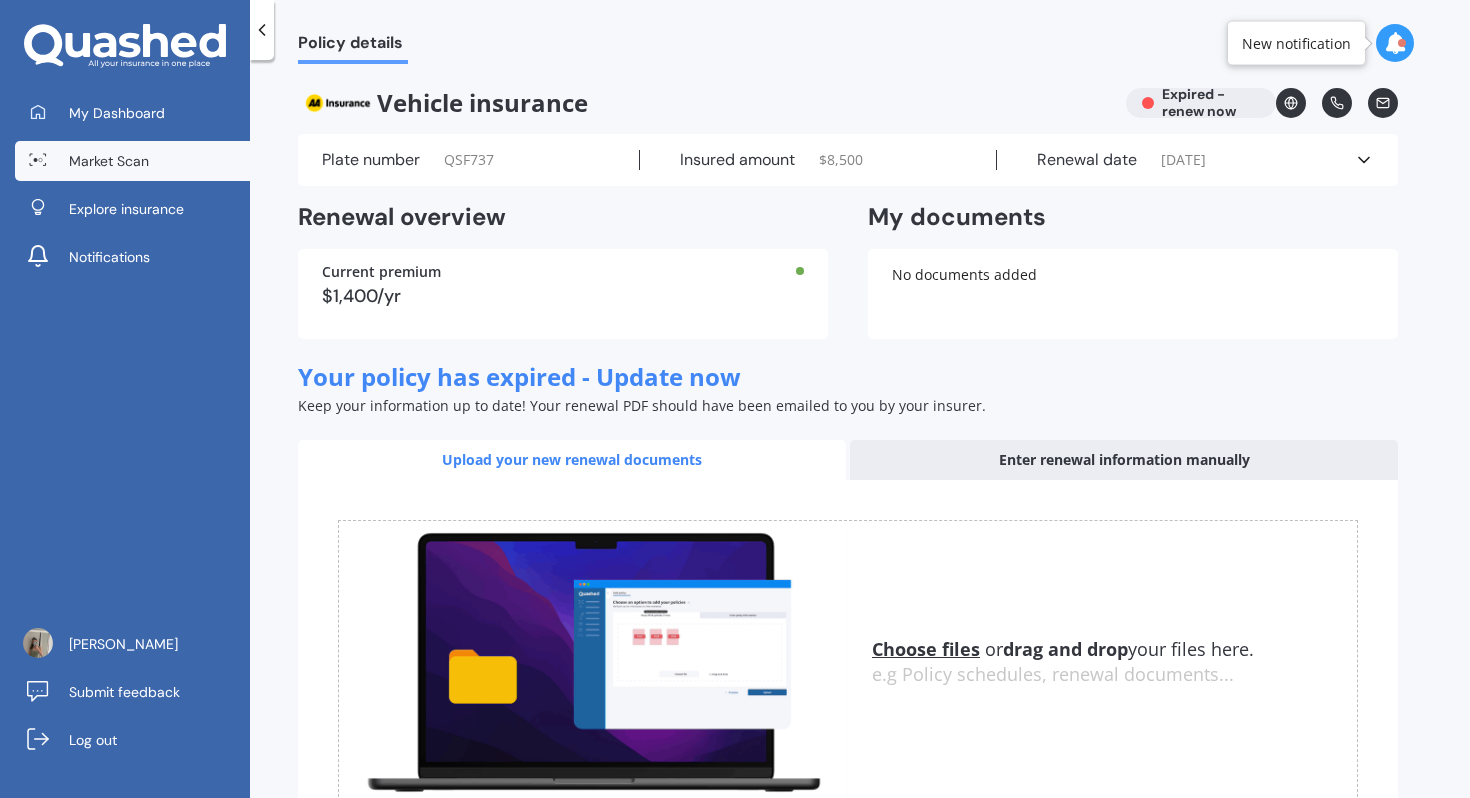 click on "Market Scan" at bounding box center [109, 161] 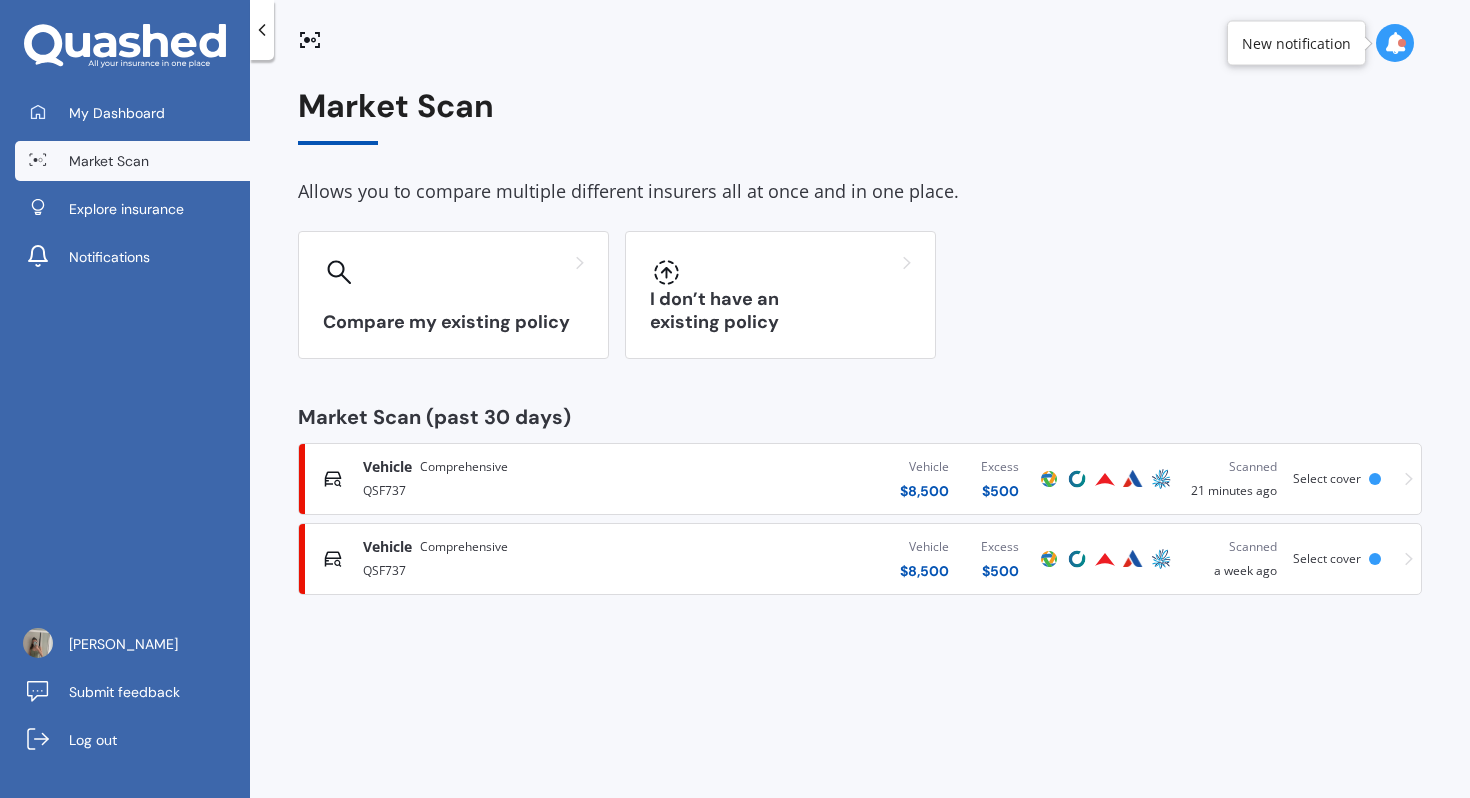 click on "Vehicle Comprehensive QSF737 Vehicle $ 8,500 Excess $ 500 Scanned a week ago Select cover" at bounding box center (860, 559) 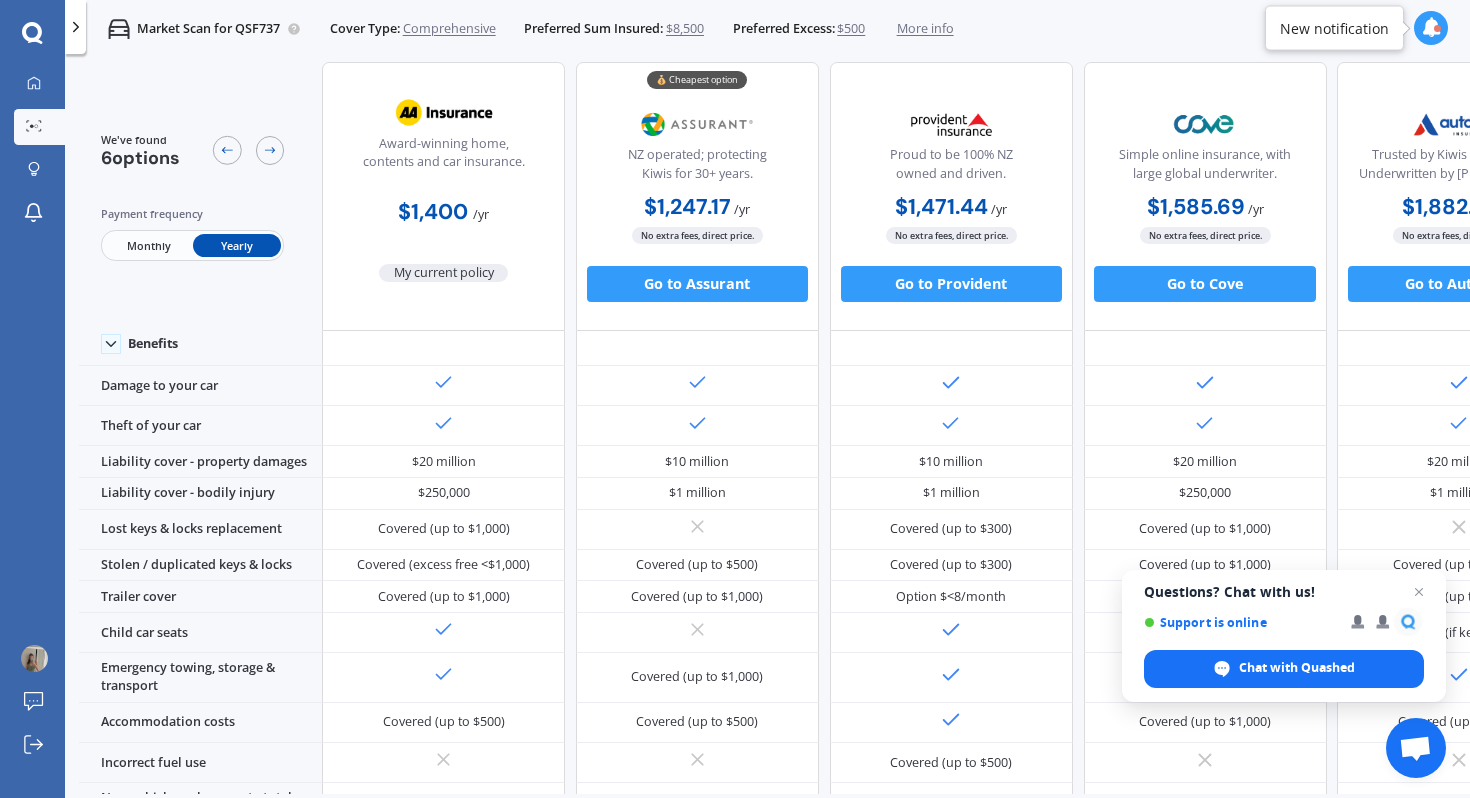 scroll, scrollTop: 0, scrollLeft: 0, axis: both 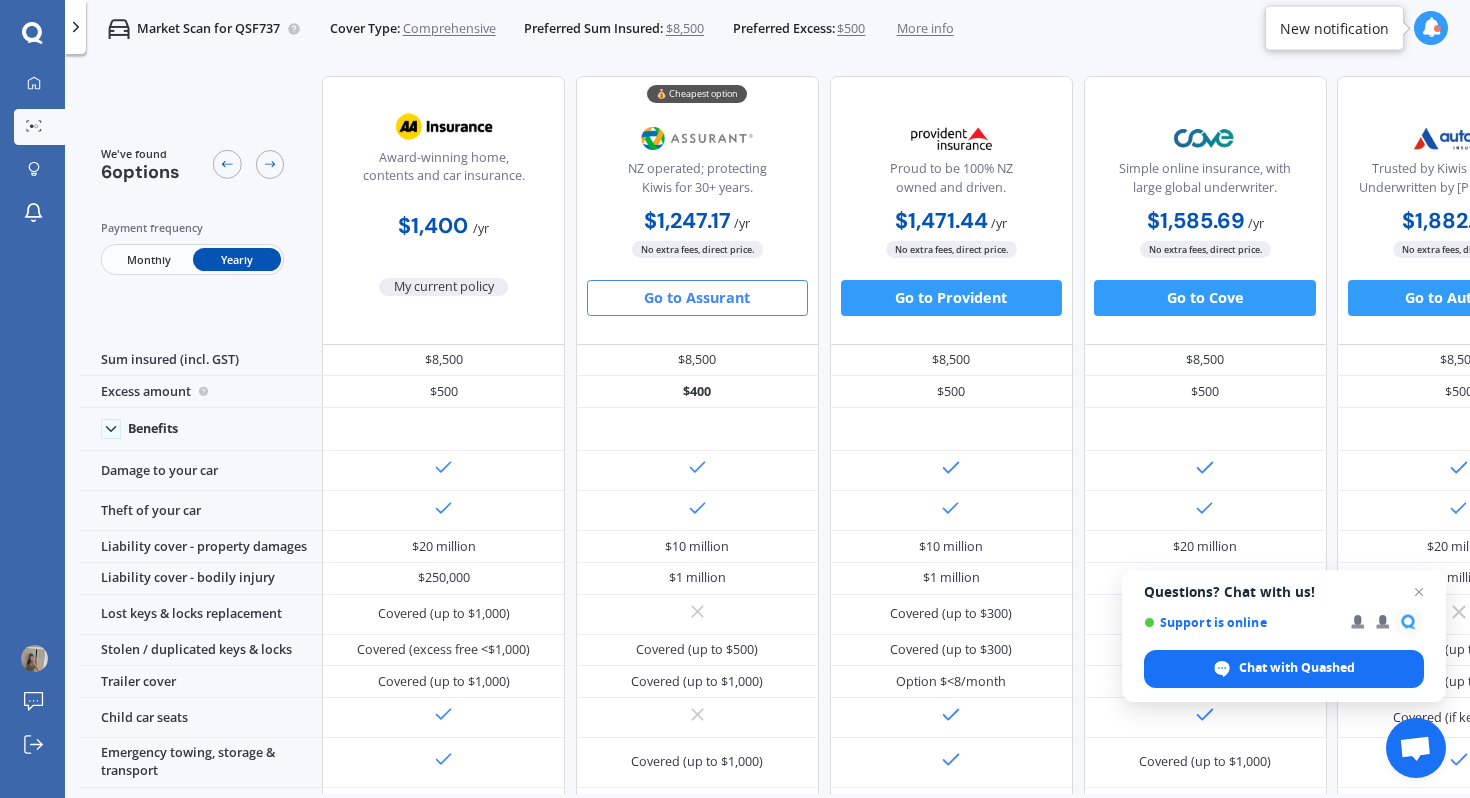 click on "Go to Assurant" at bounding box center (697, 298) 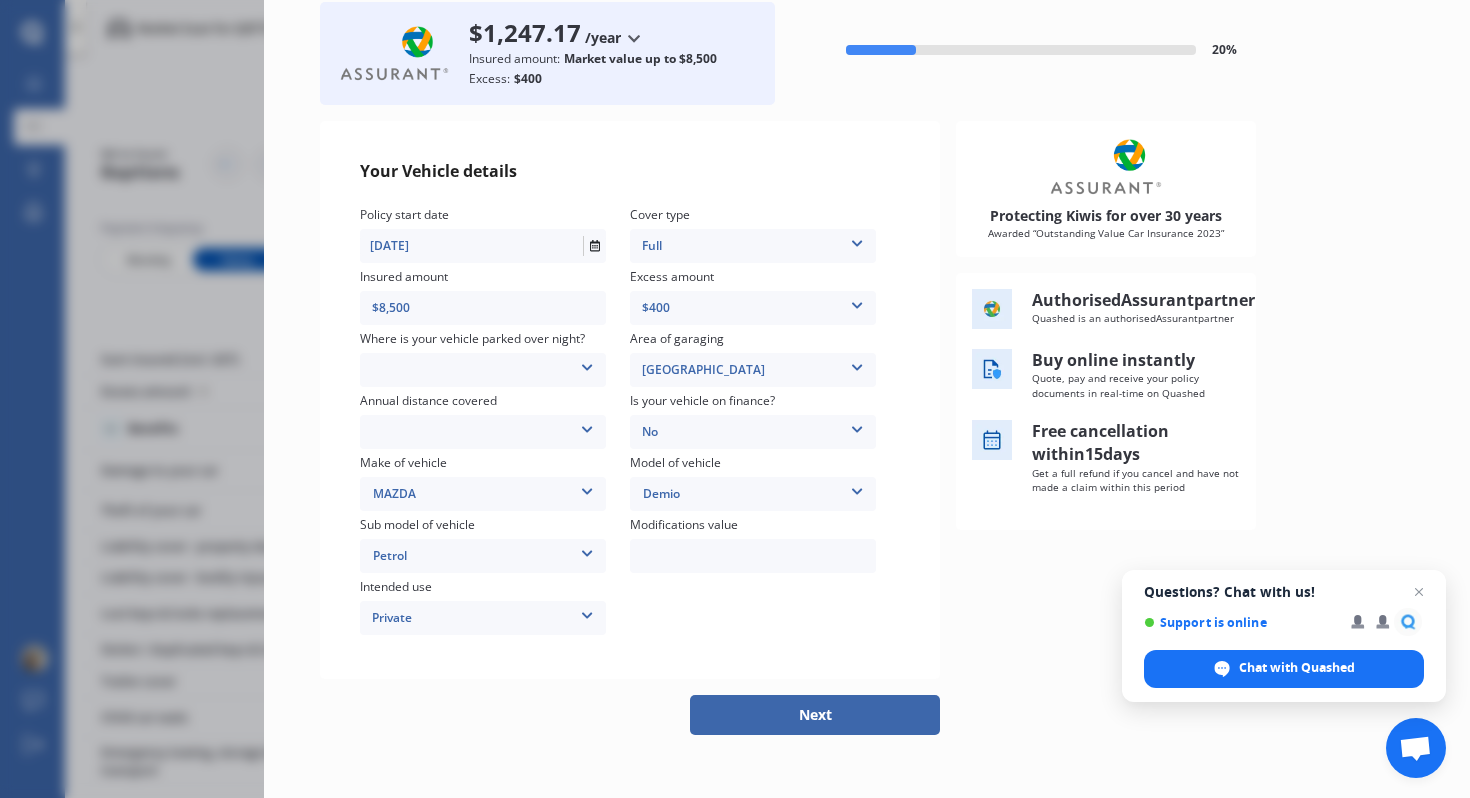 scroll, scrollTop: 134, scrollLeft: 0, axis: vertical 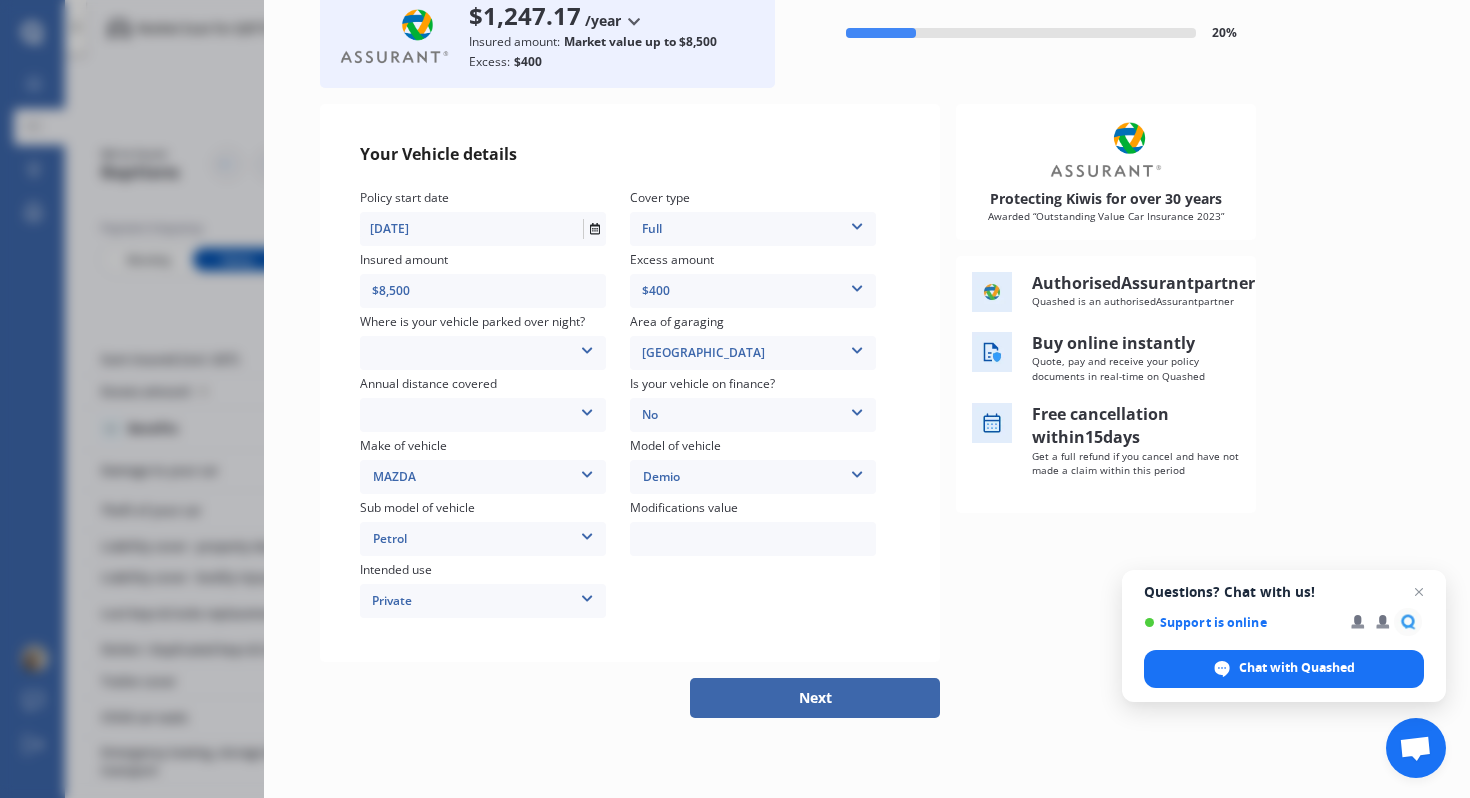 click on "Authorised  Assurant  partner" at bounding box center (1143, 283) 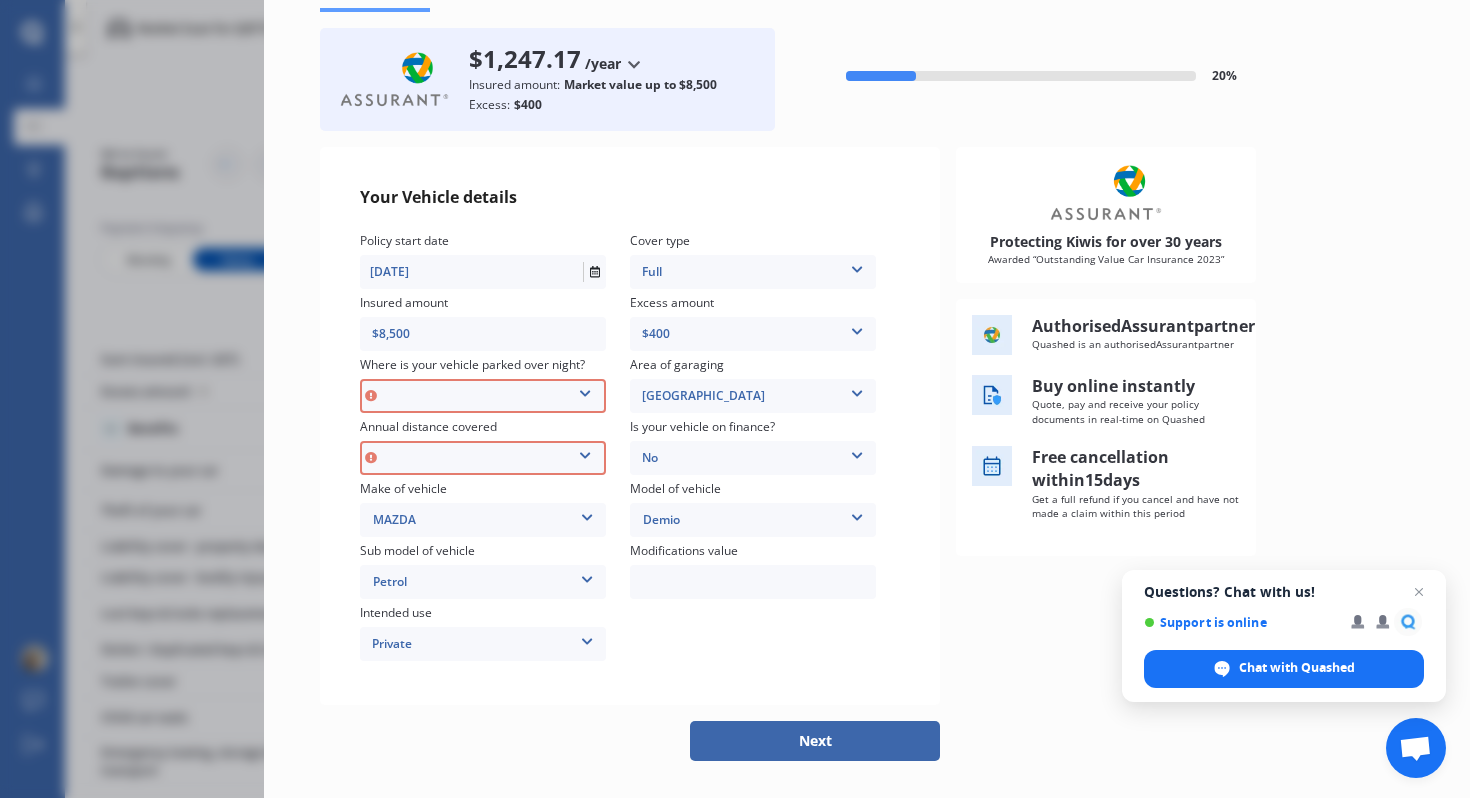 scroll, scrollTop: 78, scrollLeft: 0, axis: vertical 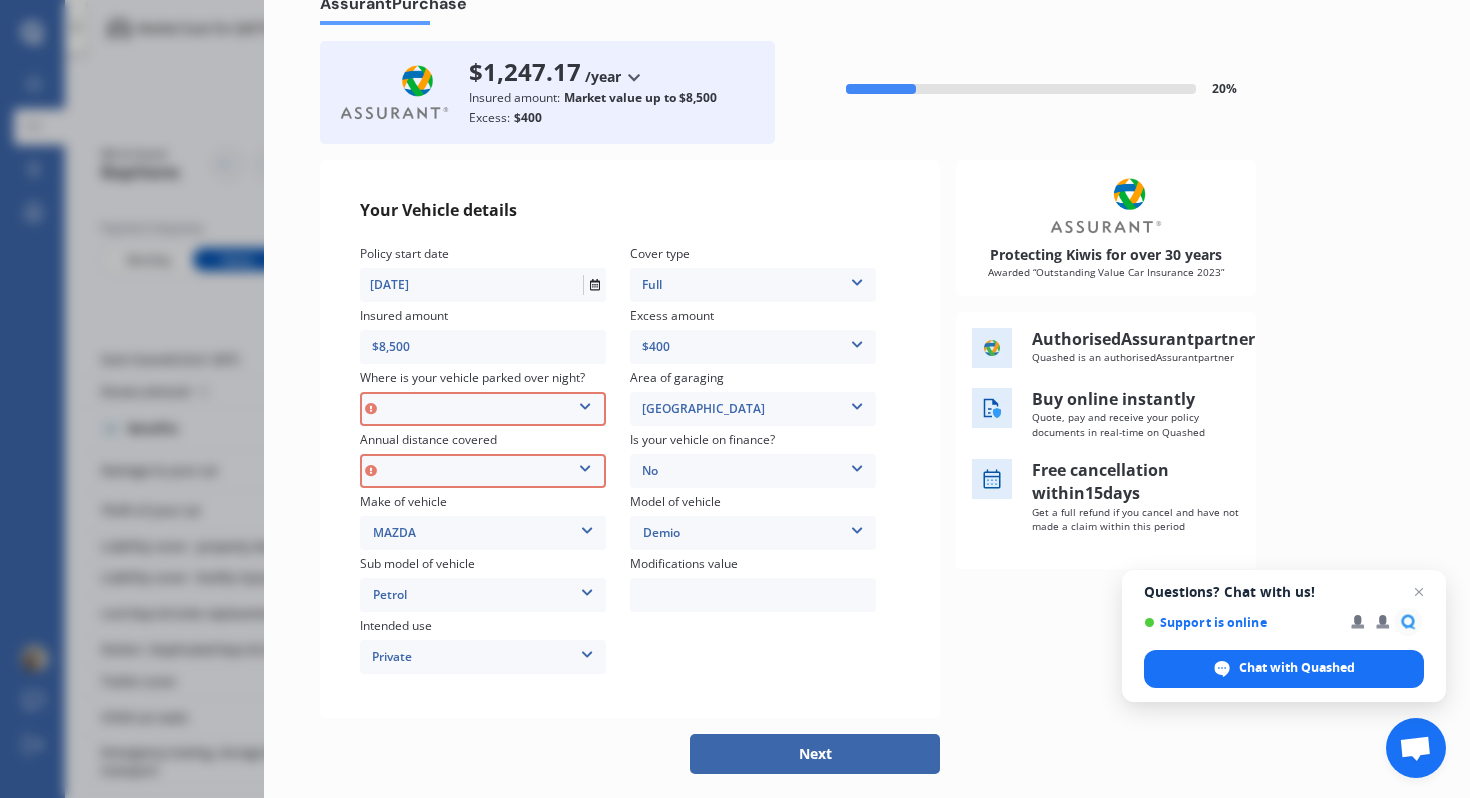 click on "In a garage On own property On street or road" at bounding box center (483, 409) 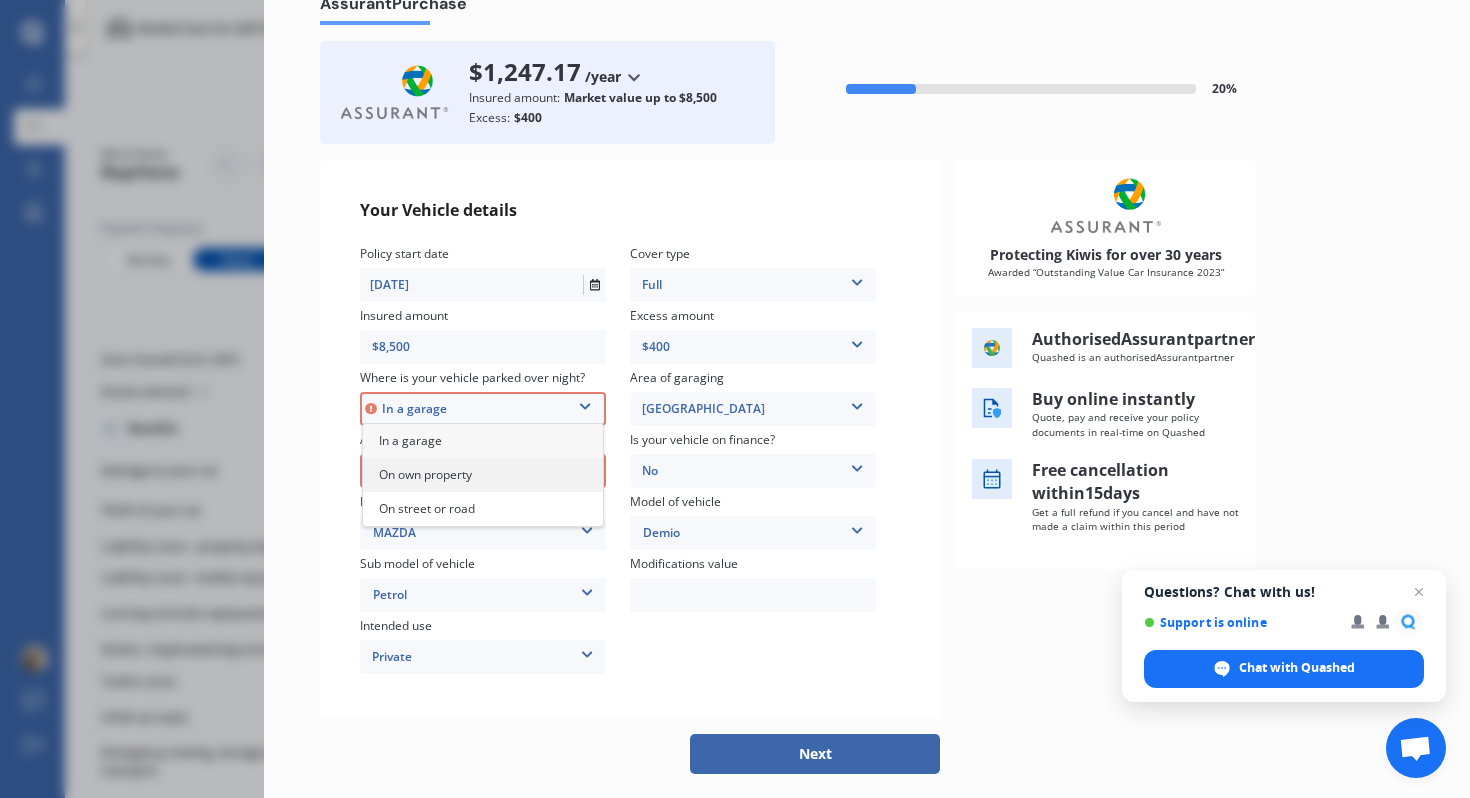 click on "On own property" at bounding box center (483, 475) 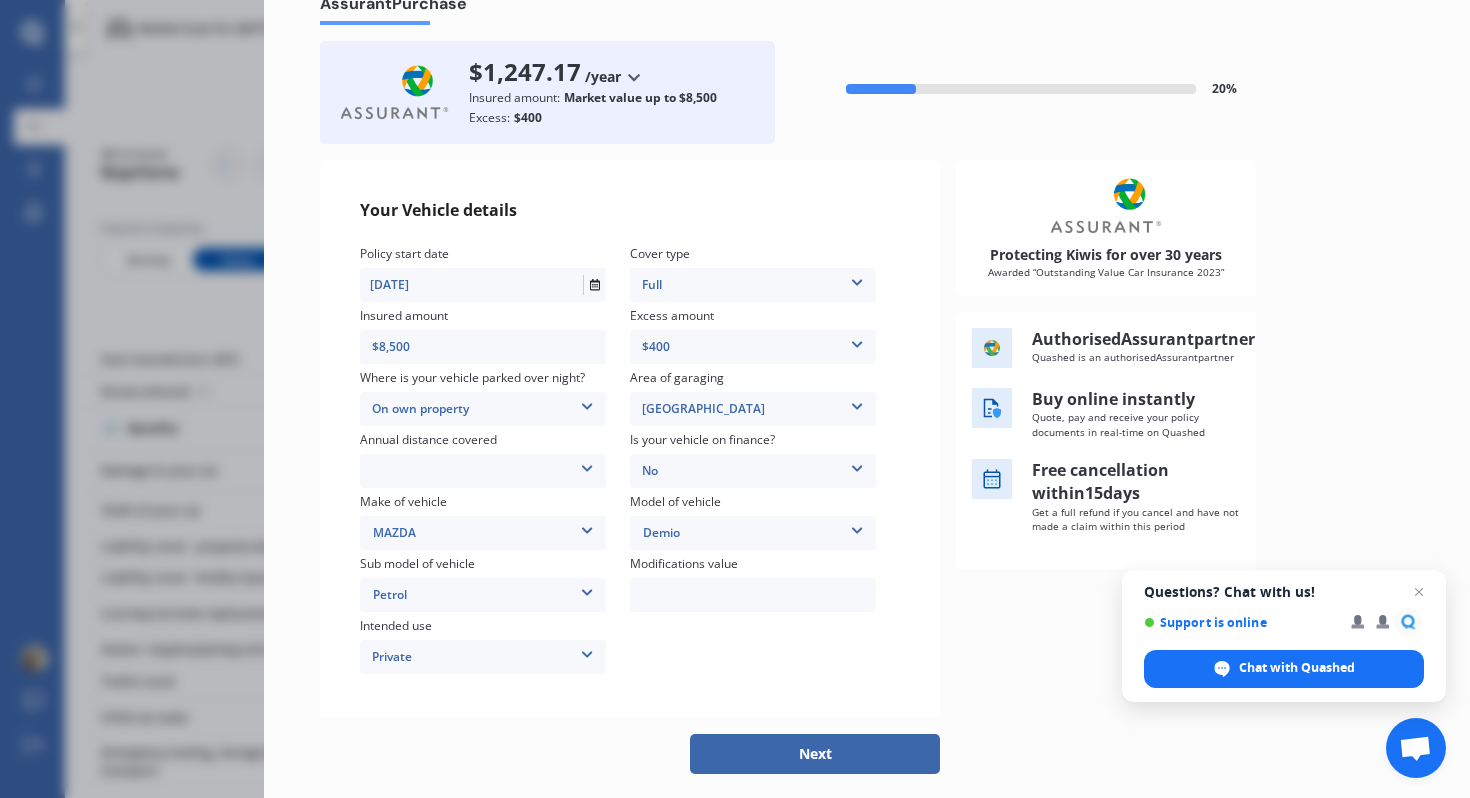 click on "Low (less than 15,000km per year) Average (15,000-30,000km per year) High (30,000+km per year)" at bounding box center (483, 471) 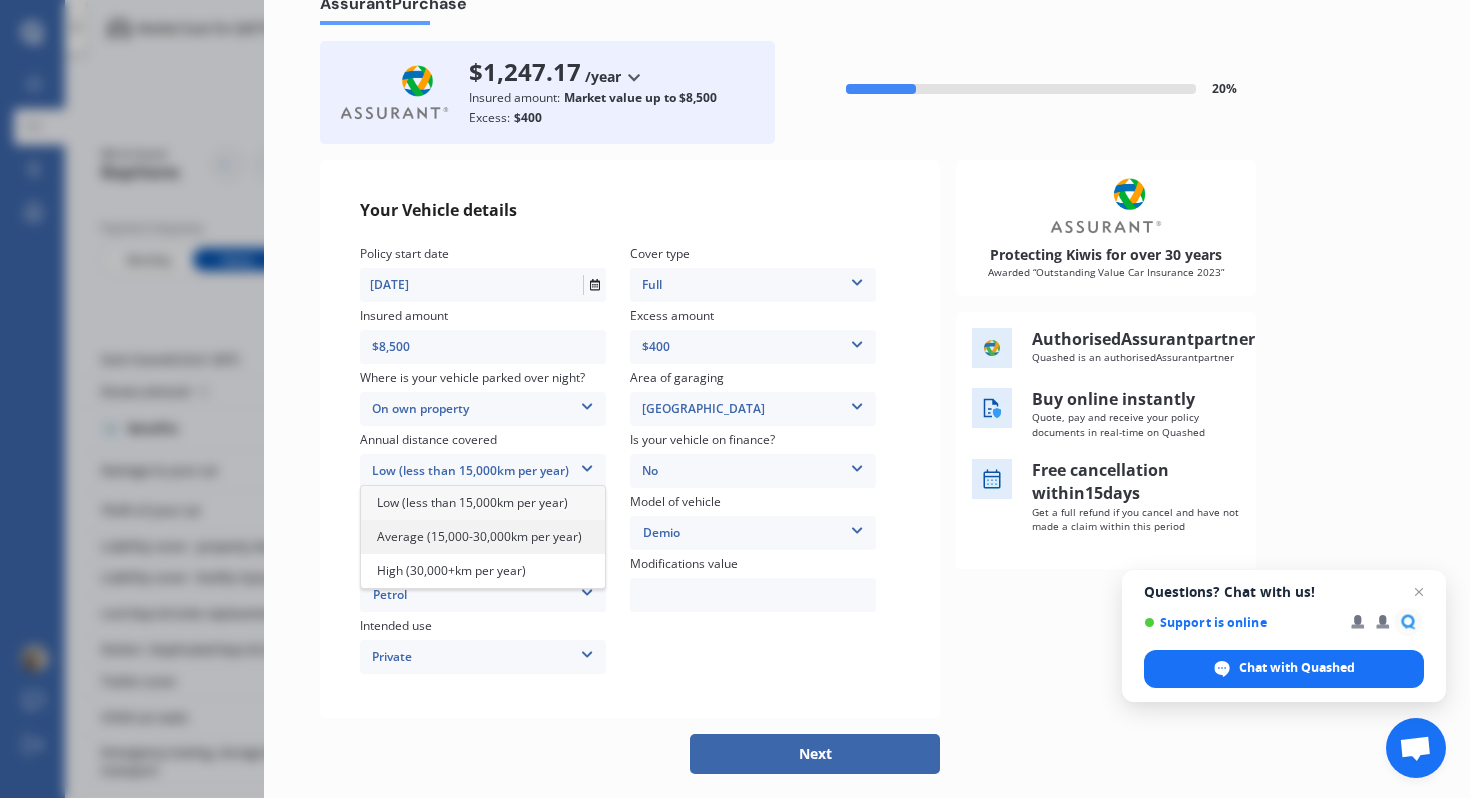 click on "Average (15,000-30,000km per year)" at bounding box center [479, 536] 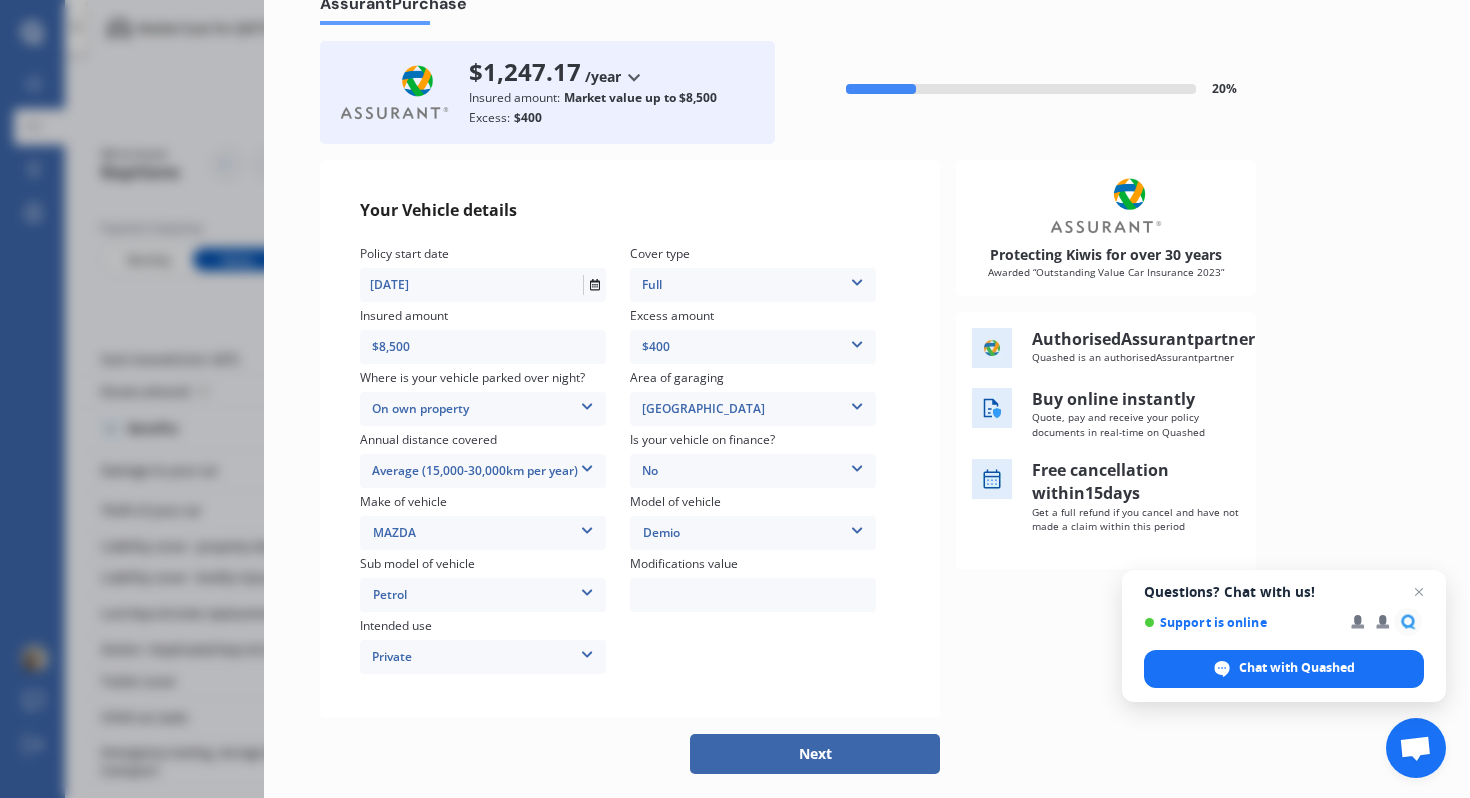 click at bounding box center [587, 465] 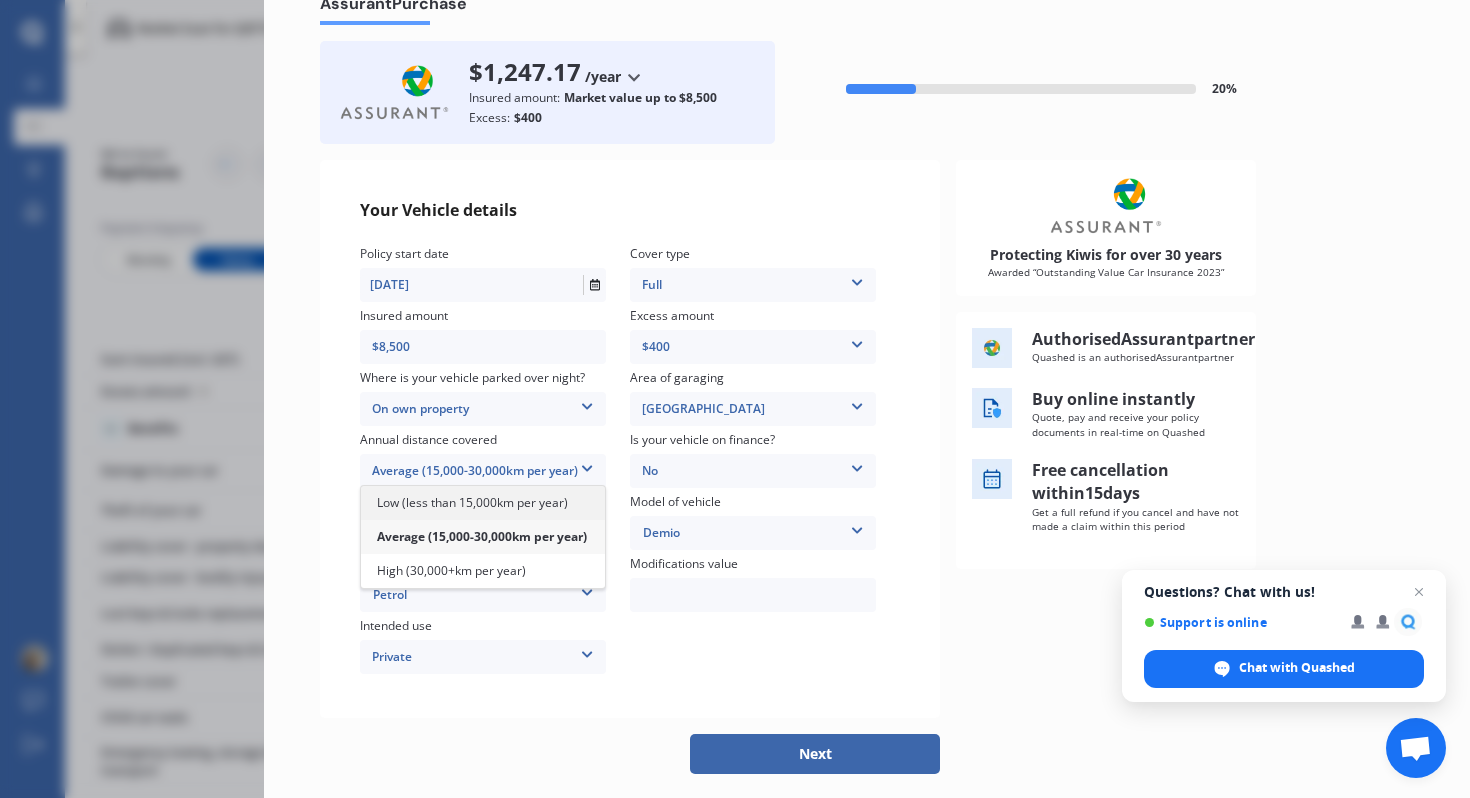 click on "Low (less than 15,000km per year)" at bounding box center [472, 502] 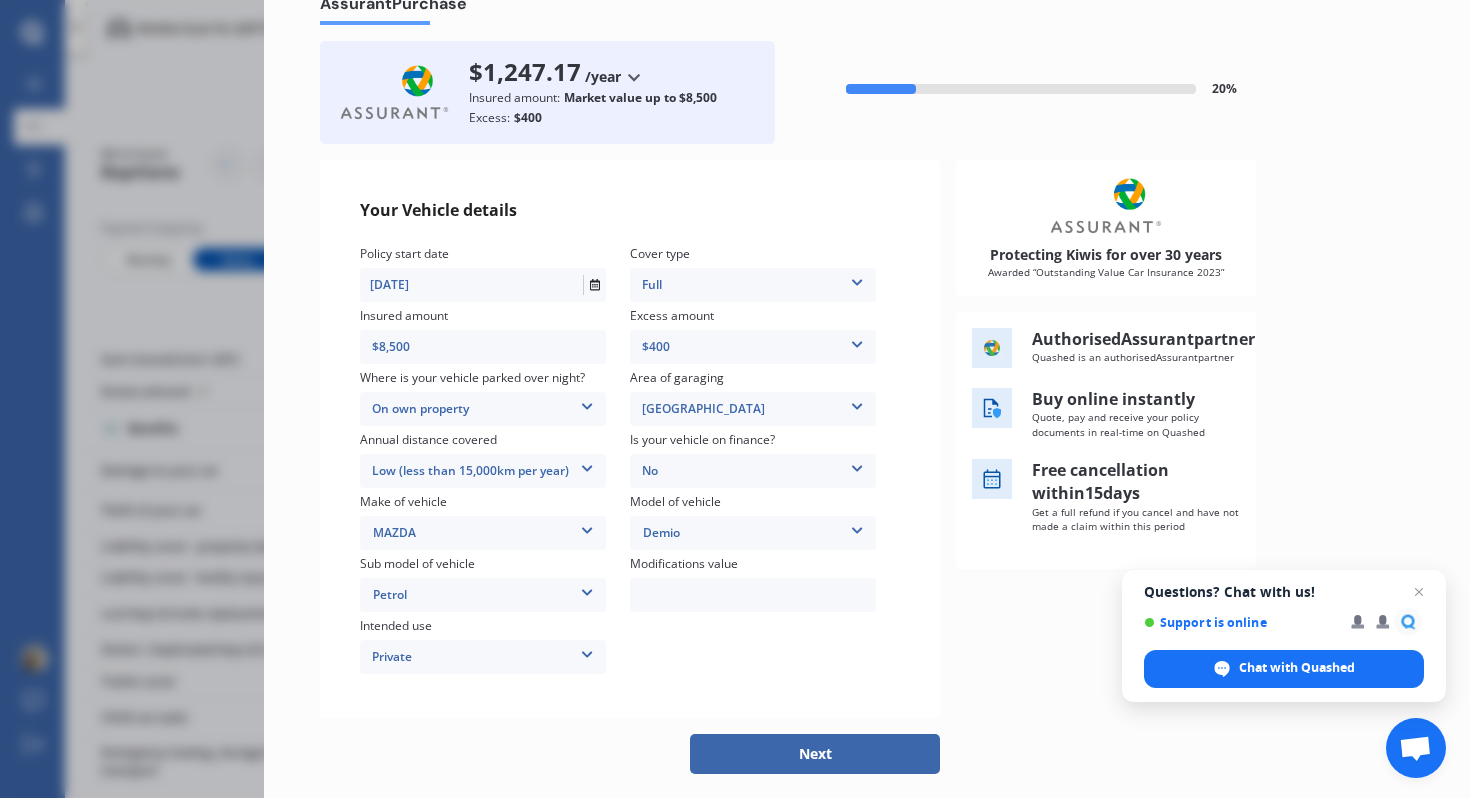 click on "Next" at bounding box center [815, 754] 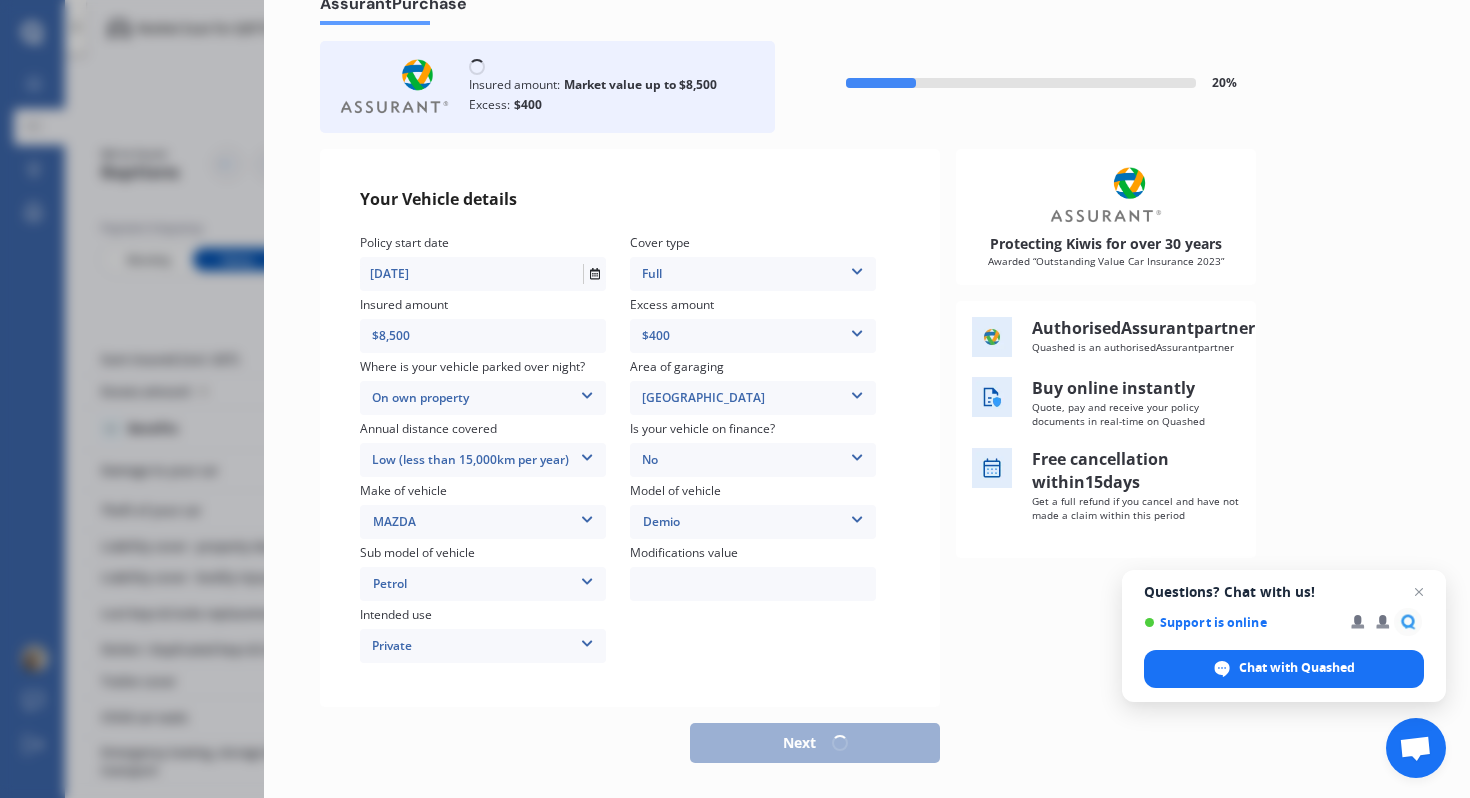 select on "30" 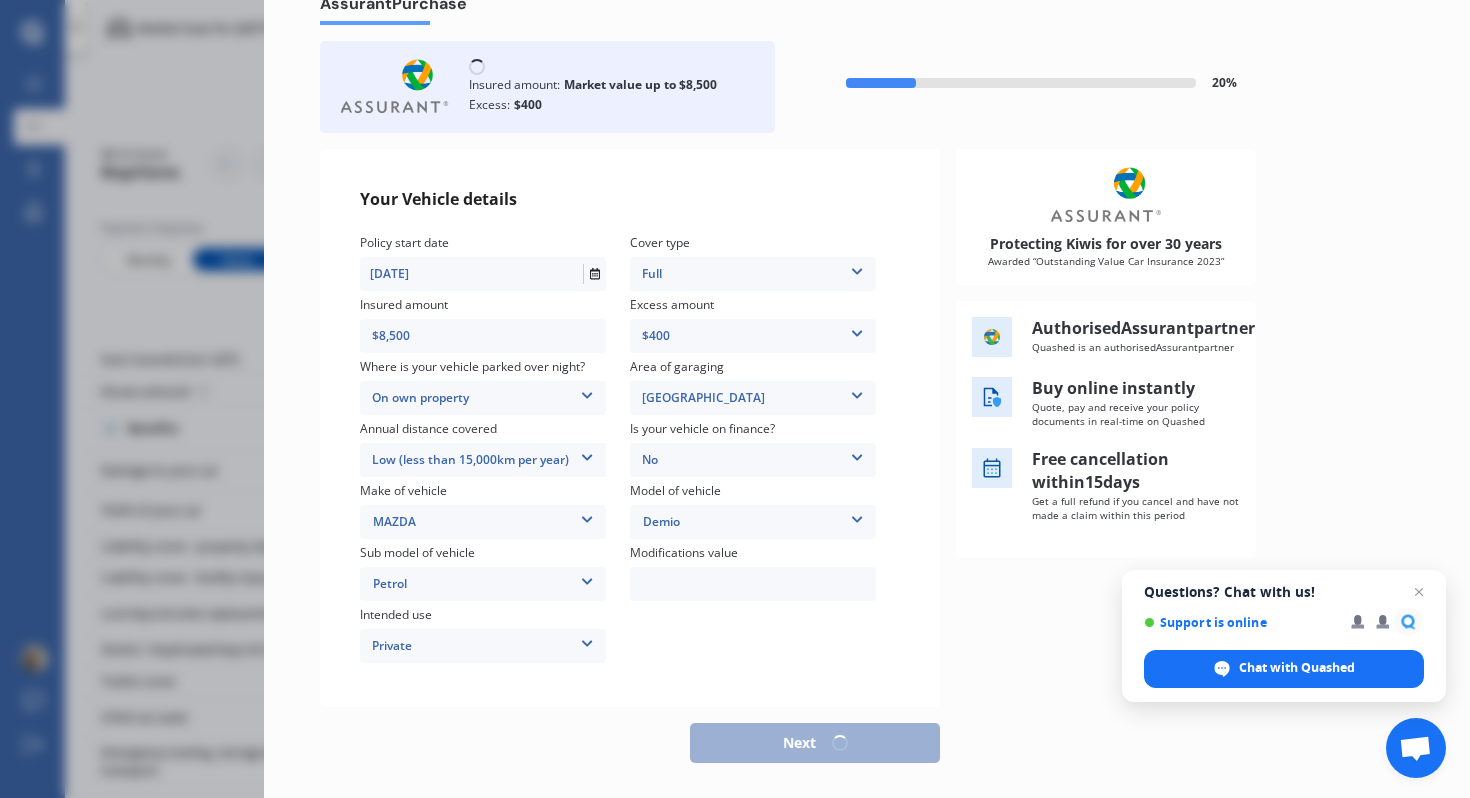 select on "2003" 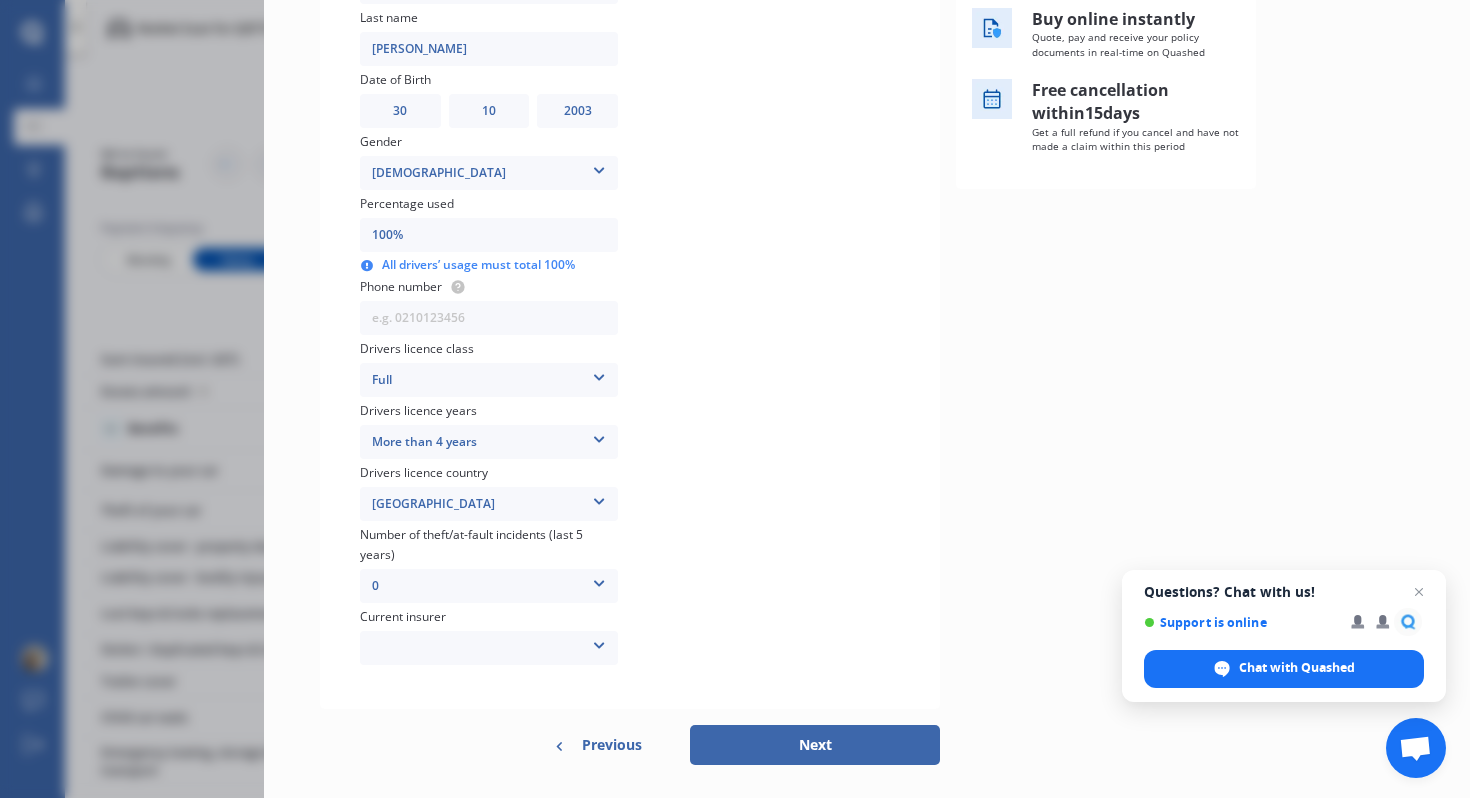 scroll, scrollTop: 463, scrollLeft: 0, axis: vertical 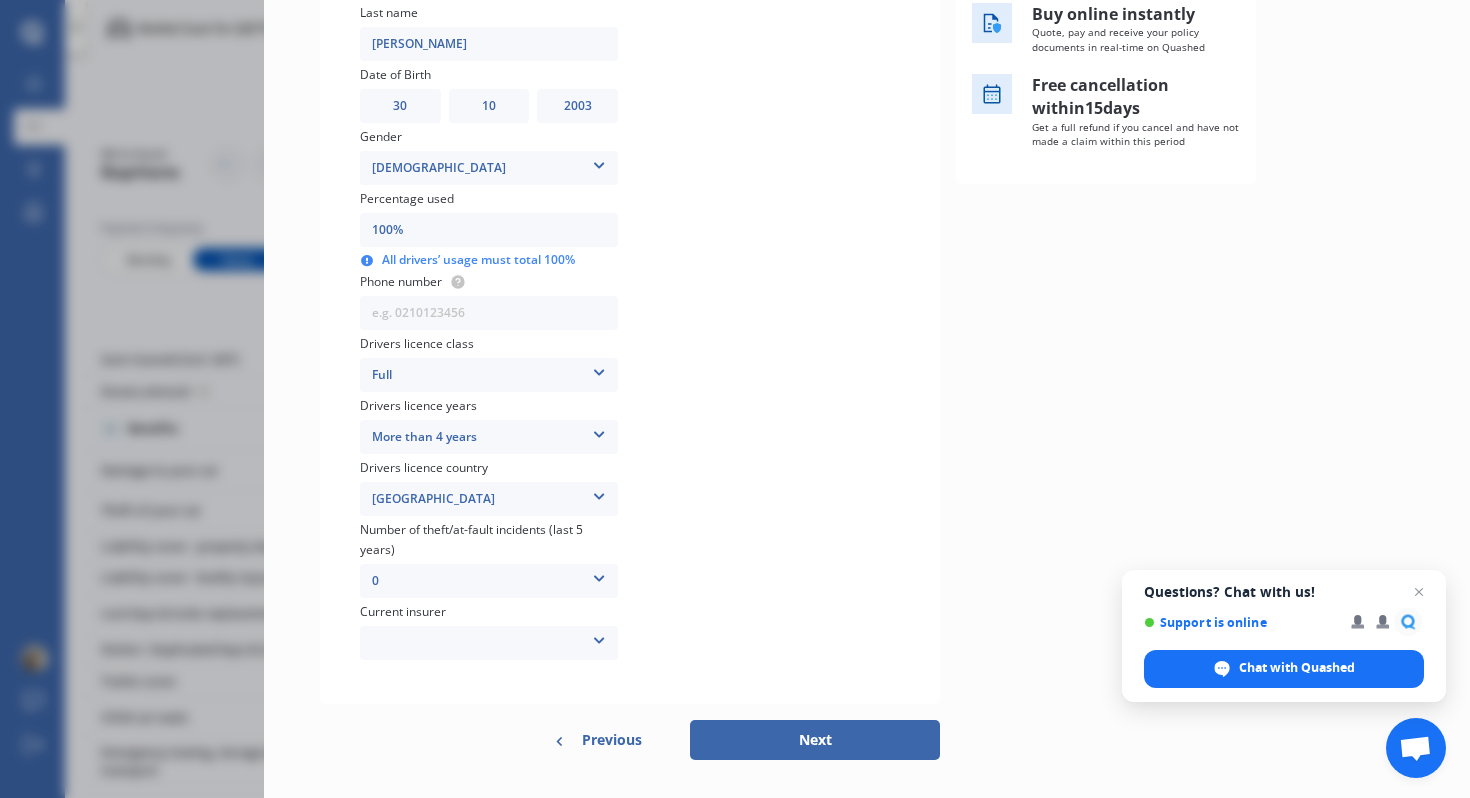 click at bounding box center [599, 637] 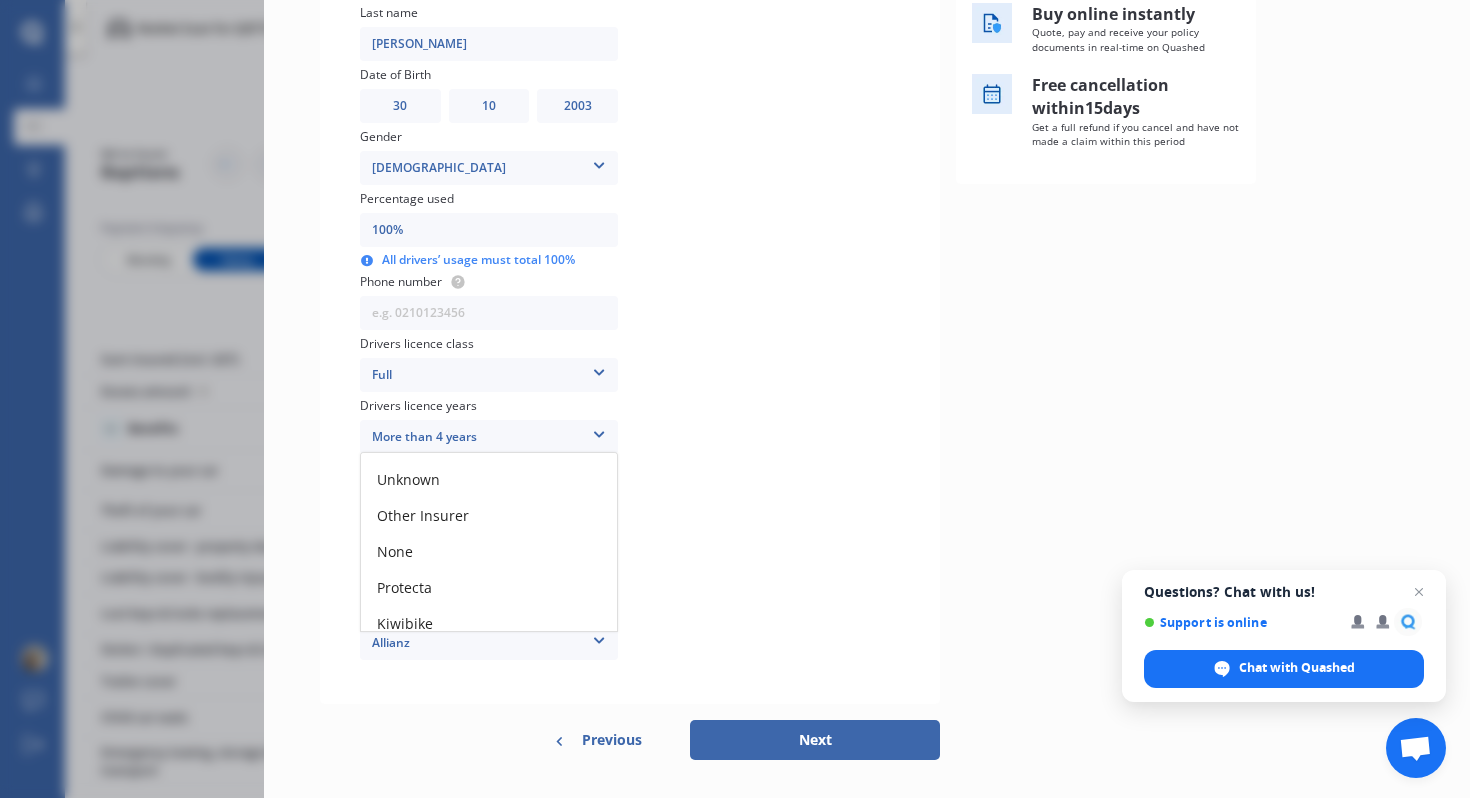 scroll, scrollTop: 218, scrollLeft: 0, axis: vertical 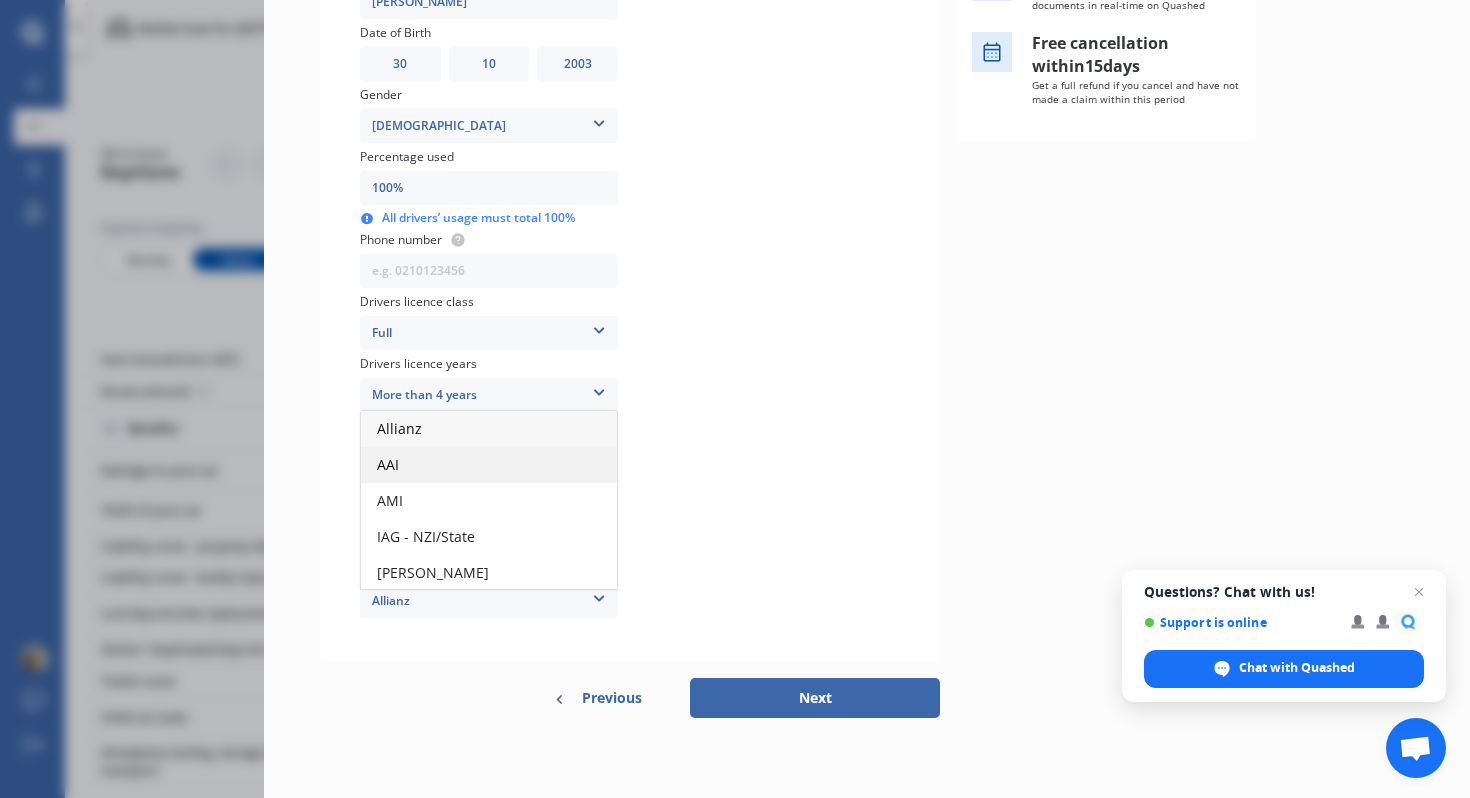 click on "AAI" at bounding box center (489, 465) 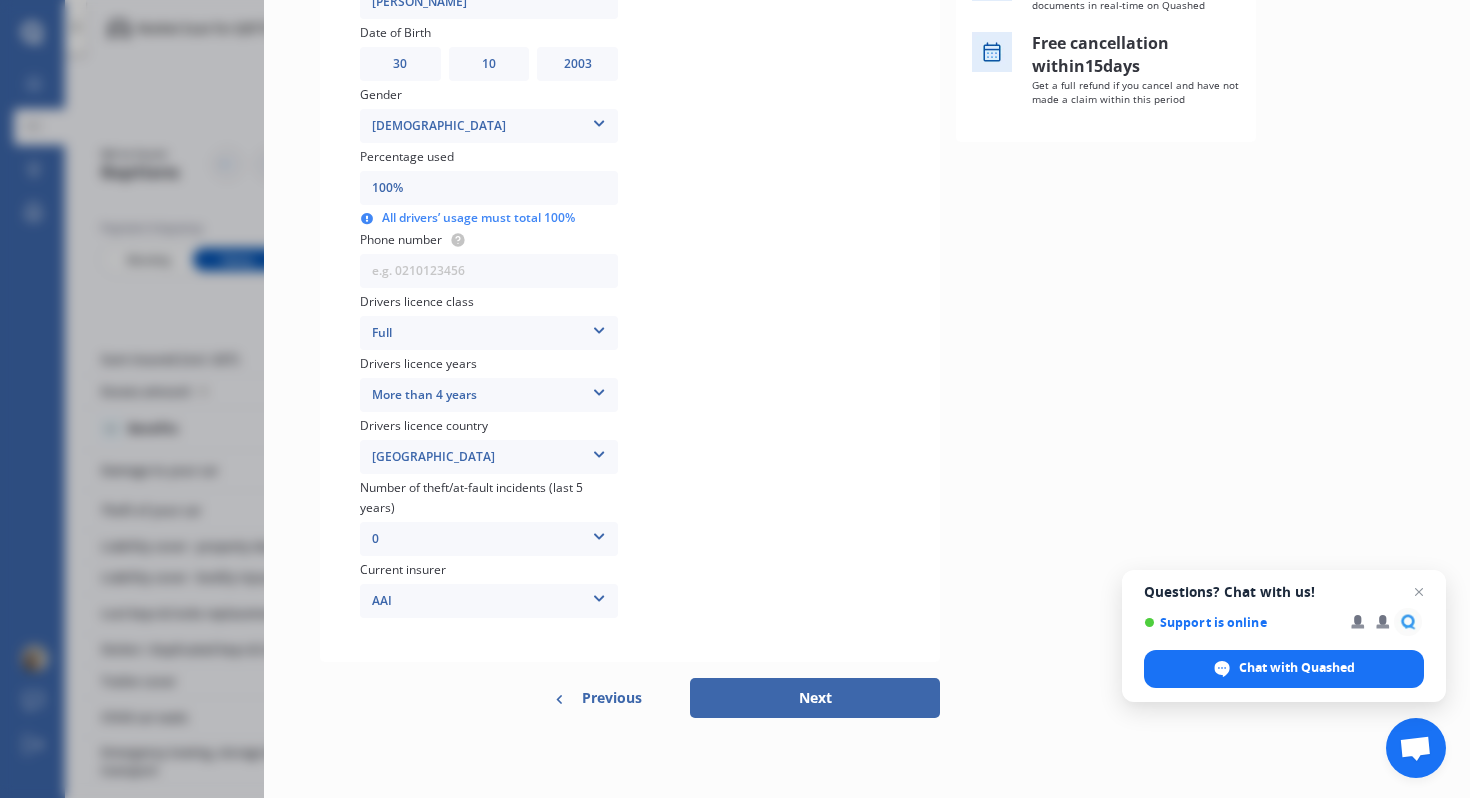 click on "Next" at bounding box center (815, 698) 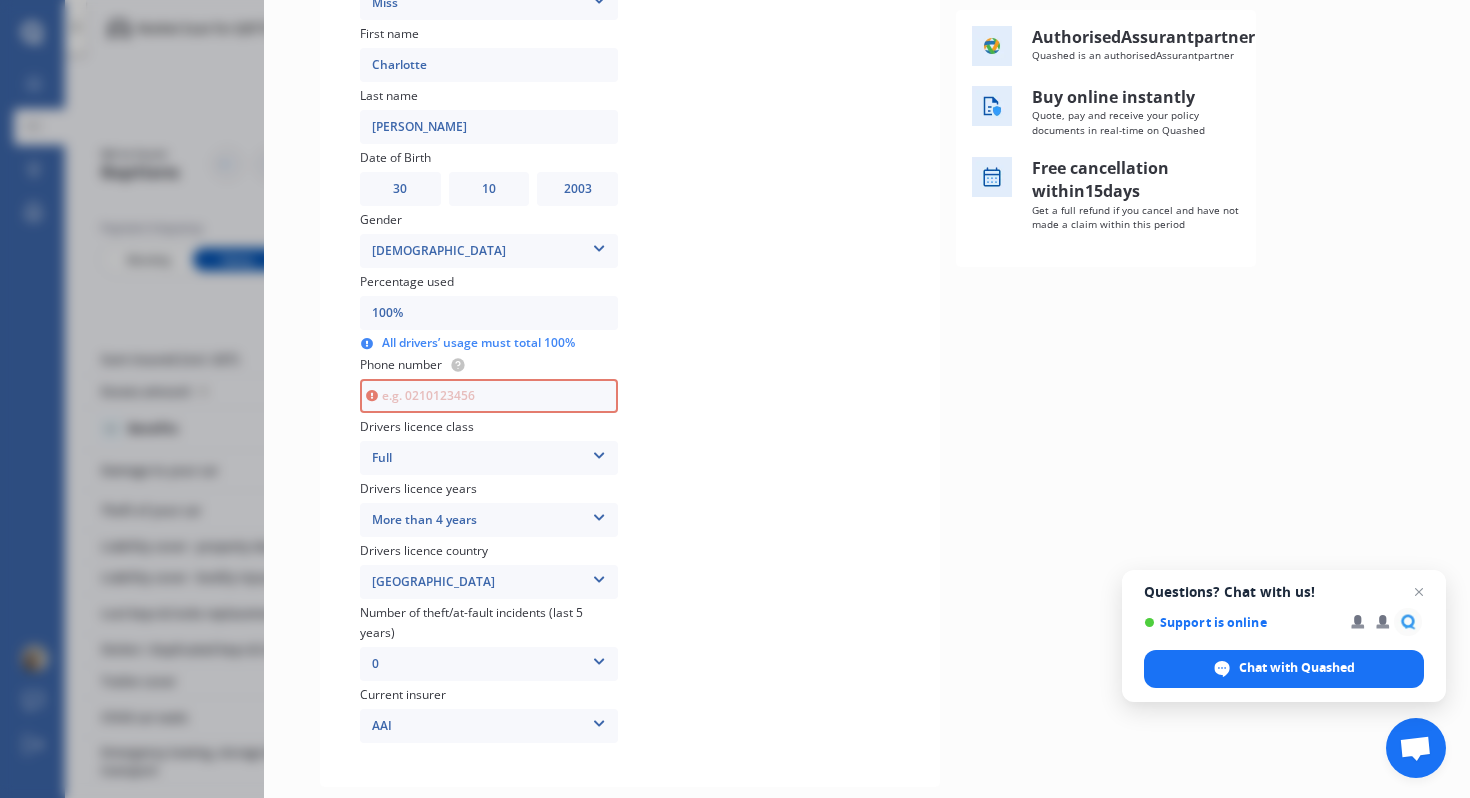 scroll, scrollTop: 367, scrollLeft: 0, axis: vertical 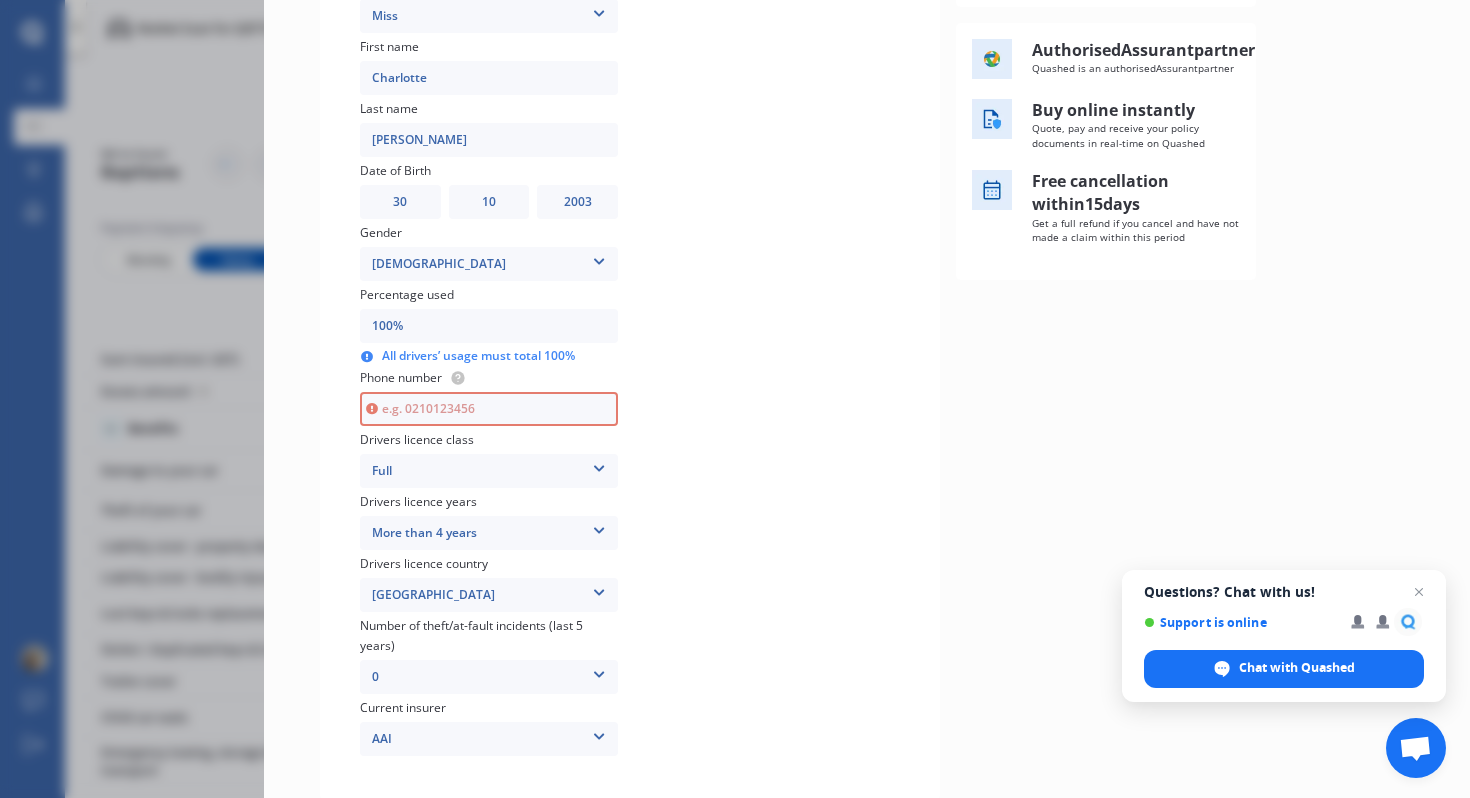 click at bounding box center [489, 409] 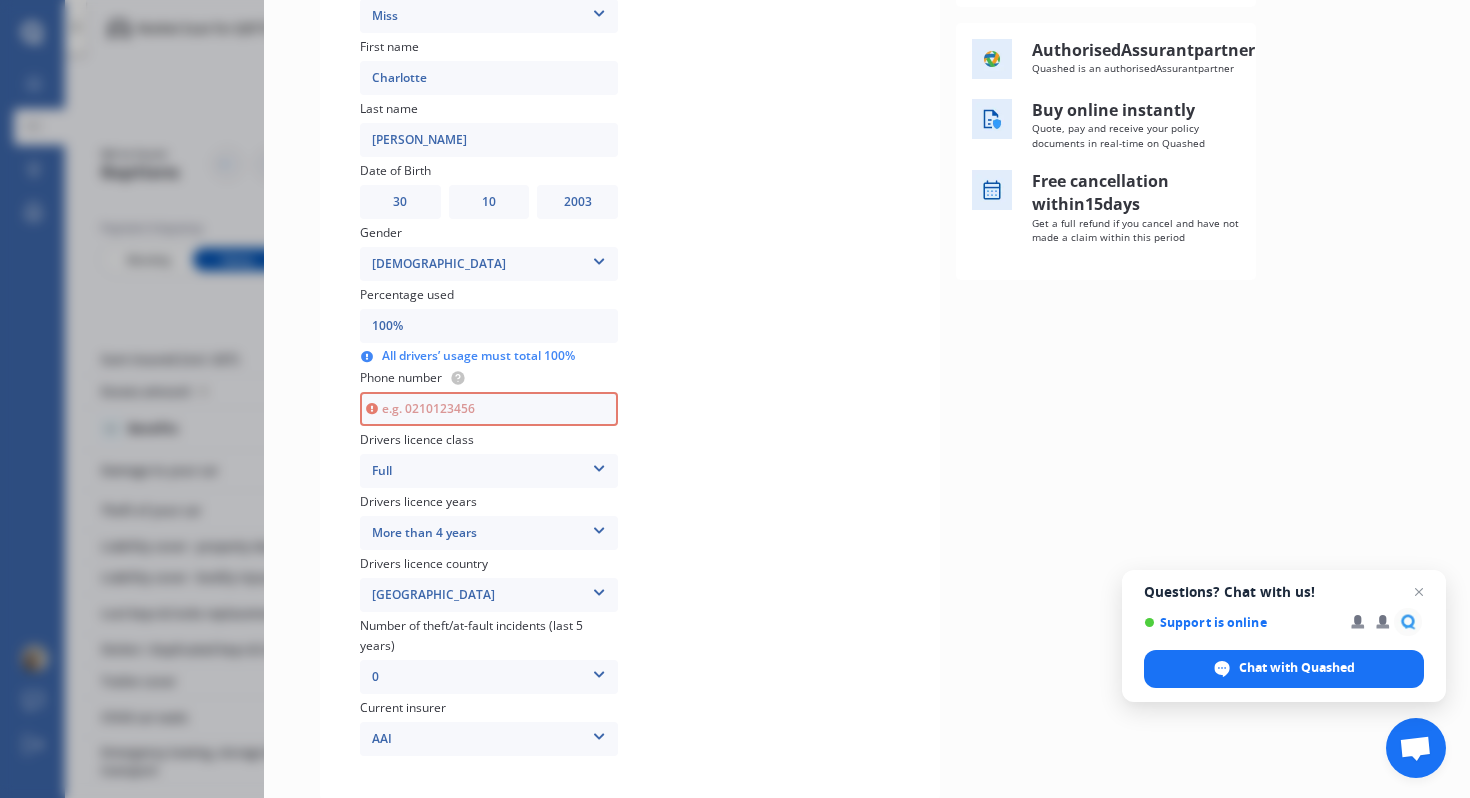 type on "02102335606" 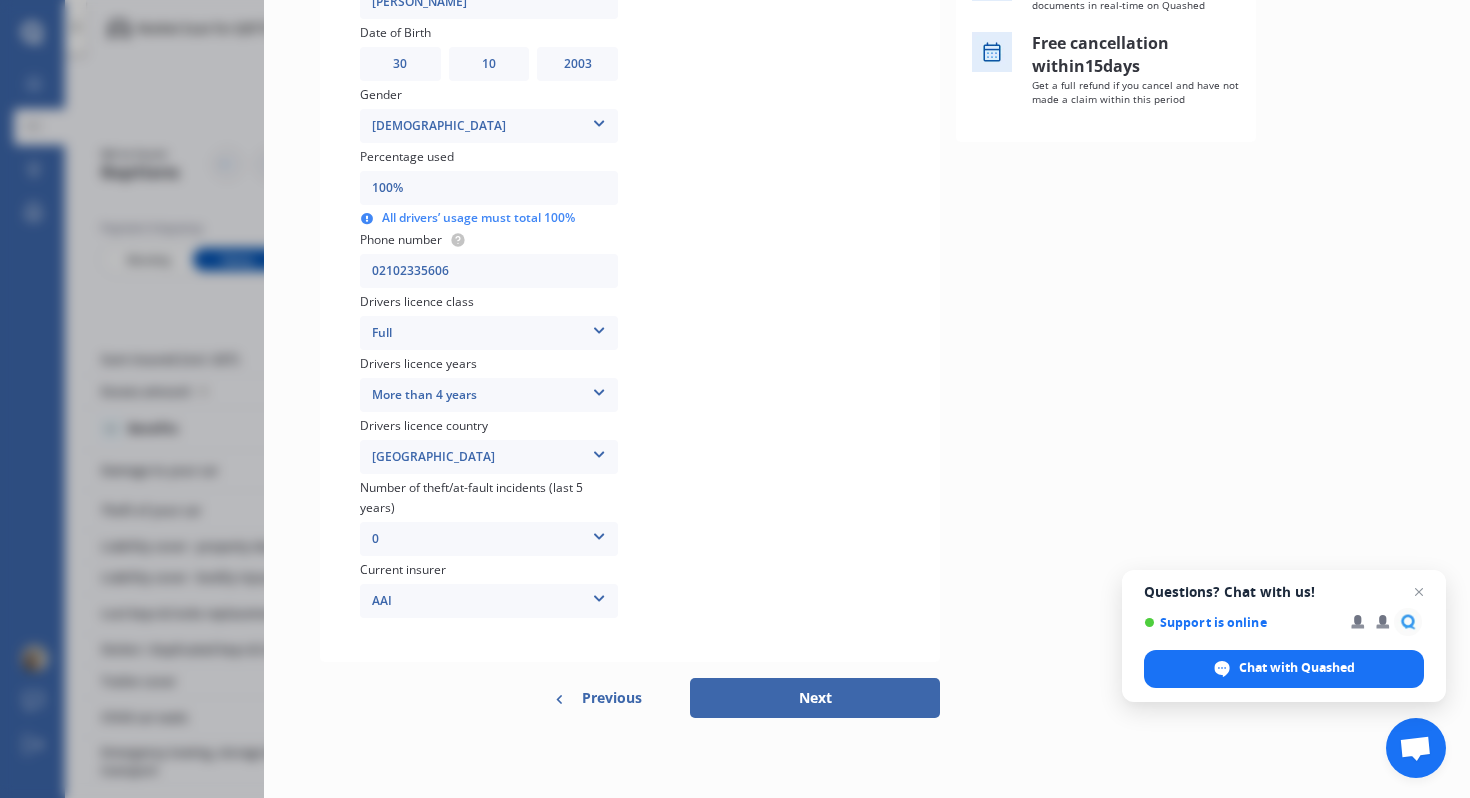 click on "Next" at bounding box center [815, 698] 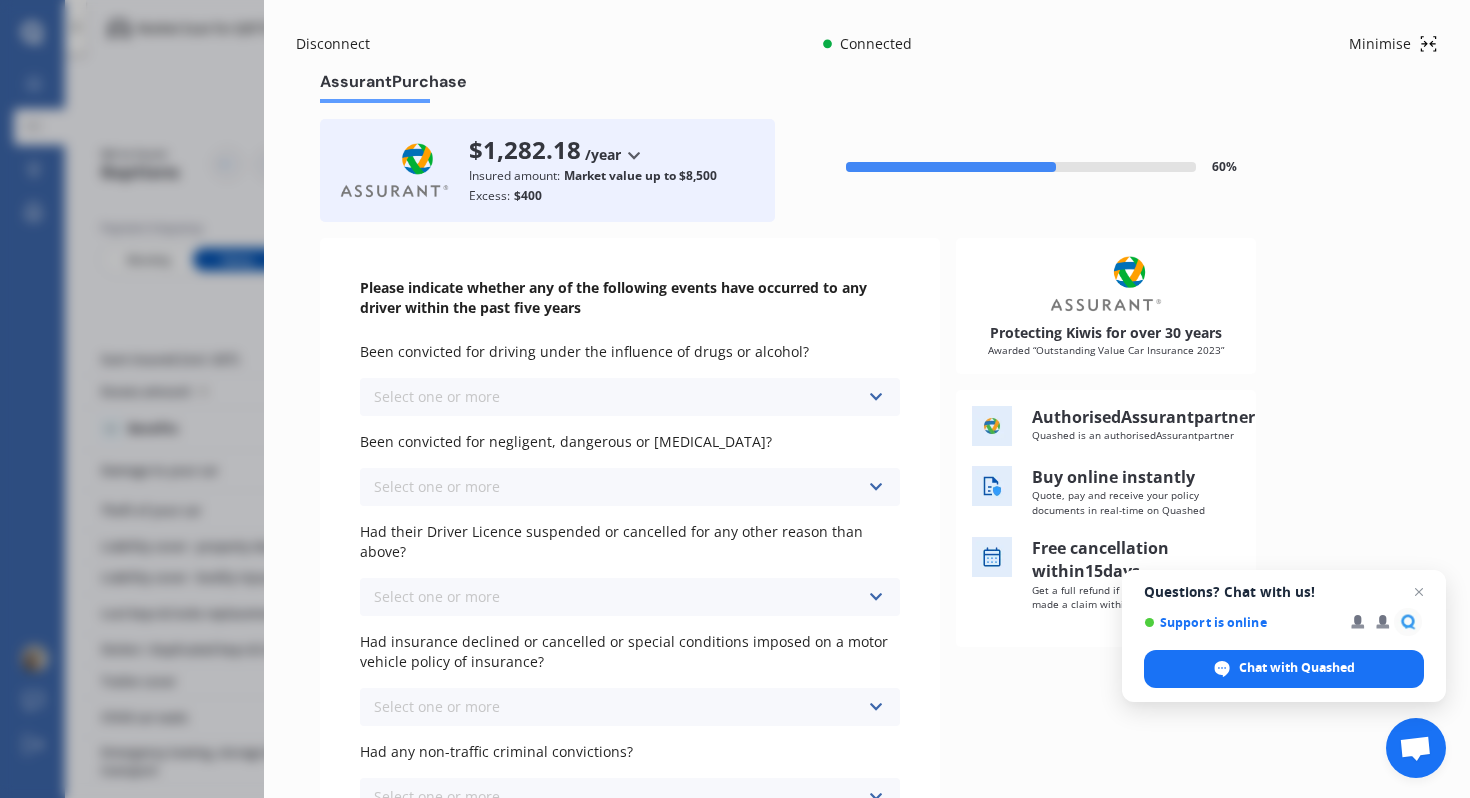 scroll, scrollTop: 18, scrollLeft: 0, axis: vertical 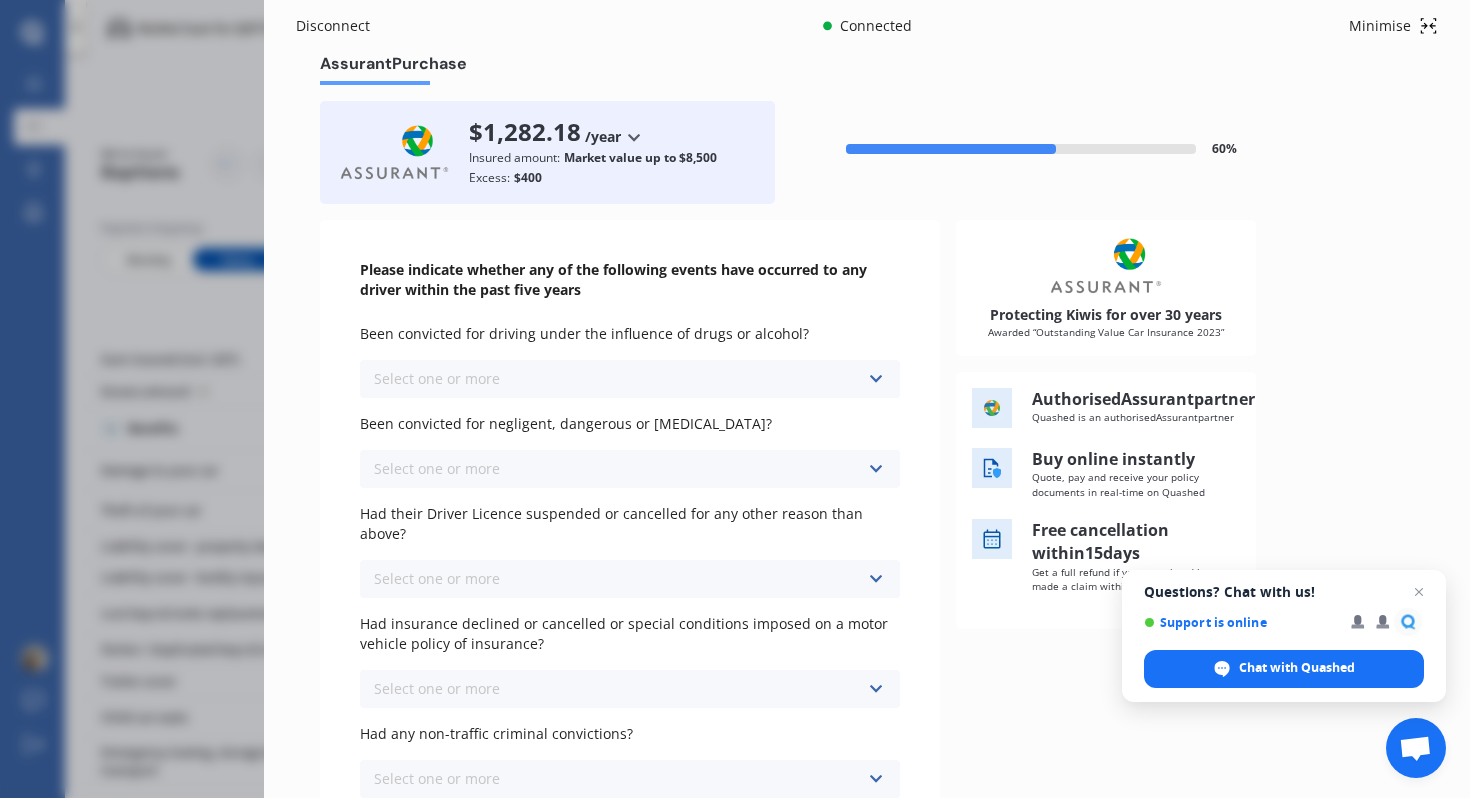 click on "Select one or more Never, or over 5 years ago Last year 1 to 2 years ago 2 to 3 years ago 3 to 5 years ago" at bounding box center [630, 379] 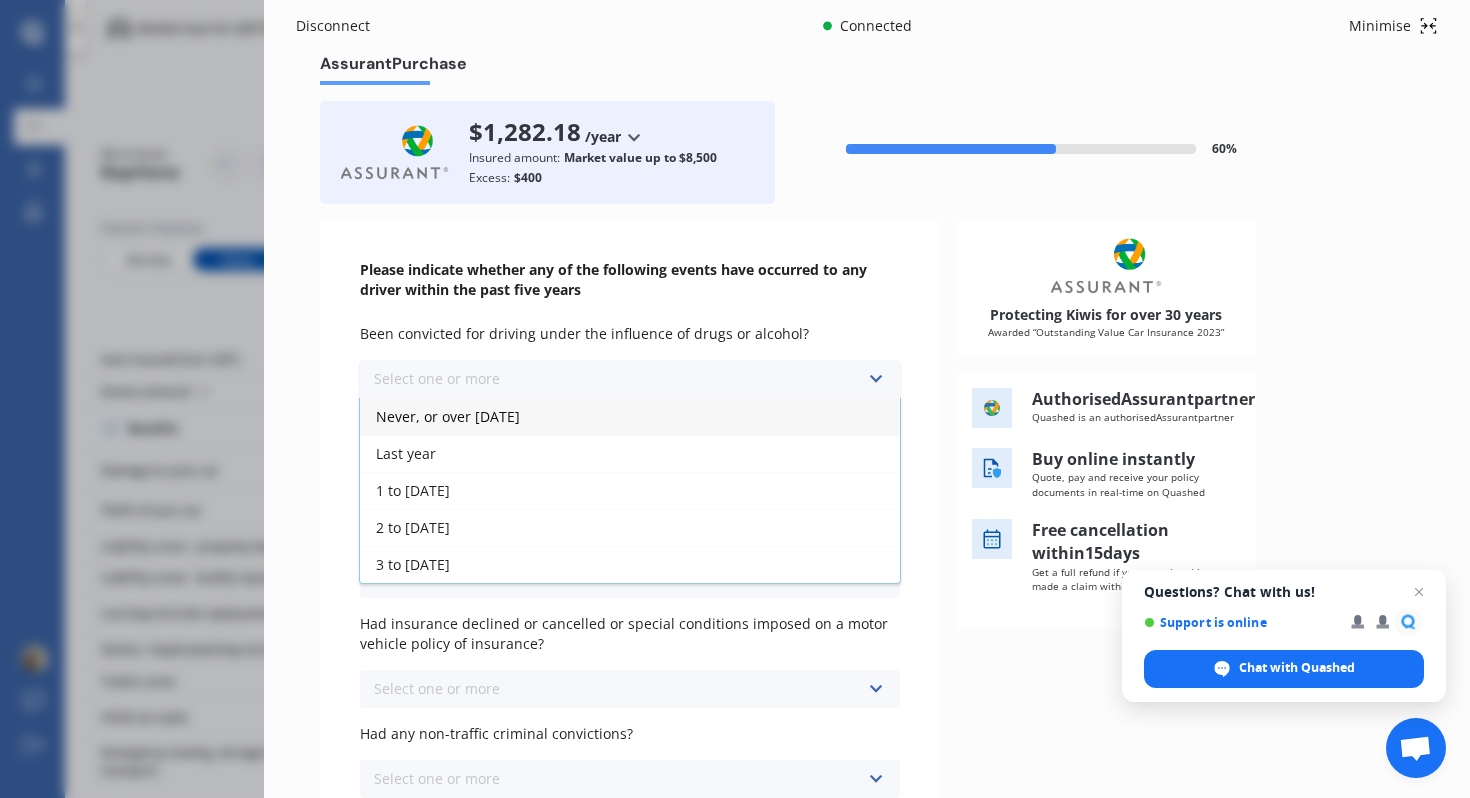 click on "Never, or over 5 years ago" at bounding box center [630, 416] 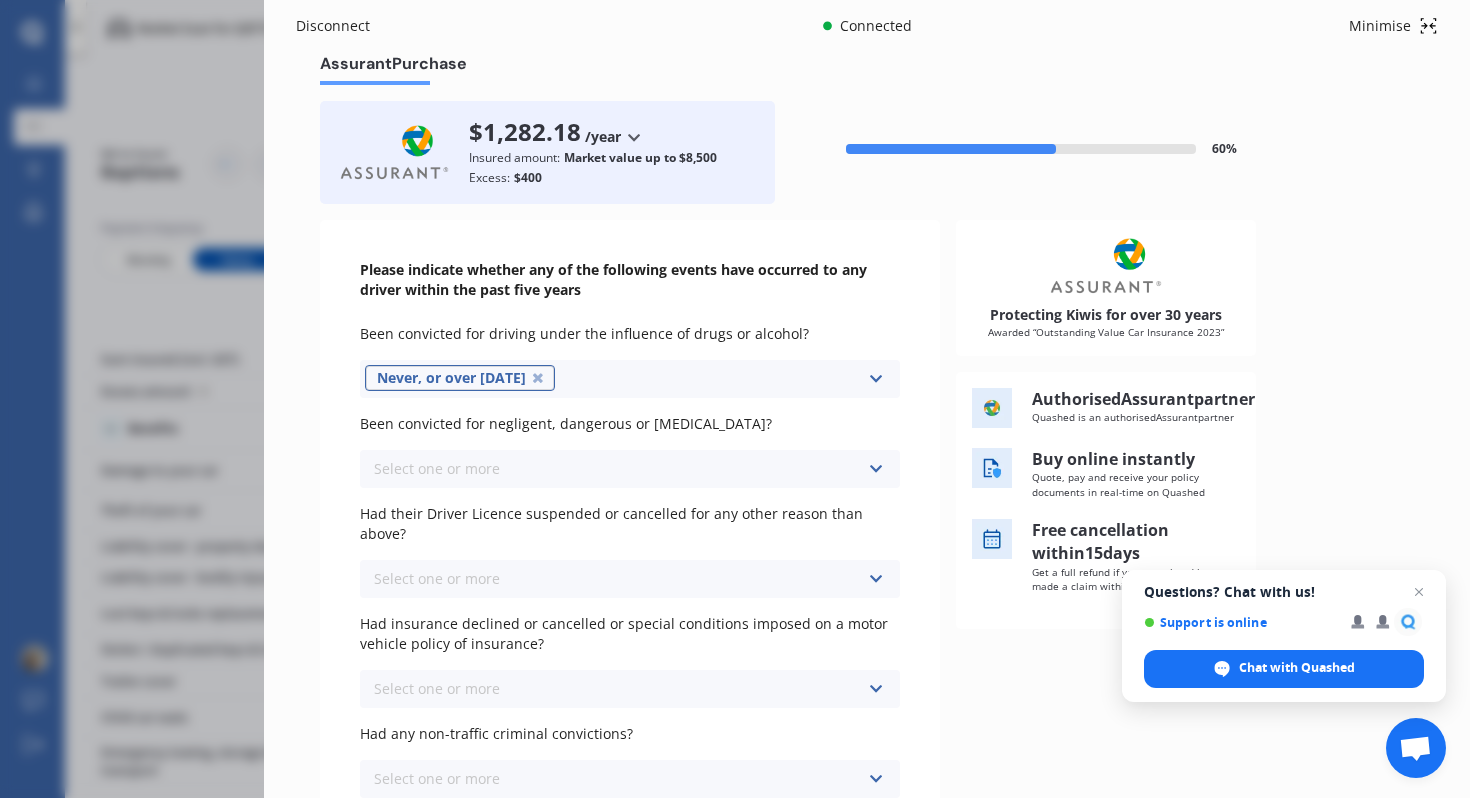 click on "Select one or more Never, or over 5 years ago Last year 1 to 2 years ago 2 to 3 years ago 3 to 5 years ago" at bounding box center [630, 469] 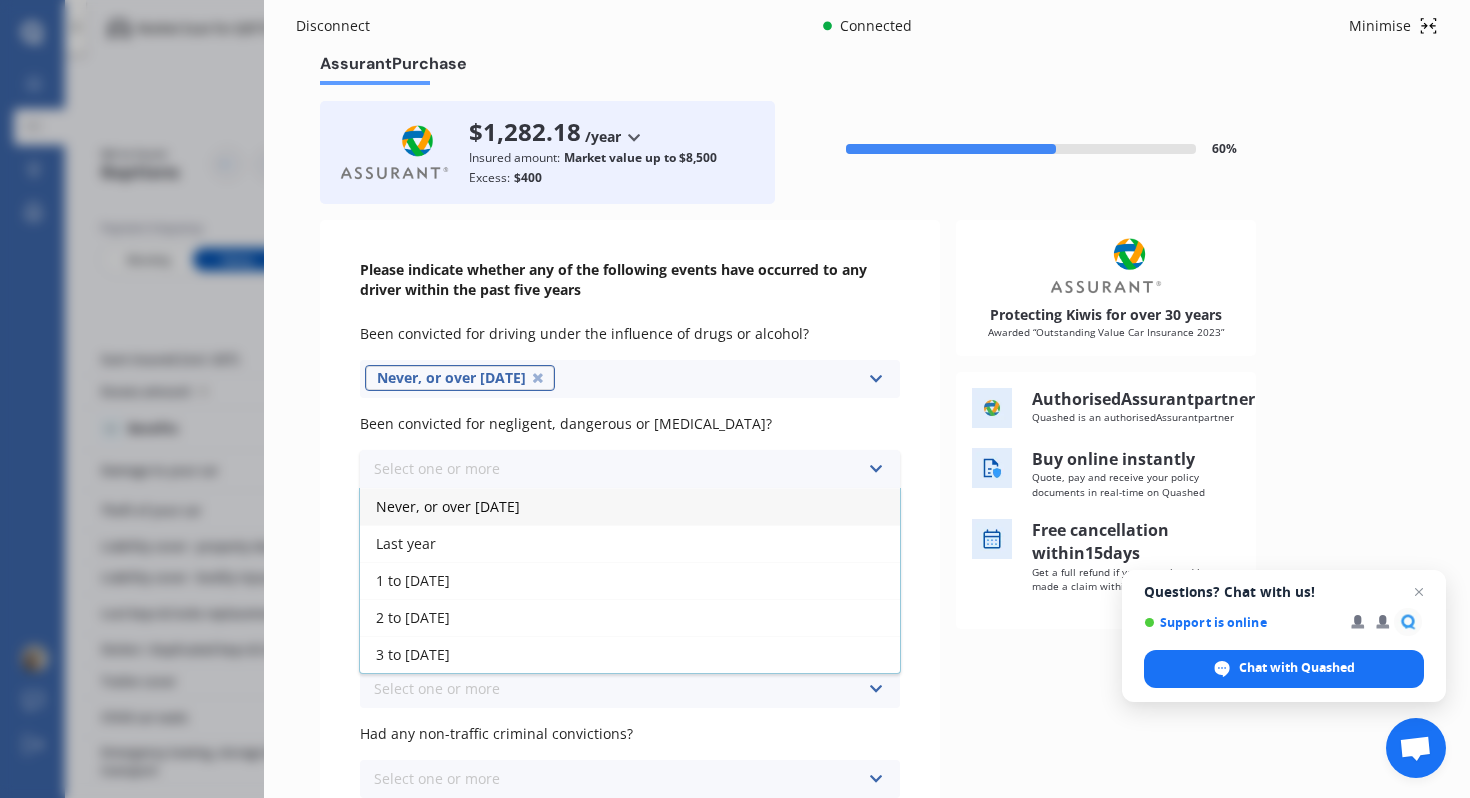click on "Never, or over 5 years ago" at bounding box center [630, 506] 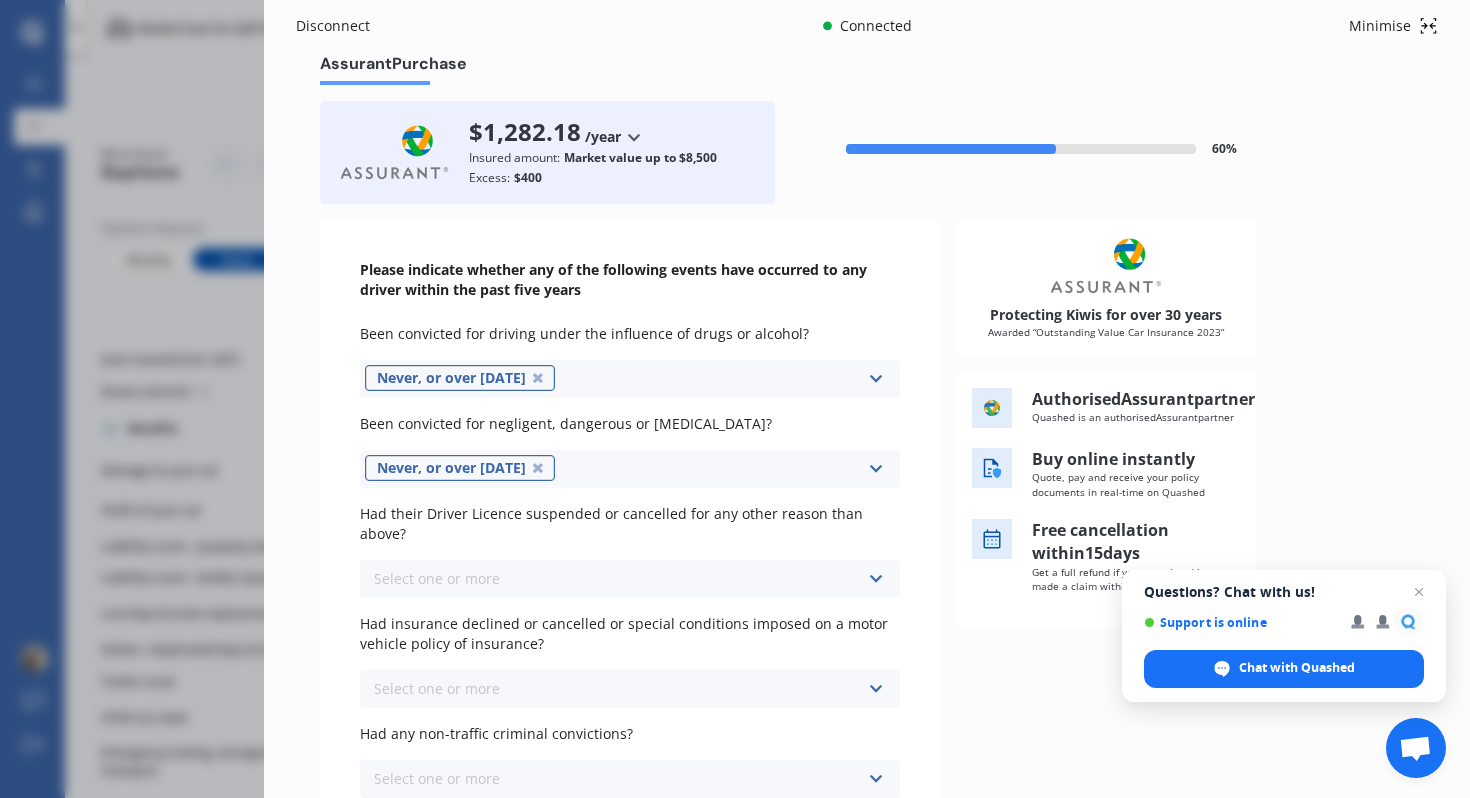 scroll, scrollTop: 99, scrollLeft: 0, axis: vertical 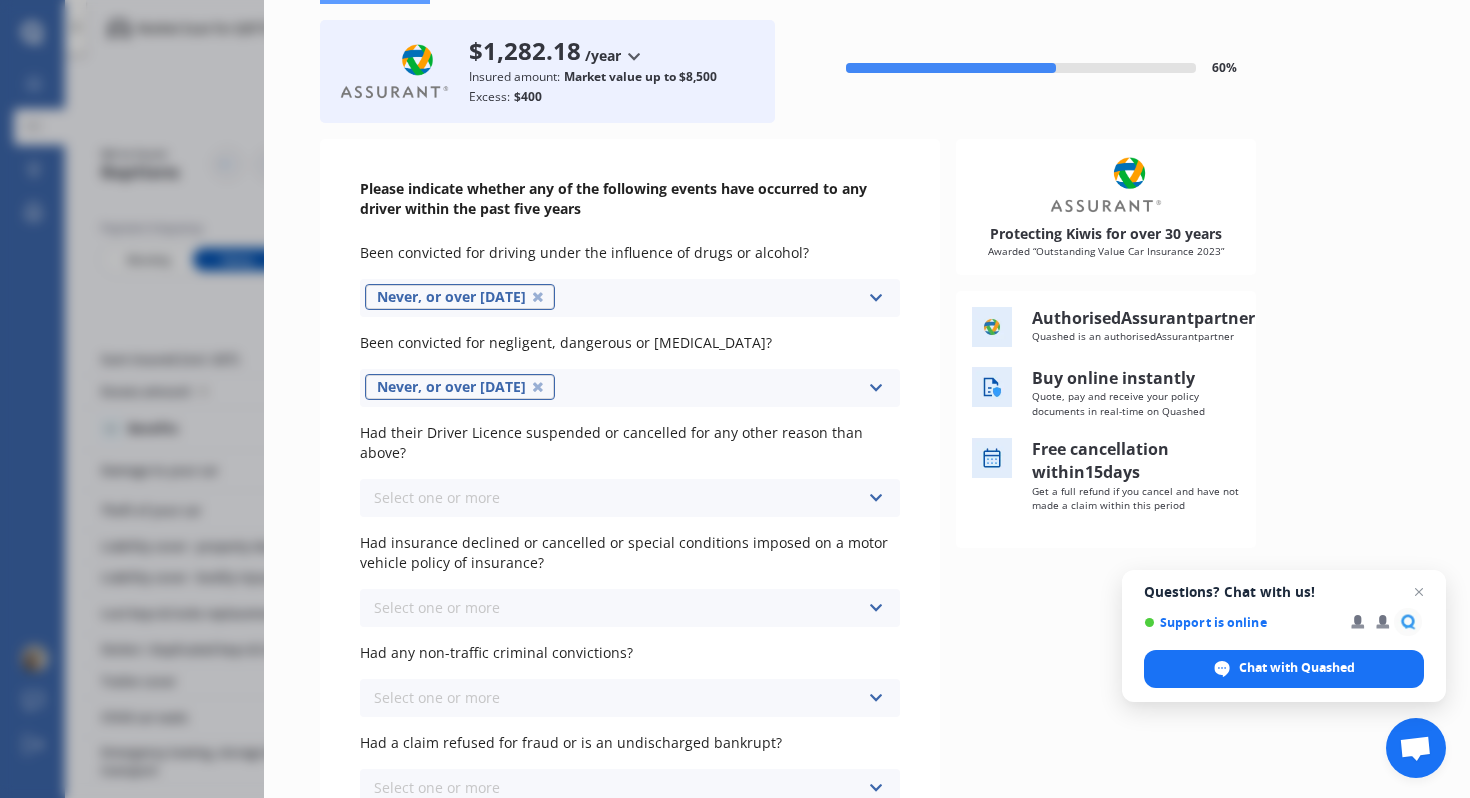 click on "Select one or more Never, or over 5 years ago Last year 1 to 2 years ago 2 to 3 years ago 3 to 5 years ago" at bounding box center (630, 498) 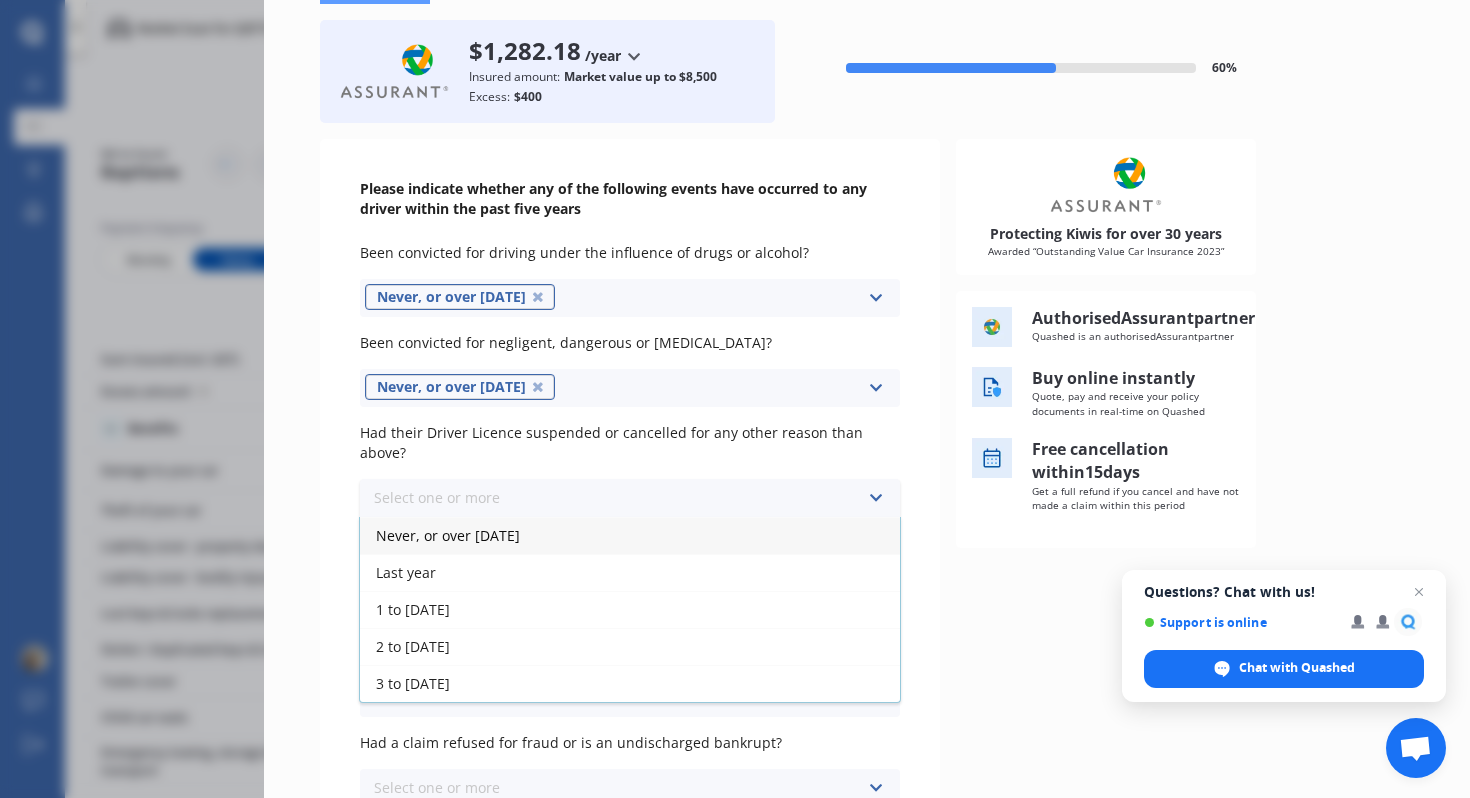 click on "Never, or over 5 years ago" at bounding box center (630, 535) 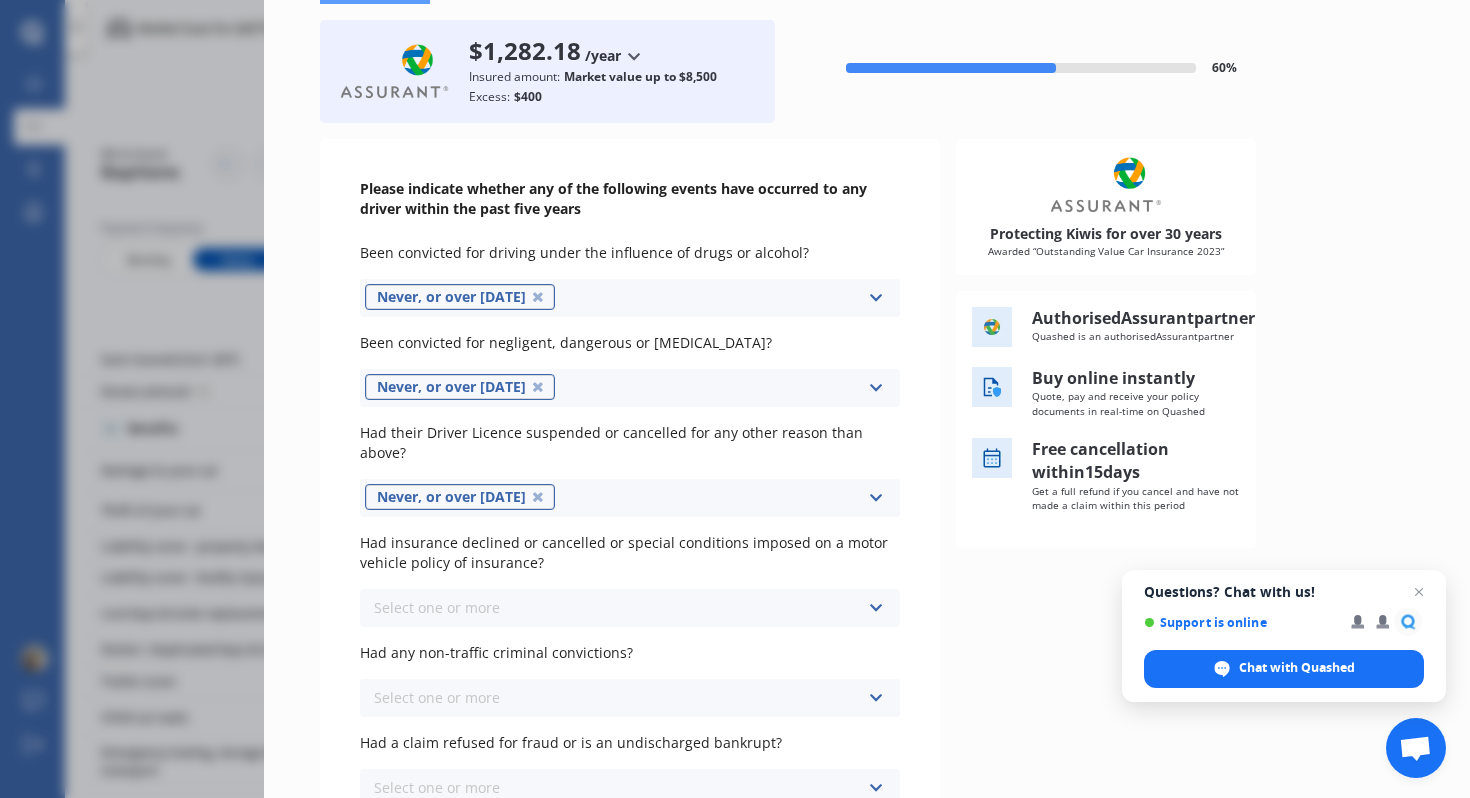 scroll, scrollTop: 264, scrollLeft: 0, axis: vertical 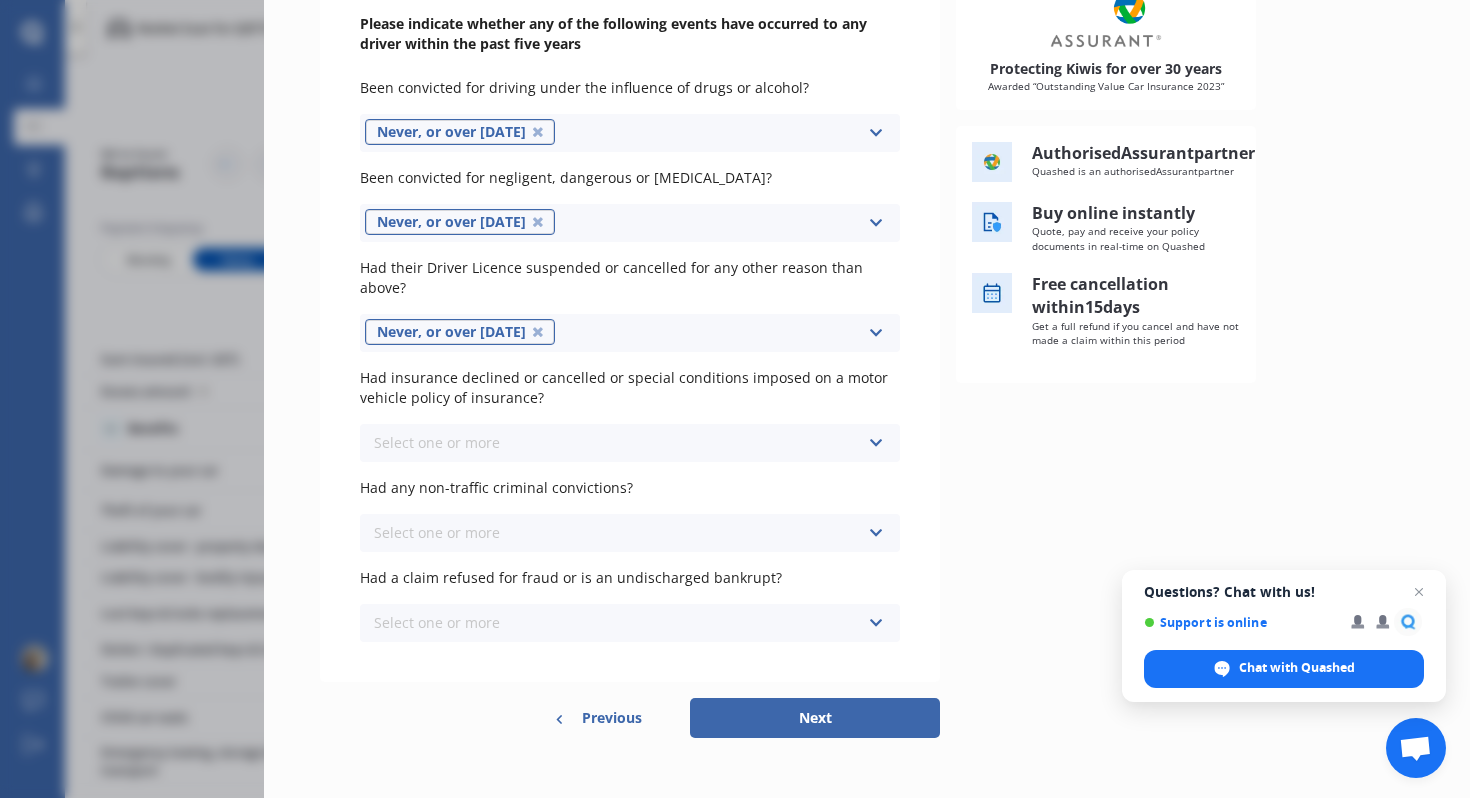click on "Select one or more Never, or over 5 years ago Last year 1 to 2 years ago 2 to 3 years ago 3 to 5 years ago" at bounding box center (630, 443) 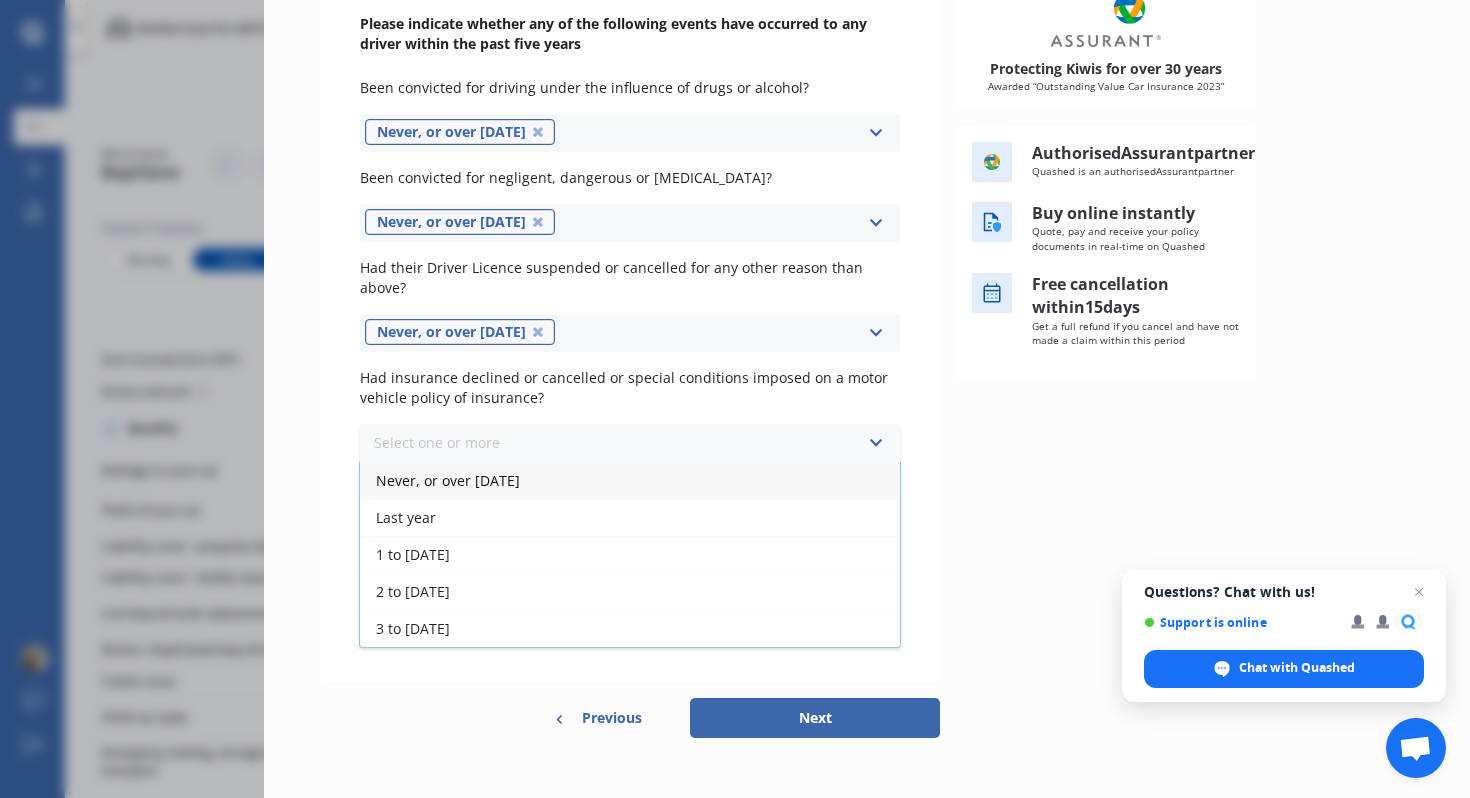 click on "Never, or over 5 years ago" at bounding box center (630, 480) 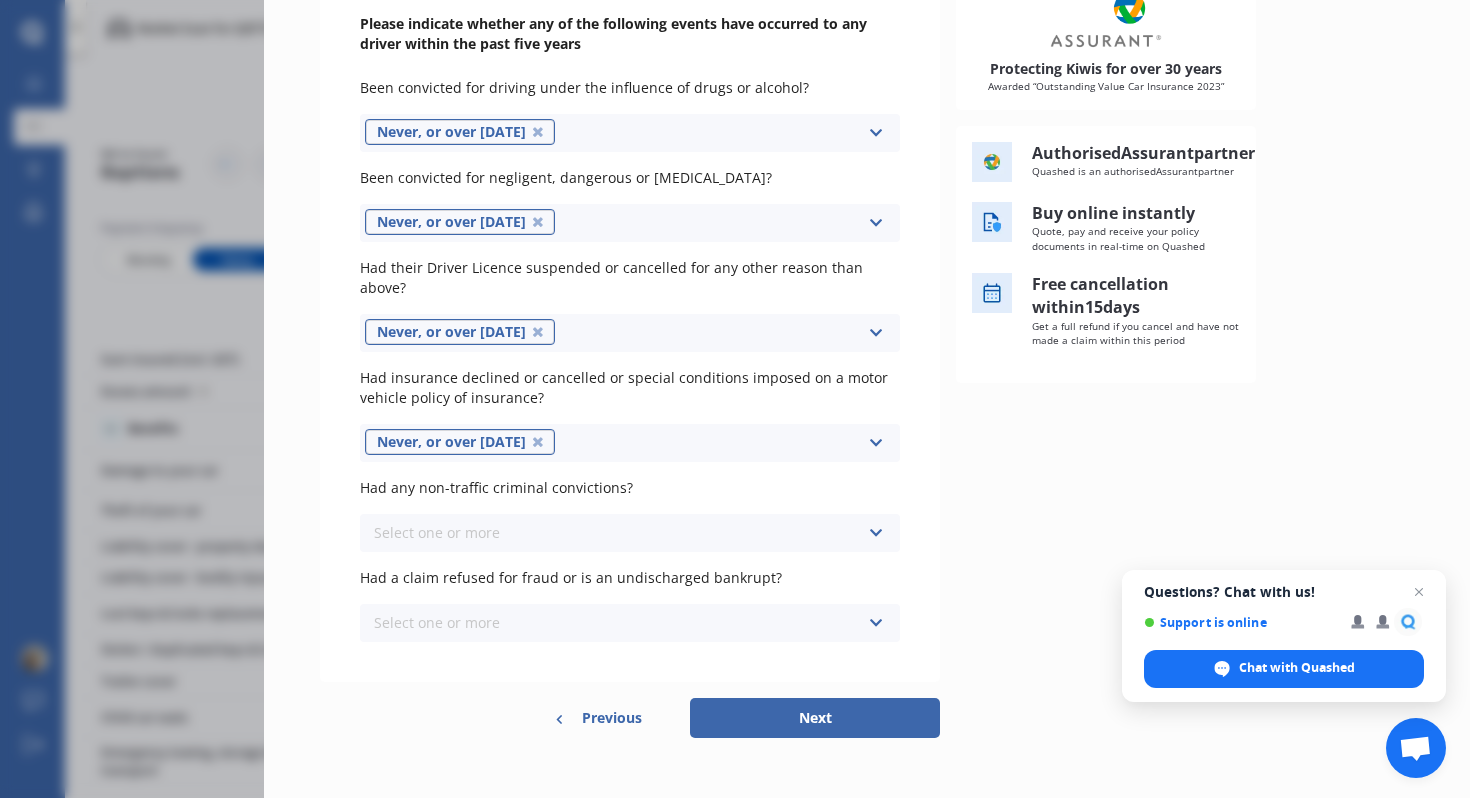 click on "Select one or more Never, or over 5 years ago Last year 1 to 2 years ago 2 to 3 years ago 3 to 5 years ago" at bounding box center [630, 533] 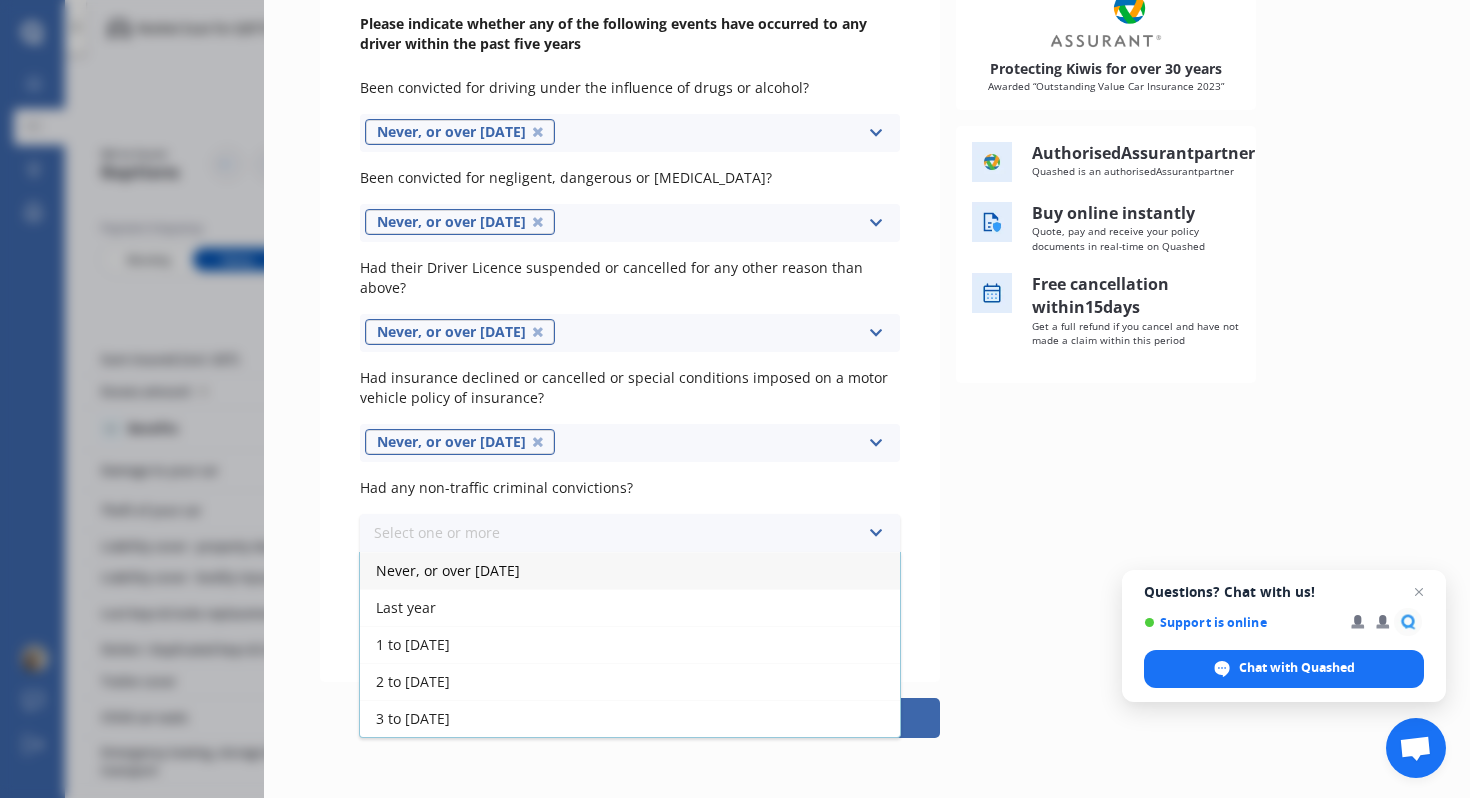 click on "Never, or over 5 years ago" at bounding box center (448, 570) 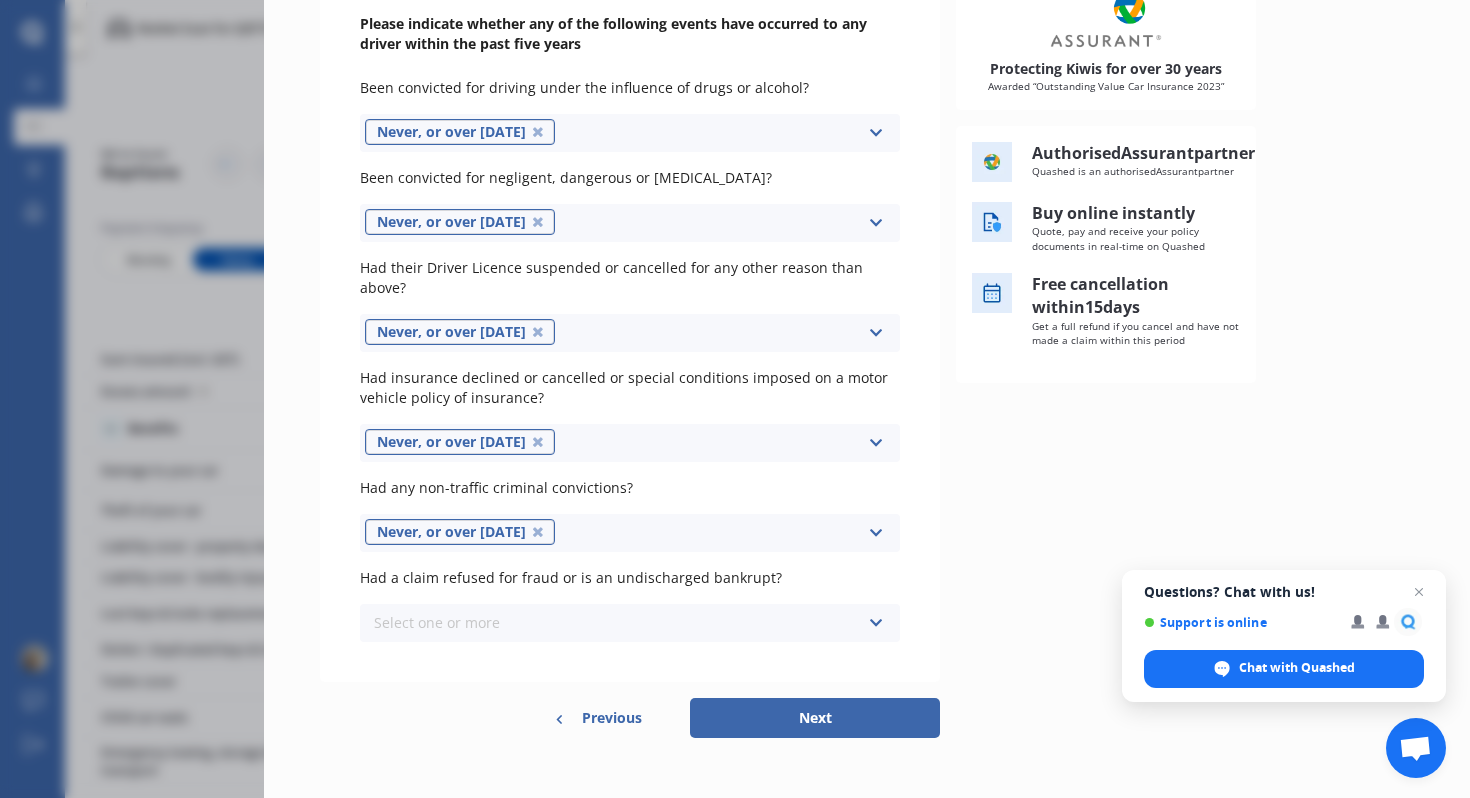click on "Select one or more Never, or over 5 years ago Last year 1 to 2 years ago 2 to 3 years ago 3 to 5 years ago" at bounding box center (630, 623) 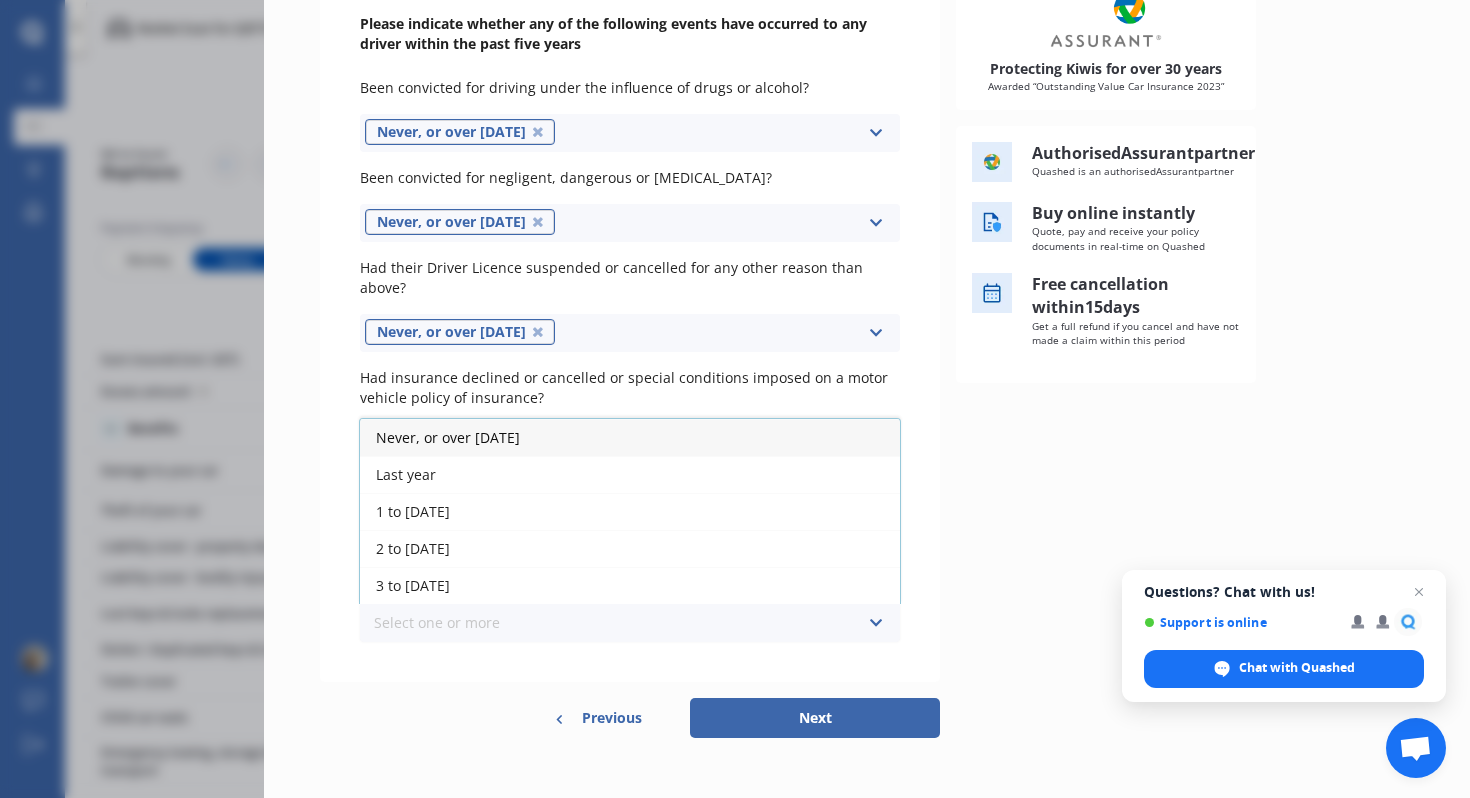 click on "Never, or over 5 years ago" at bounding box center (630, 437) 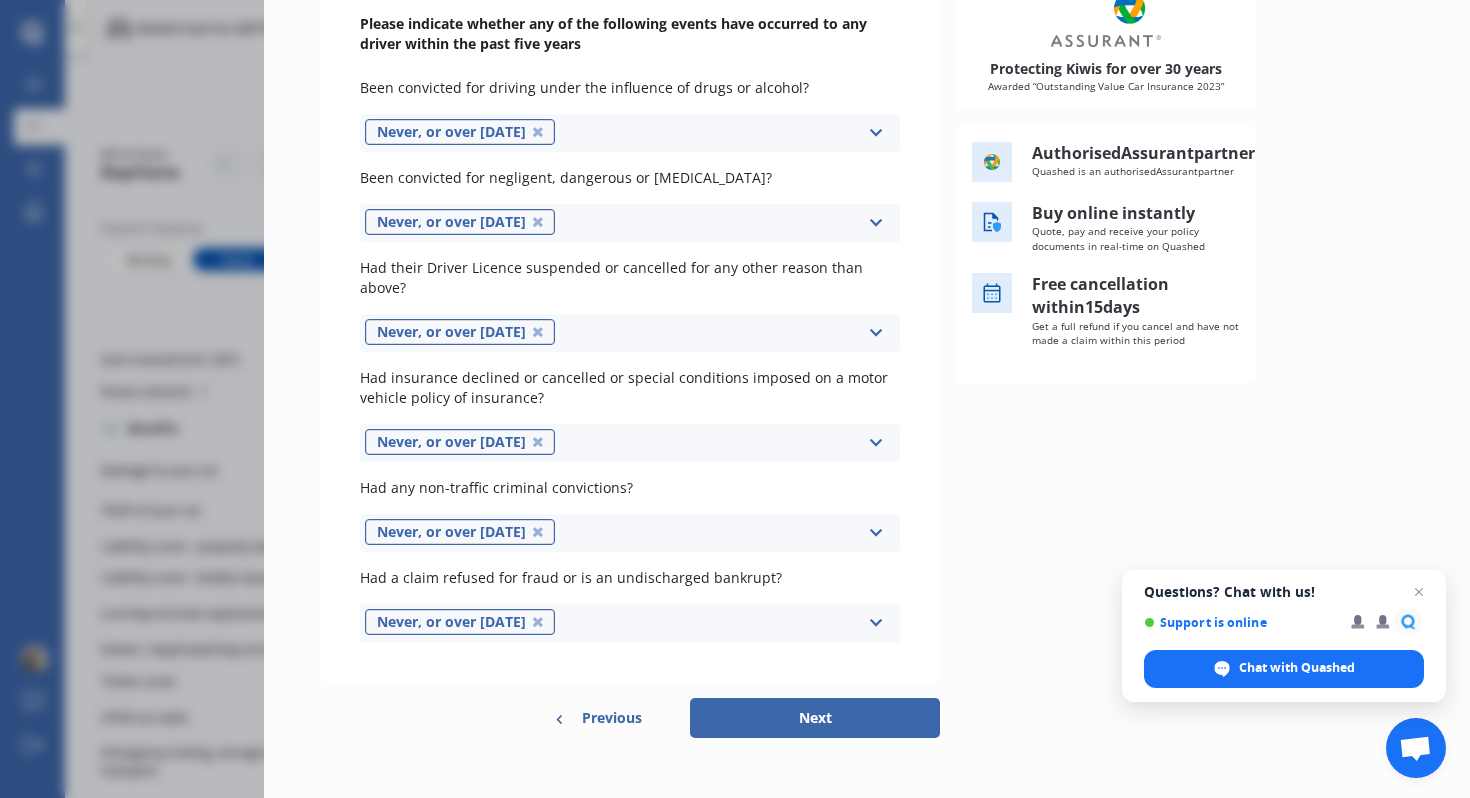 click on "Next" at bounding box center [815, 718] 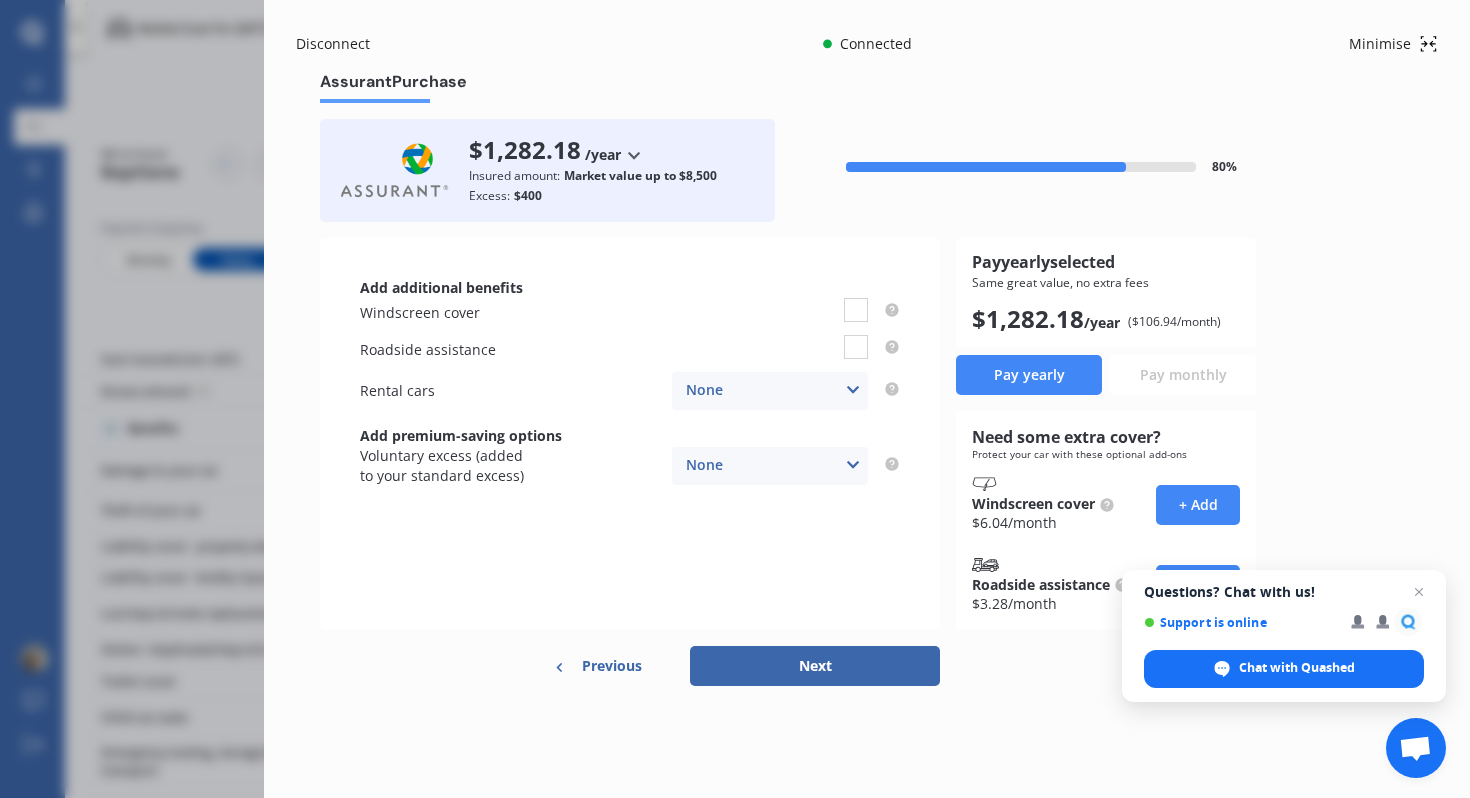 scroll, scrollTop: 0, scrollLeft: 0, axis: both 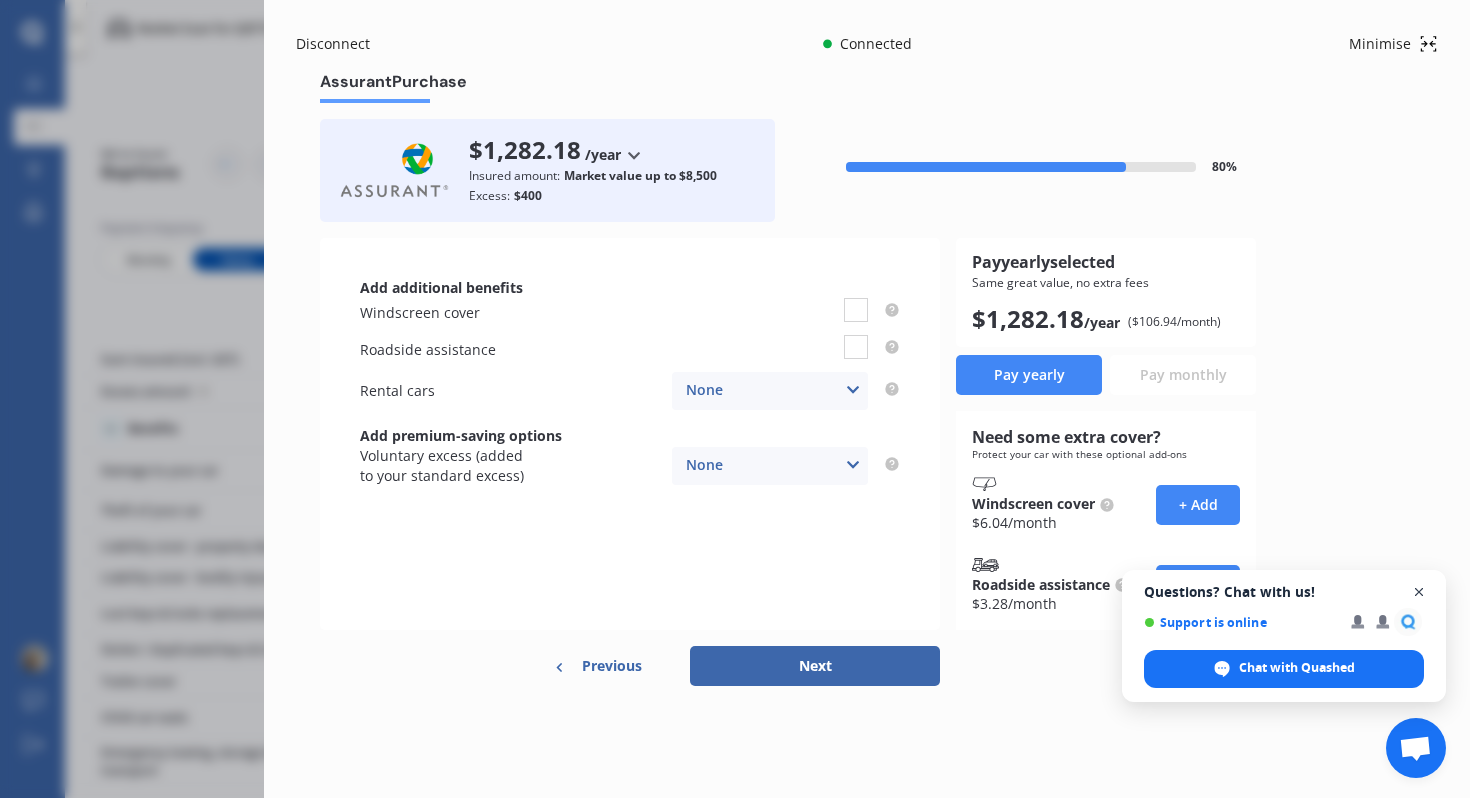 click at bounding box center [1419, 592] 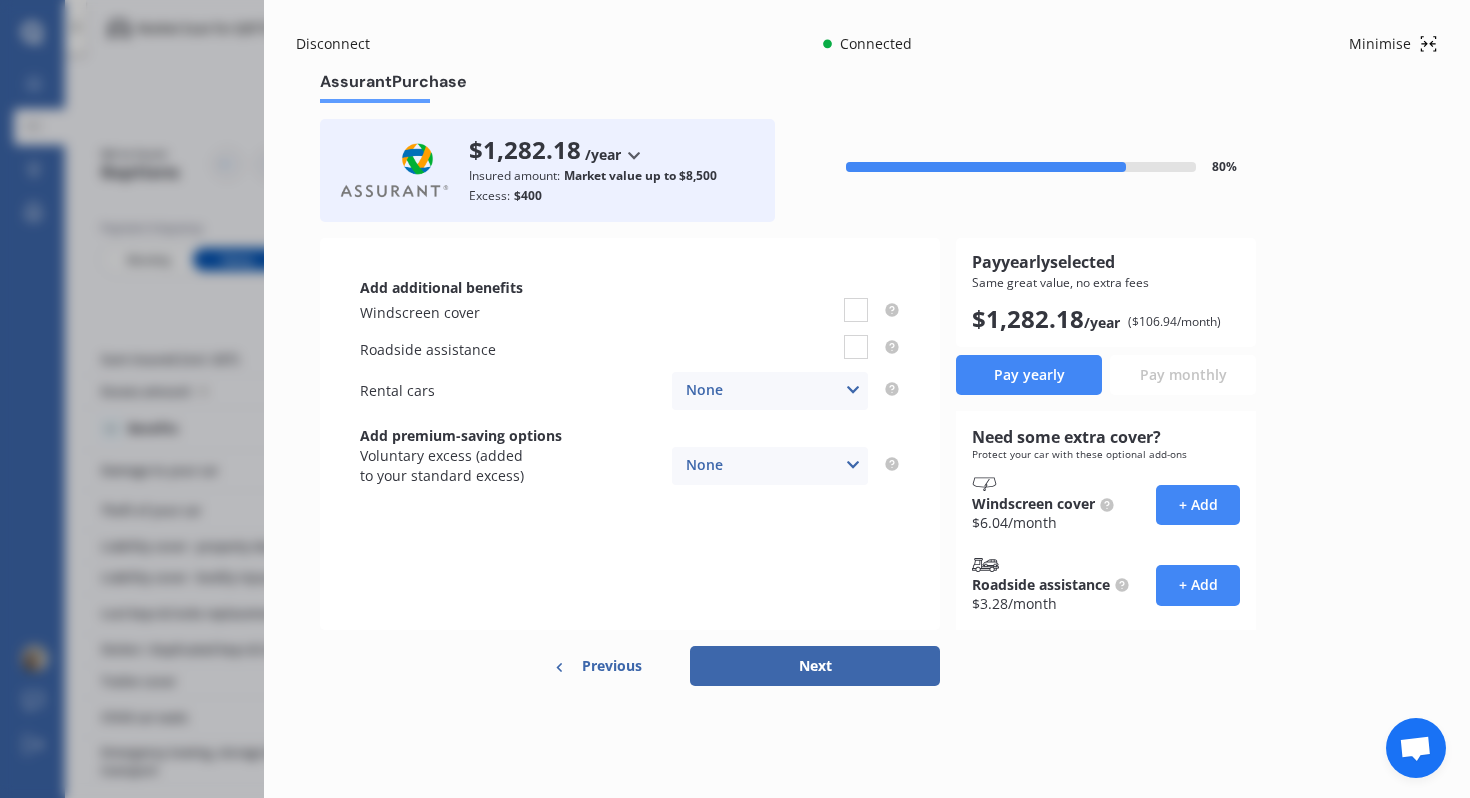 click on "None None $500 $1,000" at bounding box center [770, 466] 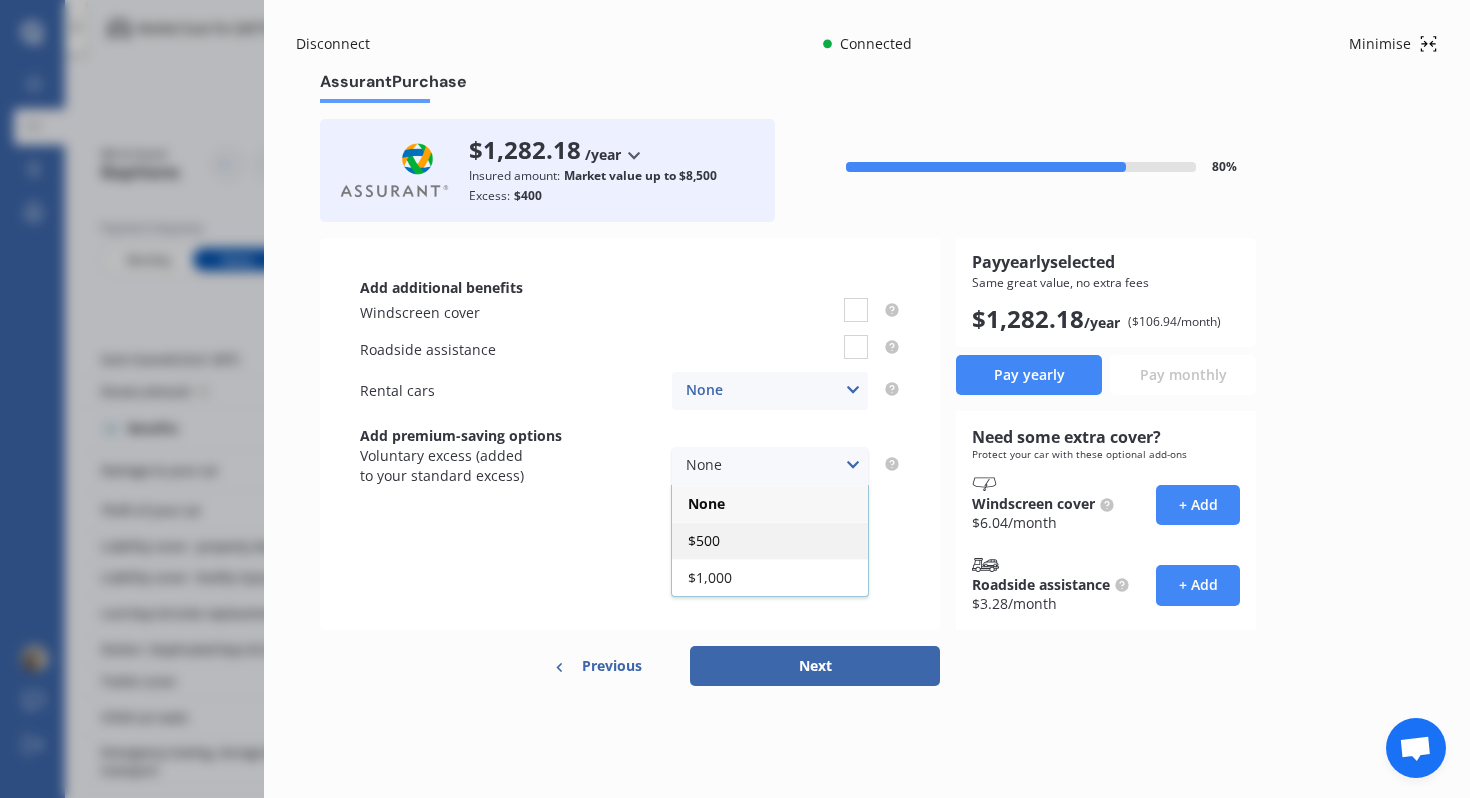 click on "$500" at bounding box center [770, 540] 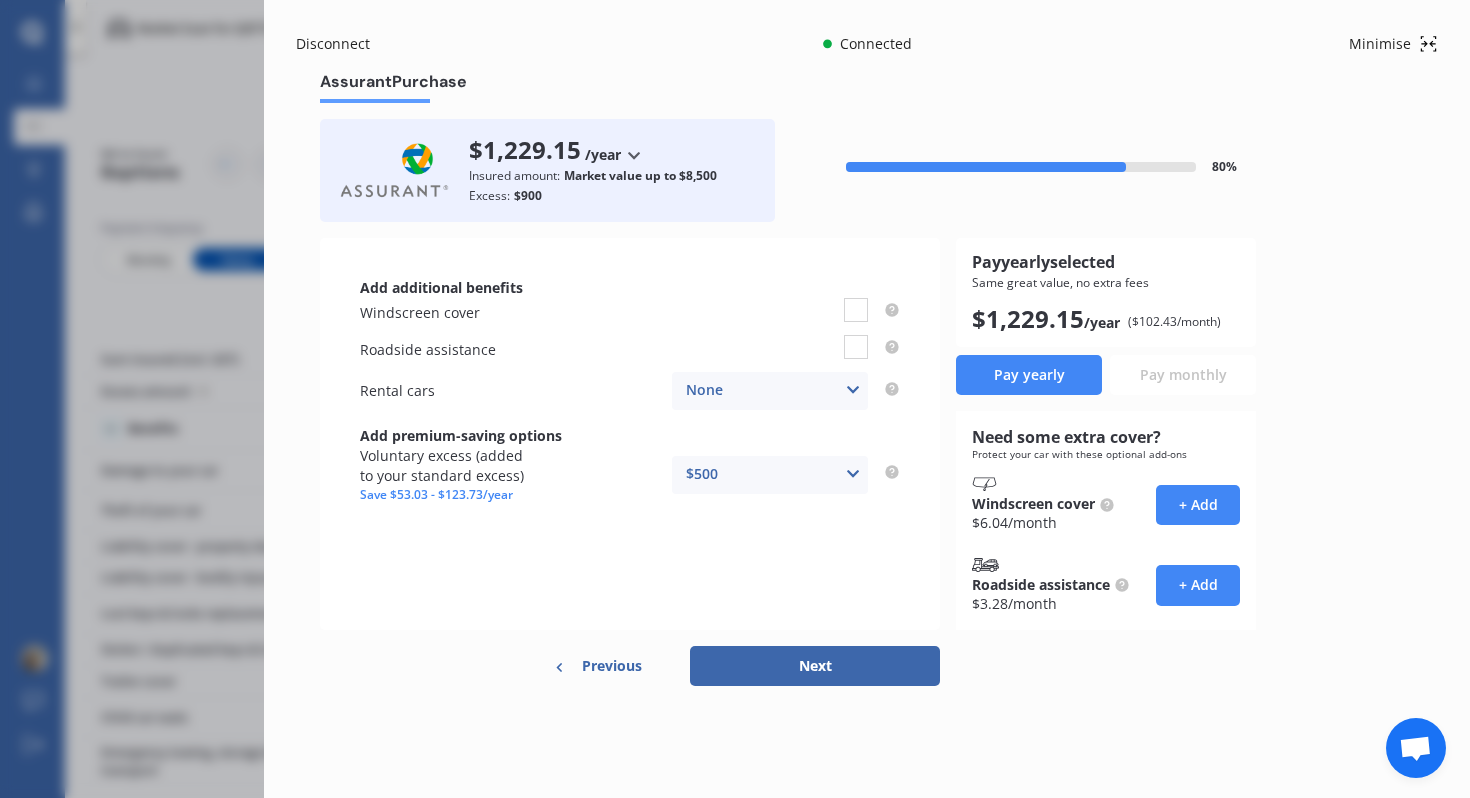 click on "$500 None $500 $1,000" at bounding box center [770, 475] 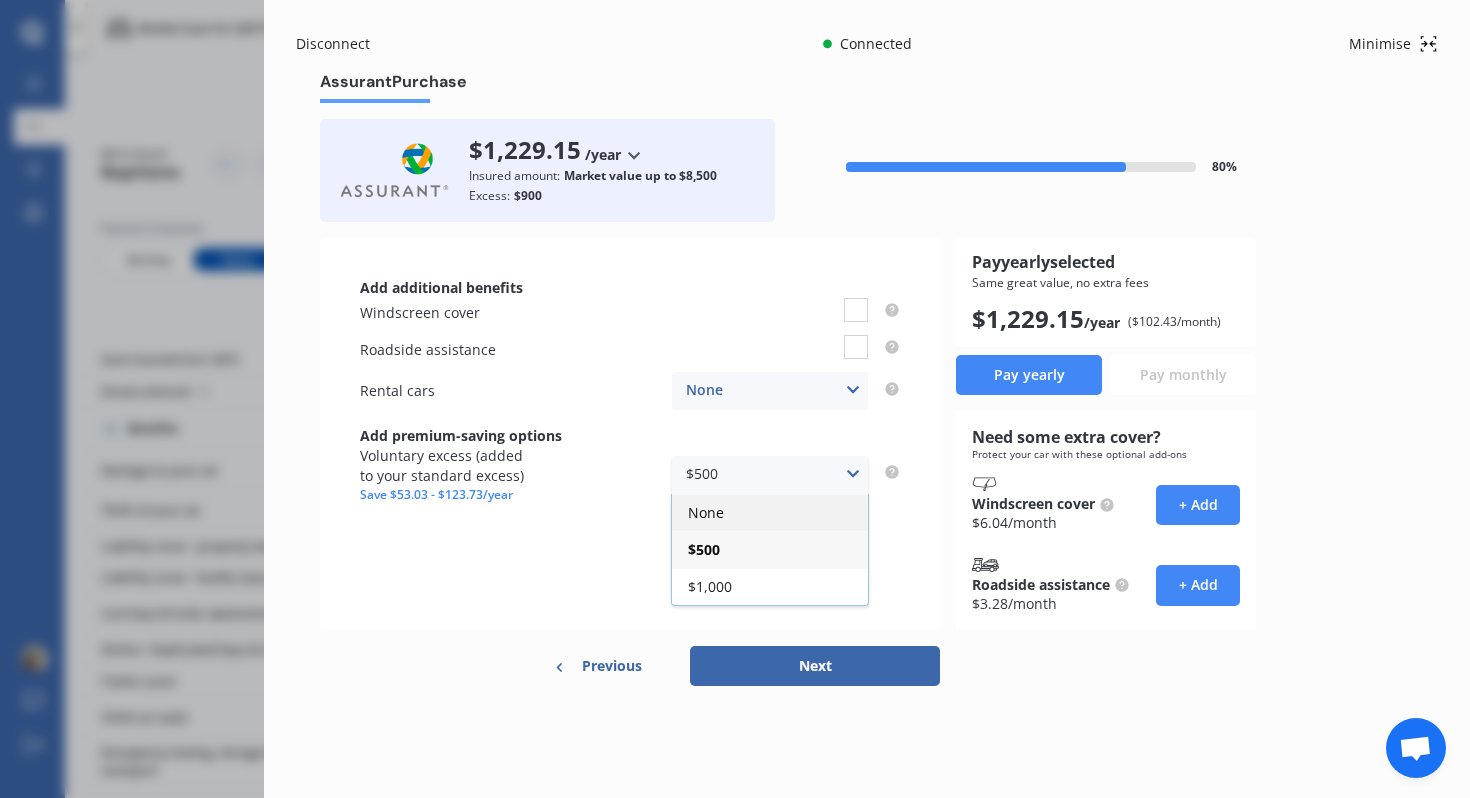 click on "None" at bounding box center [770, 512] 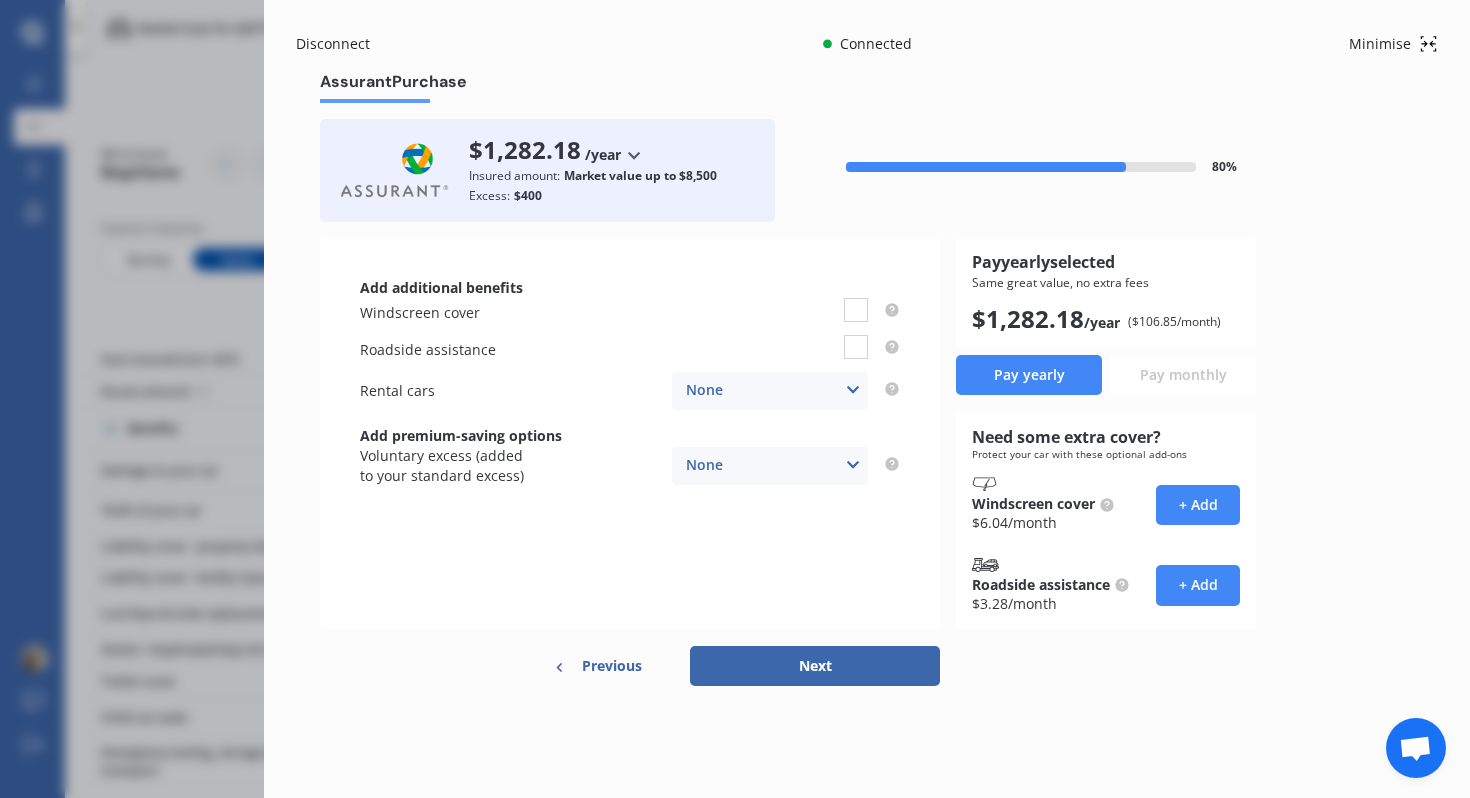 click on "None None $500 $1,000" at bounding box center [770, 466] 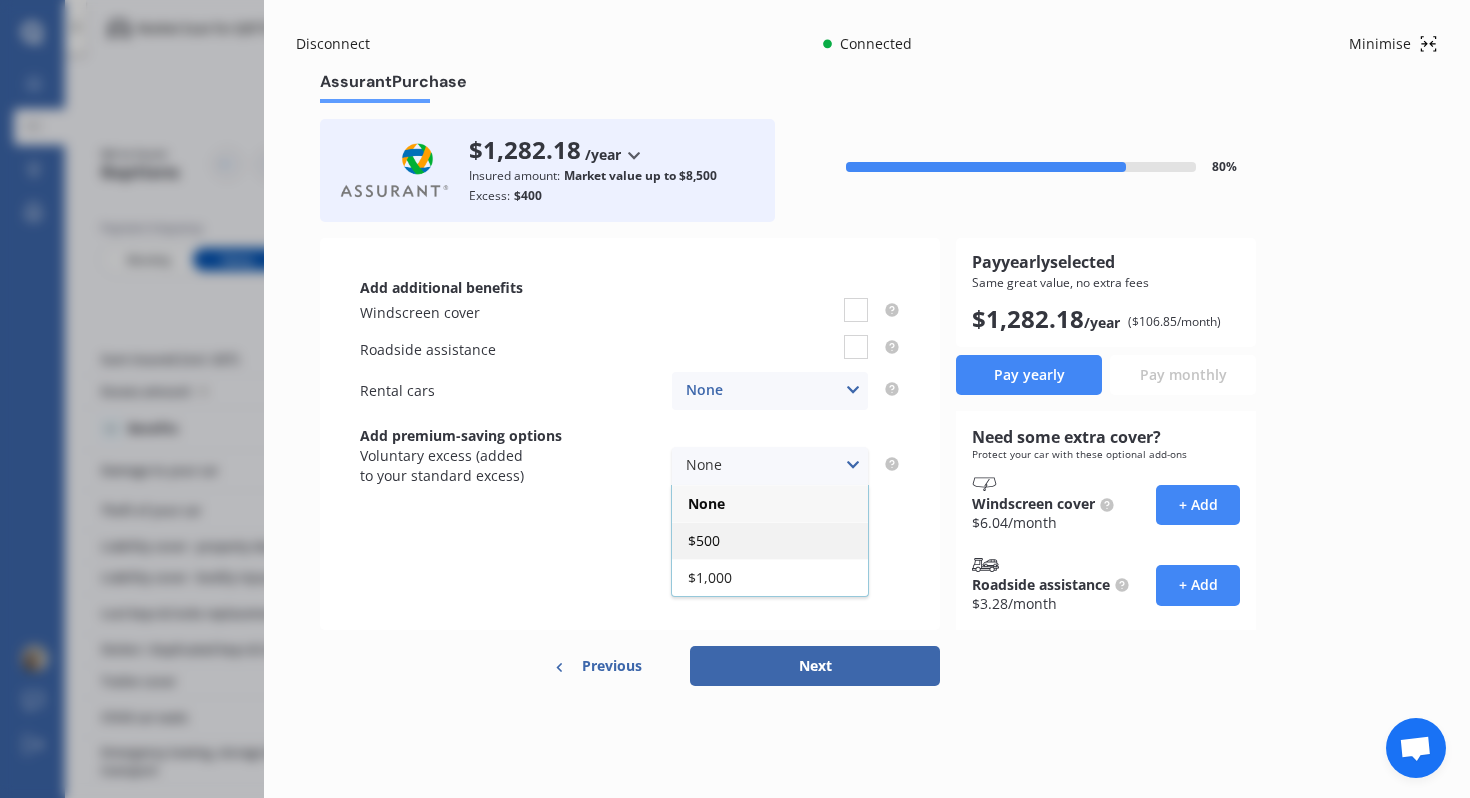 click on "$500" at bounding box center [770, 540] 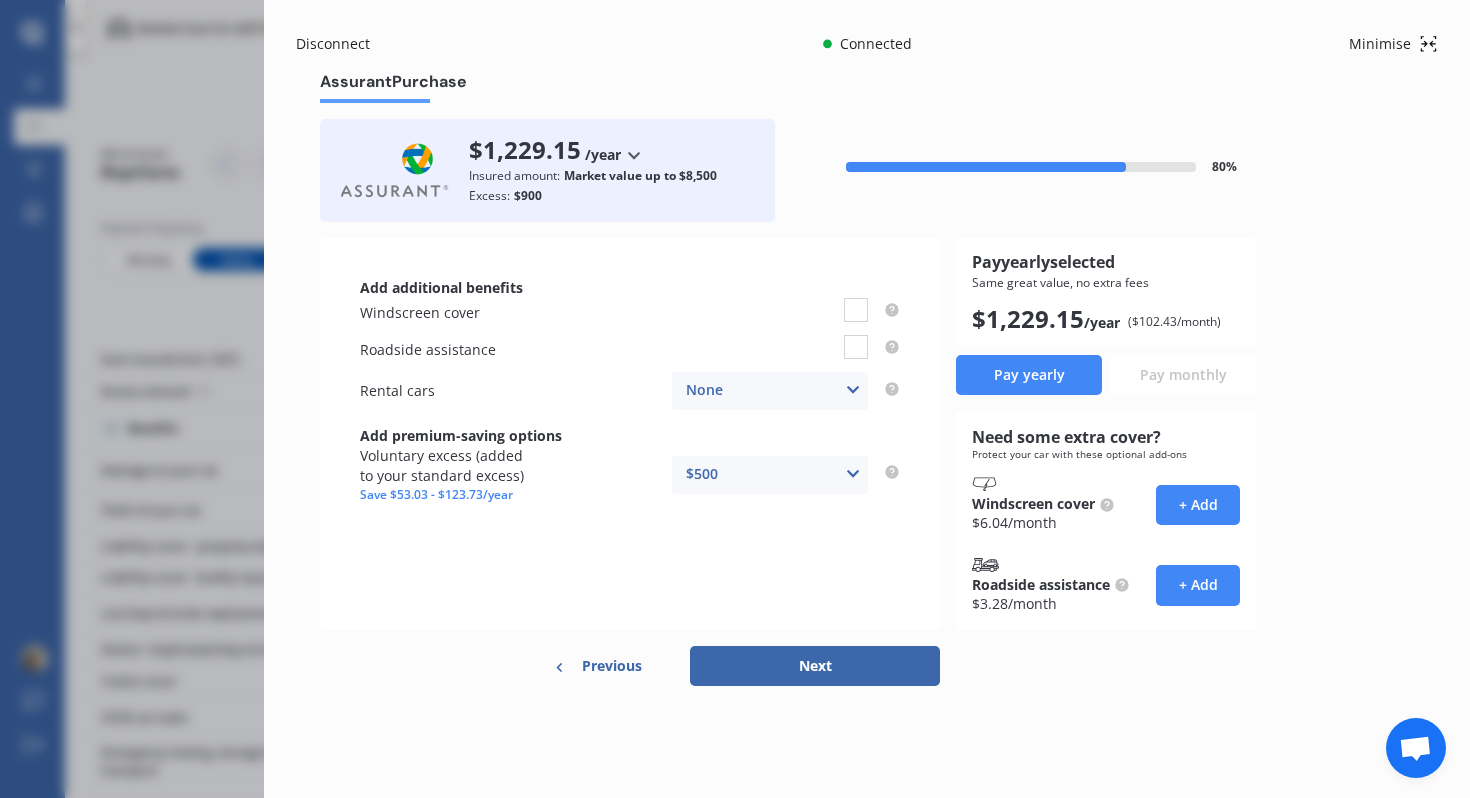 click on "$500 None $500 $1,000" at bounding box center (770, 475) 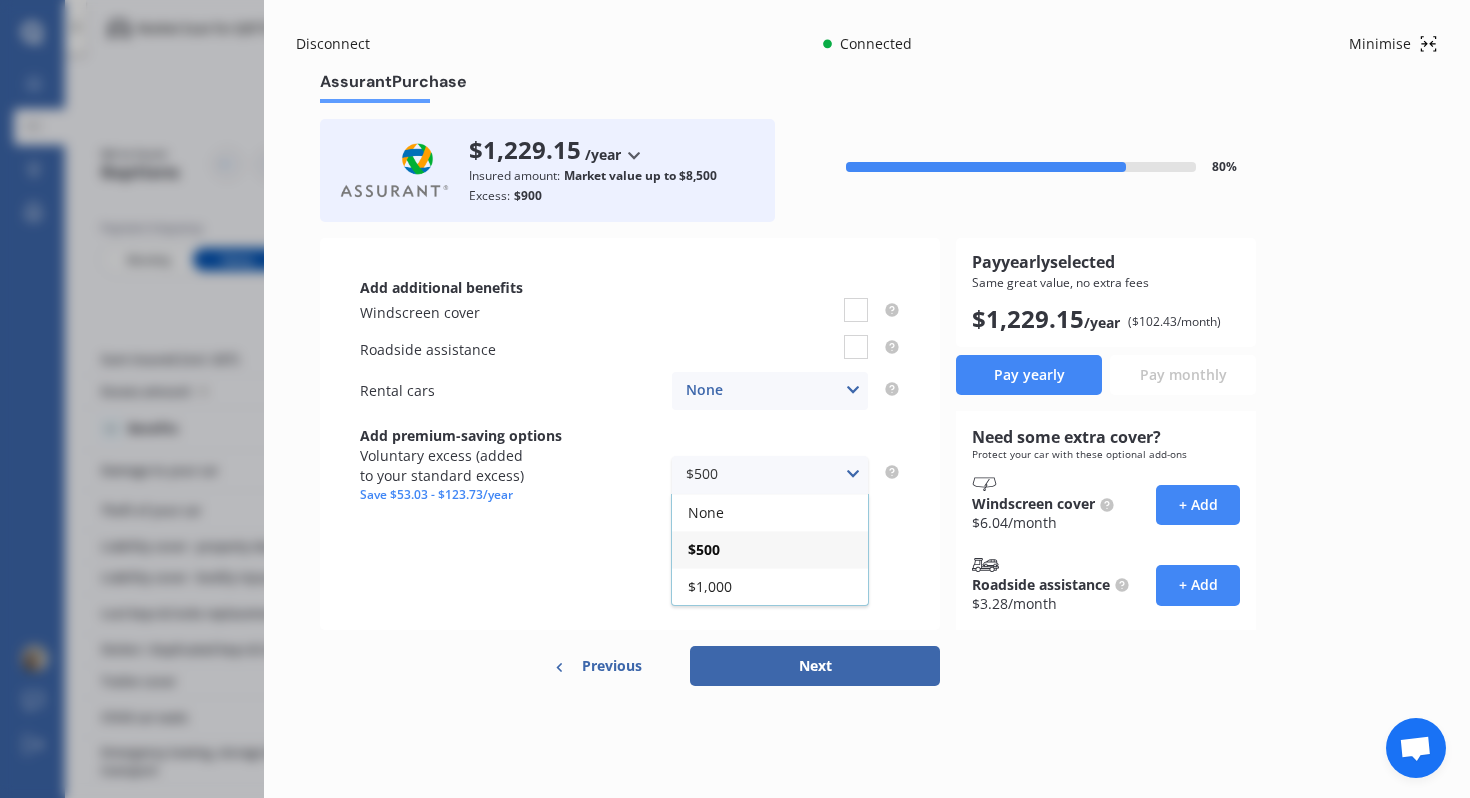 click on "Add additional benefits Windscreen cover  Roadside assistance  Rental cars  None None $2,500 $5,000 Add premium-saving options Voluntary excess (added to your standard excess)  Save $53.03 - $123.73/year $500 None $500 $1,000" at bounding box center [630, 434] 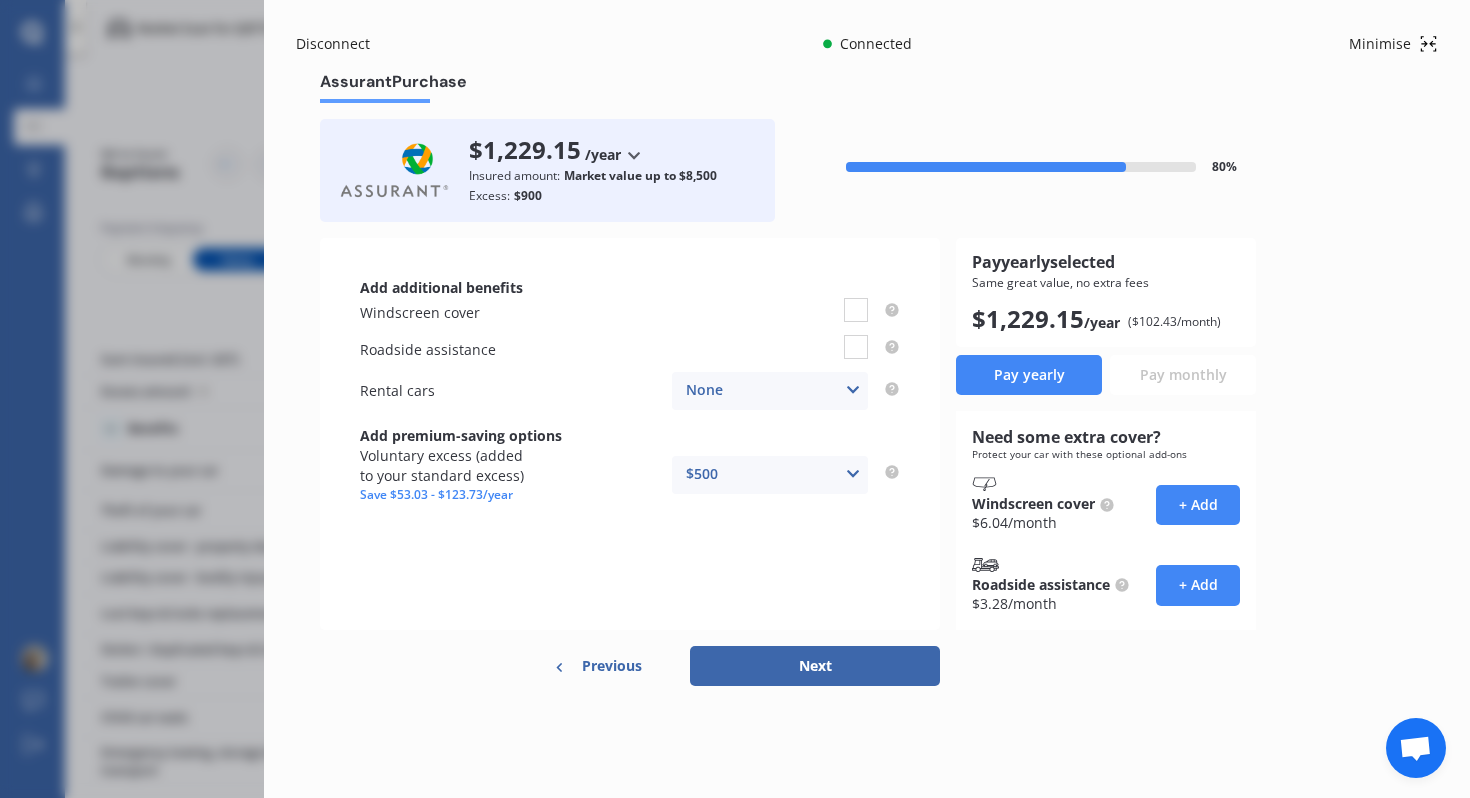 click on "Pay monthly" at bounding box center [1183, 375] 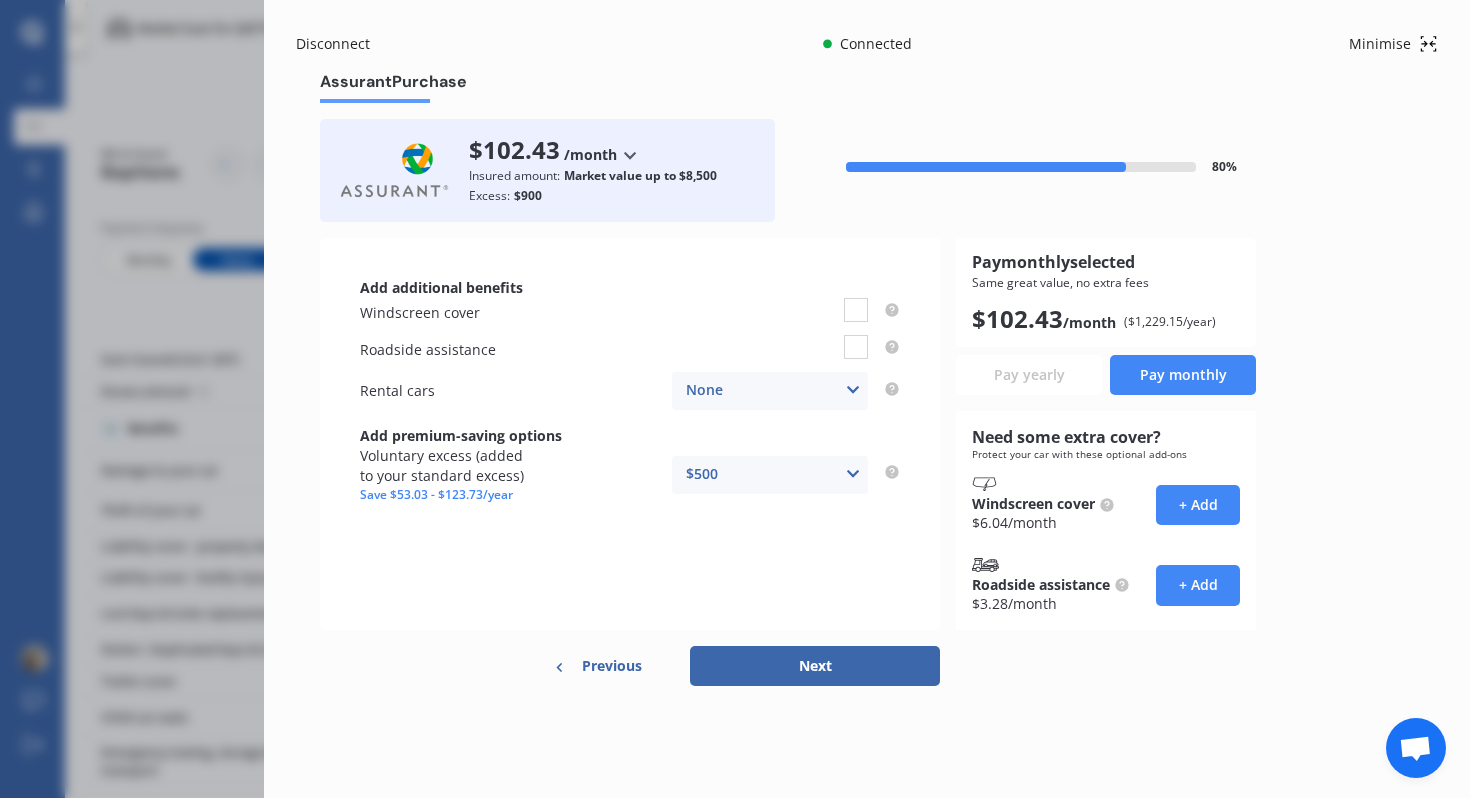 click on "Pay yearly" at bounding box center (1029, 375) 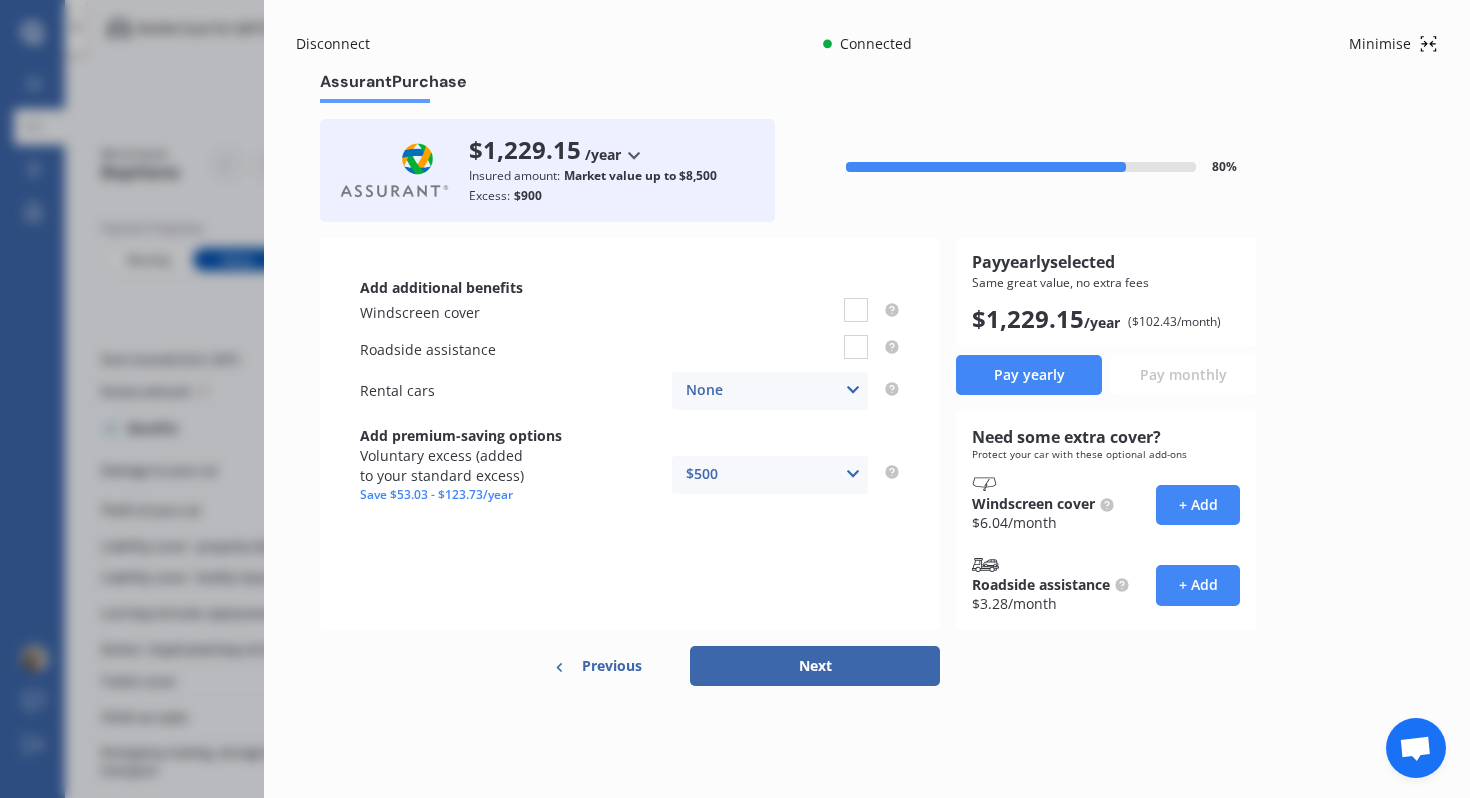 click on "Next" at bounding box center (815, 666) 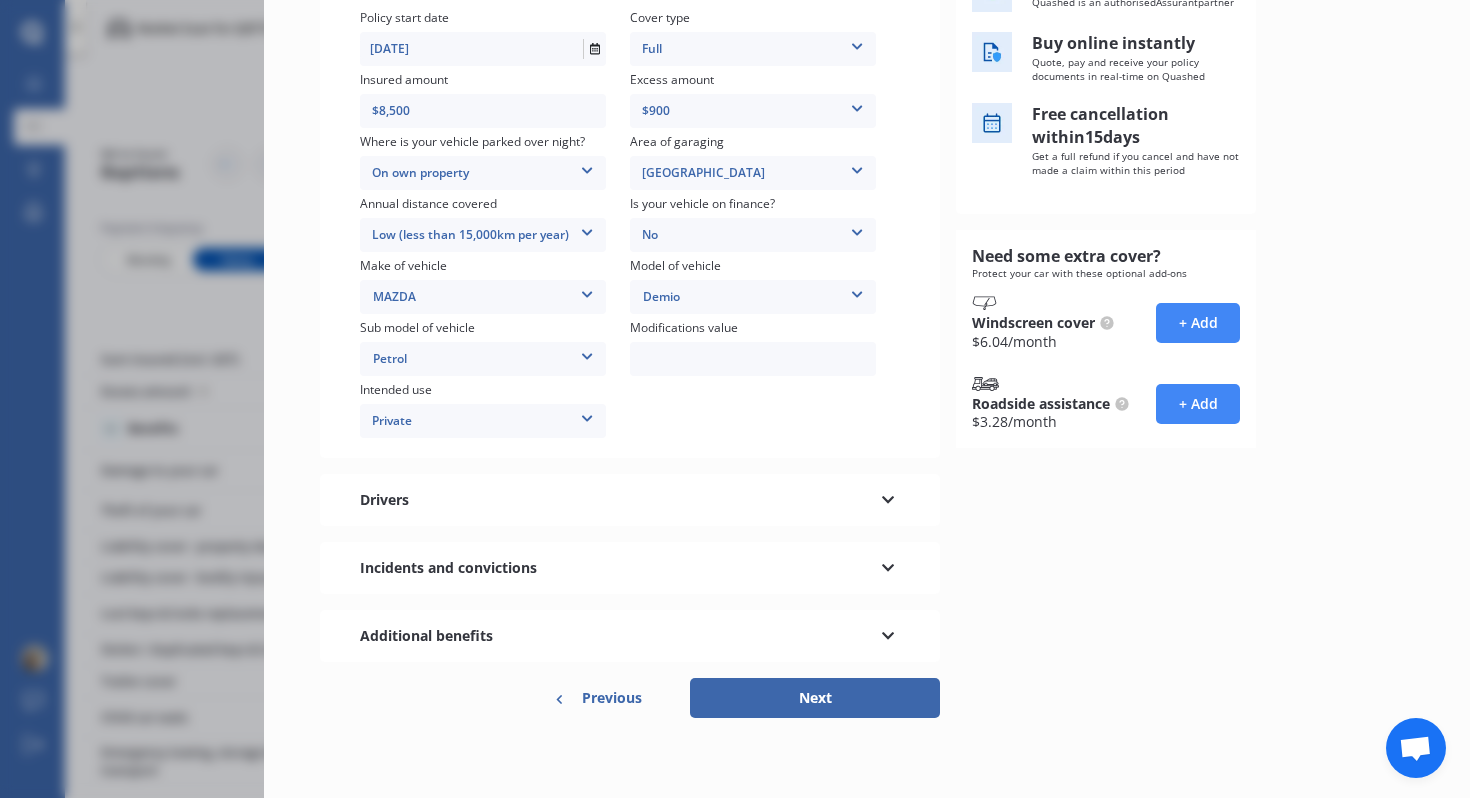 scroll, scrollTop: 0, scrollLeft: 0, axis: both 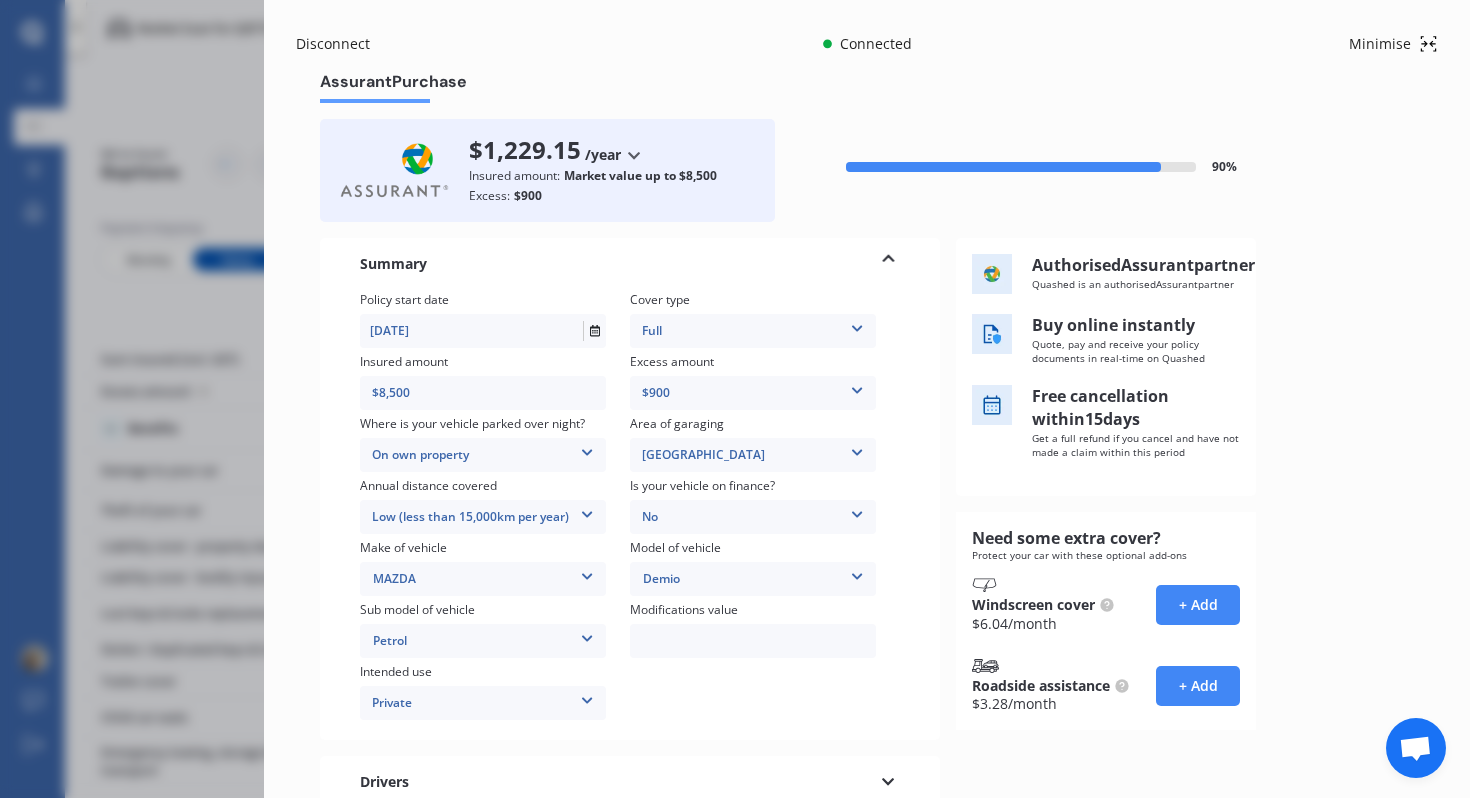 click on "Disconnect Connected Minimise Yearly Monthly $1,229.15 / yr Assurant  Purchase $1,229.15 /year /year /month Insured amount: Market value up to $8,500 Excess: $900 90 % Need some extra cover? Protect your car with these optional add-ons Windscreen cover $ 6.04 /month + Add Roadside assistance $ 3.28 /month + Add Summary Policy start date 27/07/2025 Cover type Full 3rd Party 3rd Party Fire & Theft Full Insured amount $8,500 Excess amount $900 $400 $900 $1,400 Where is your vehicle parked over night? On own property In a garage On own property On street or road Area of garaging Auckland City Auckland City Auckland West Country / Rodney / Gulf Islands Bay Of Plenty Canterbury Hawkes Bay Howick / Pakuranga / Beachlands Manawatu / Wanganui Manukau City Marlborough Nelson North Shore Northland Otago Poverty Bay Pukekohe / Franklin Southland Taranaki Waikato Wairarapa Waitakere Wellington West Coast Annual distance covered Low (less than 15,000km per year) Low (less than 15,000km per year) High (30,000+km per year) 2" at bounding box center [735, 399] 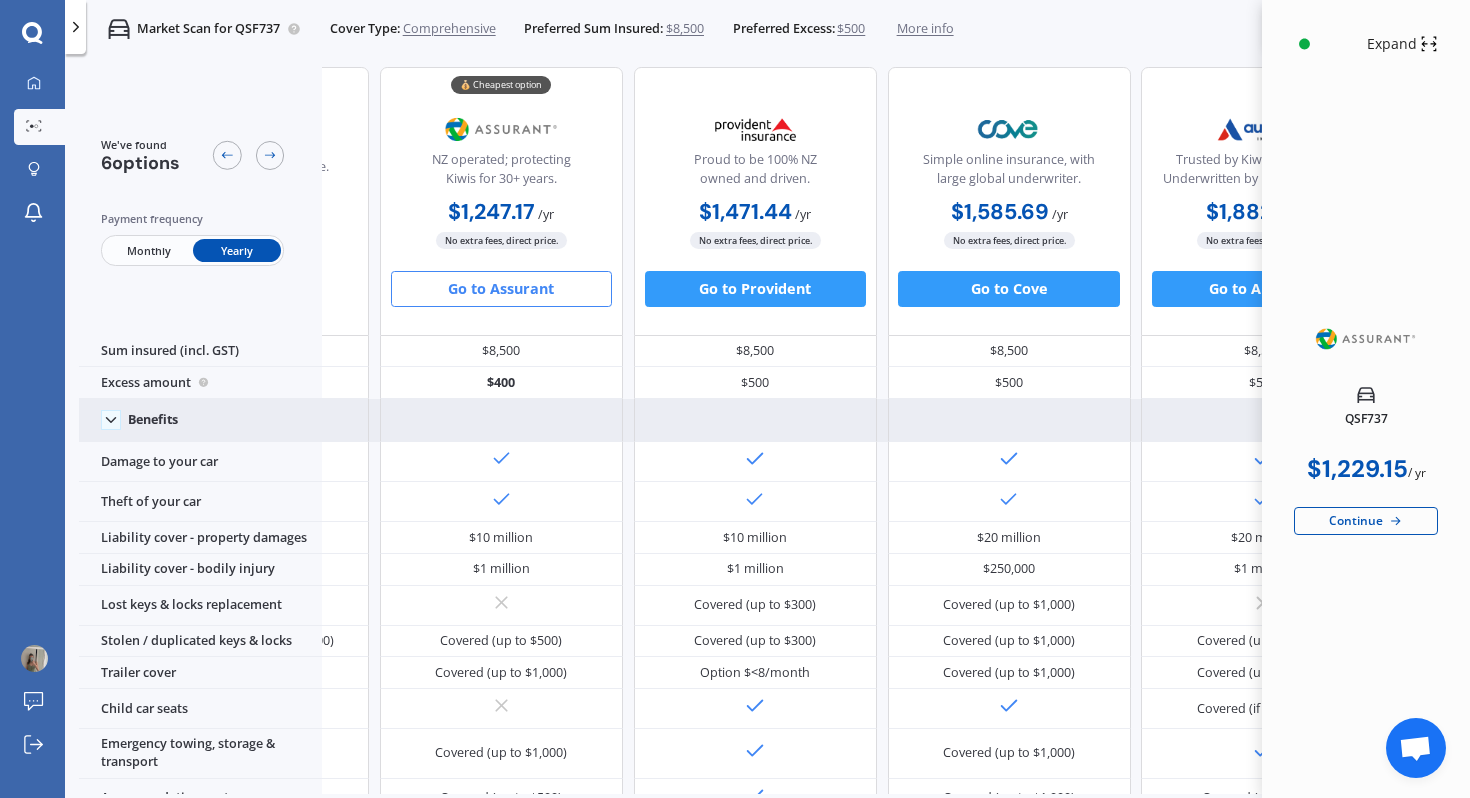 scroll, scrollTop: 10, scrollLeft: 0, axis: vertical 